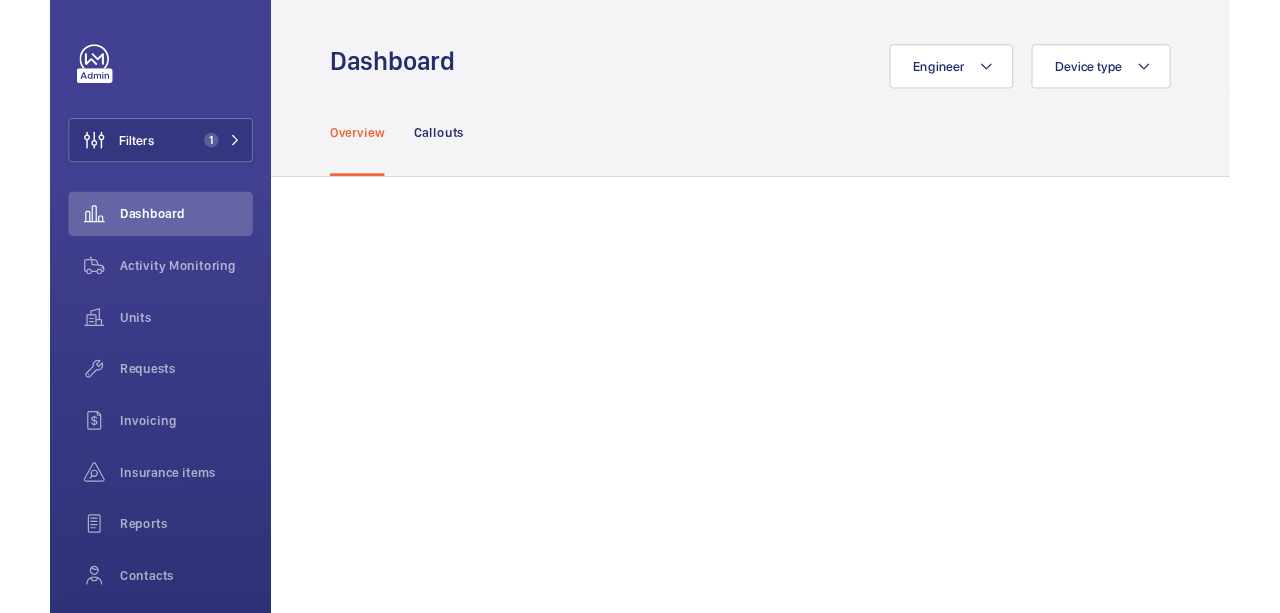 scroll, scrollTop: 0, scrollLeft: 0, axis: both 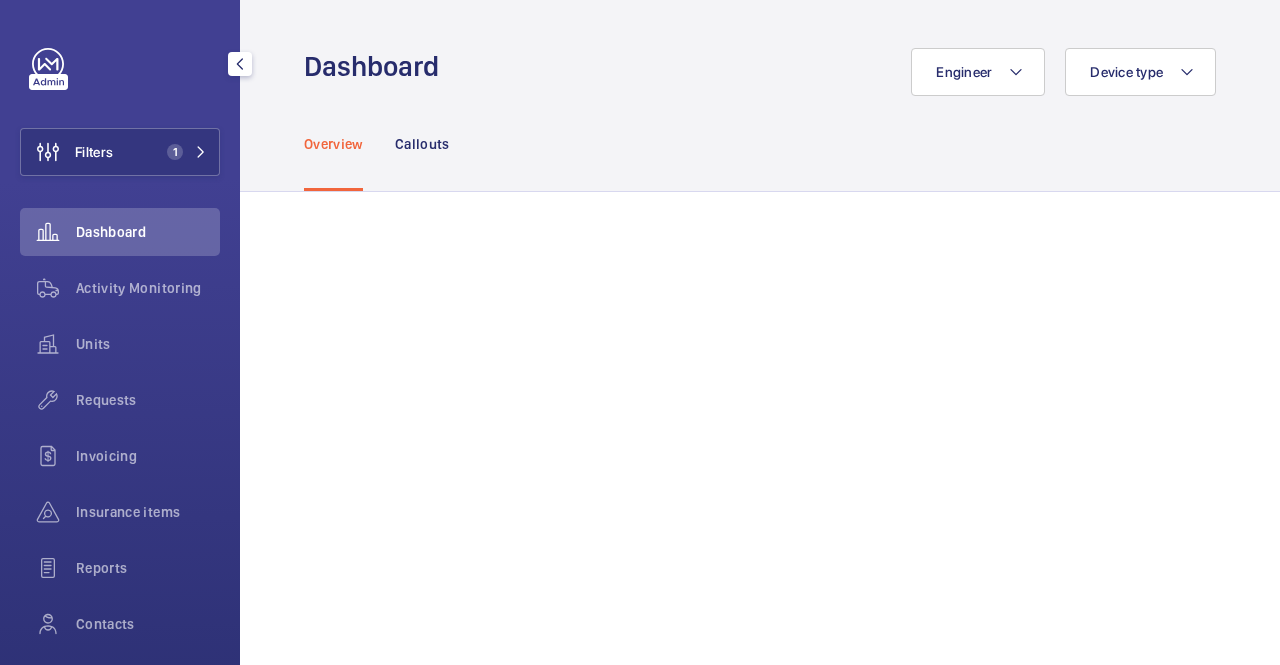 click on "Dashboard" 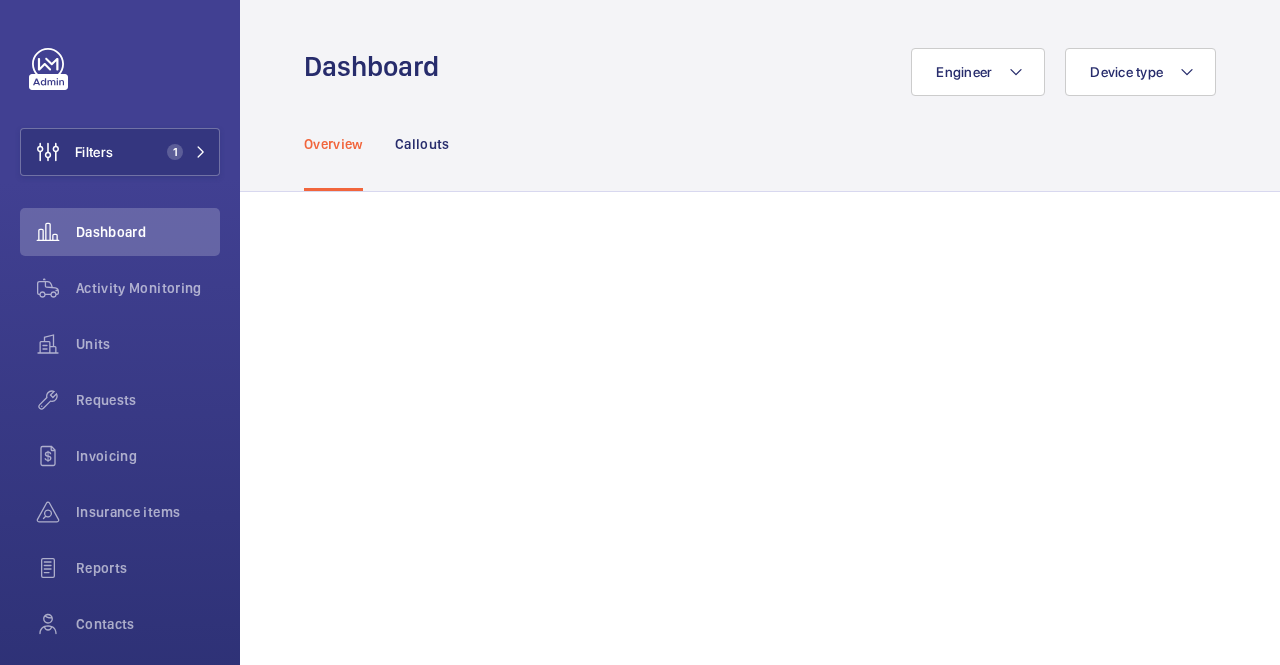 click on "Overview Callouts" 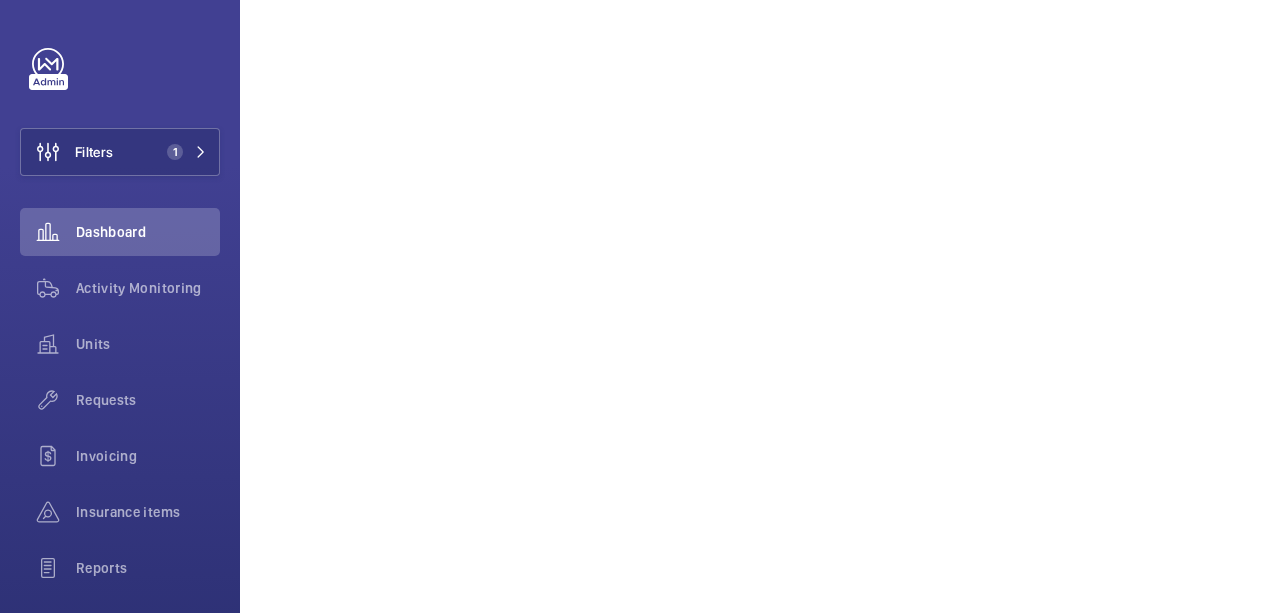 scroll, scrollTop: 1000, scrollLeft: 0, axis: vertical 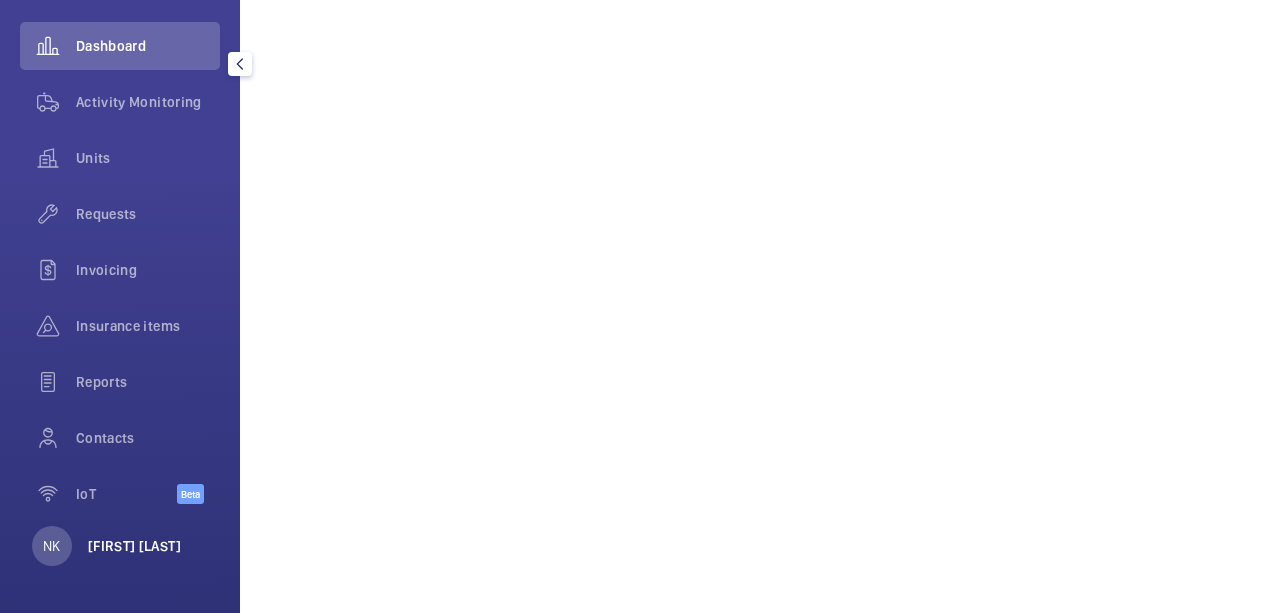 click on "[FIRST] [LAST]" 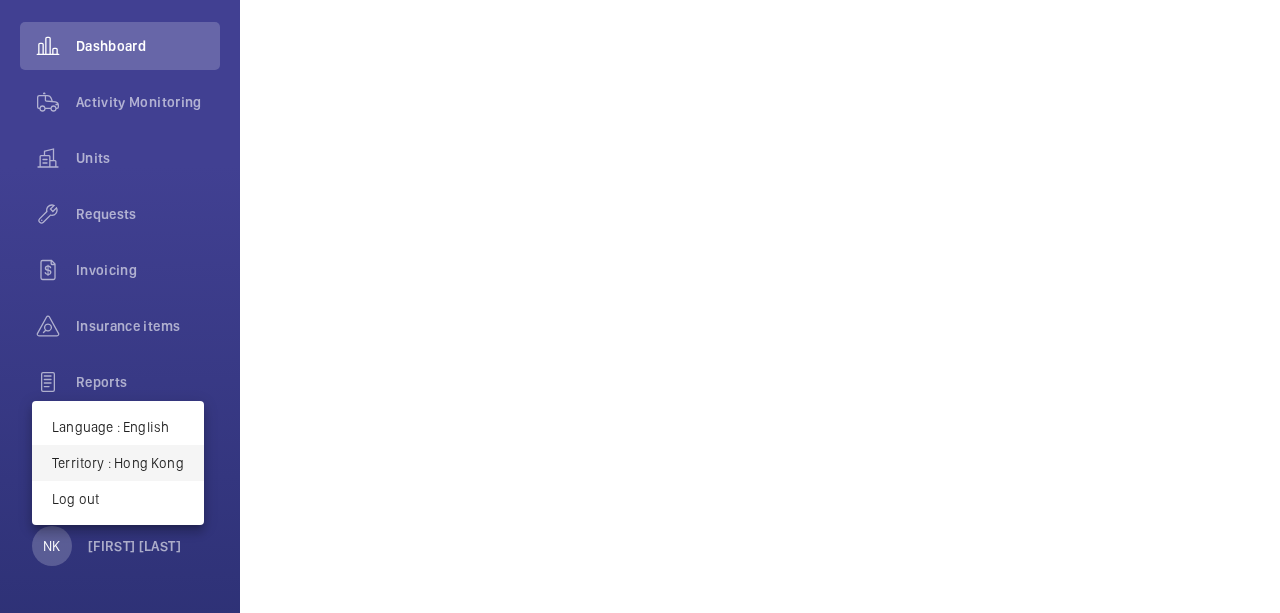 click on "Territory : Hong Kong" at bounding box center (118, 463) 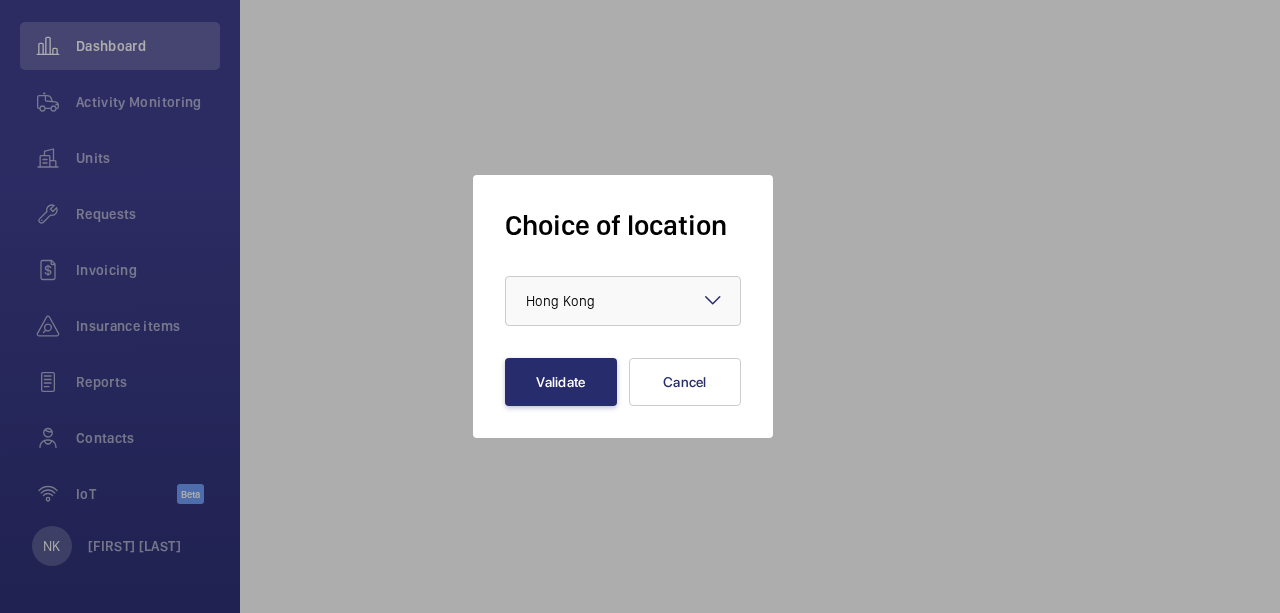 click on "× [CITY] ×" at bounding box center (623, 301) 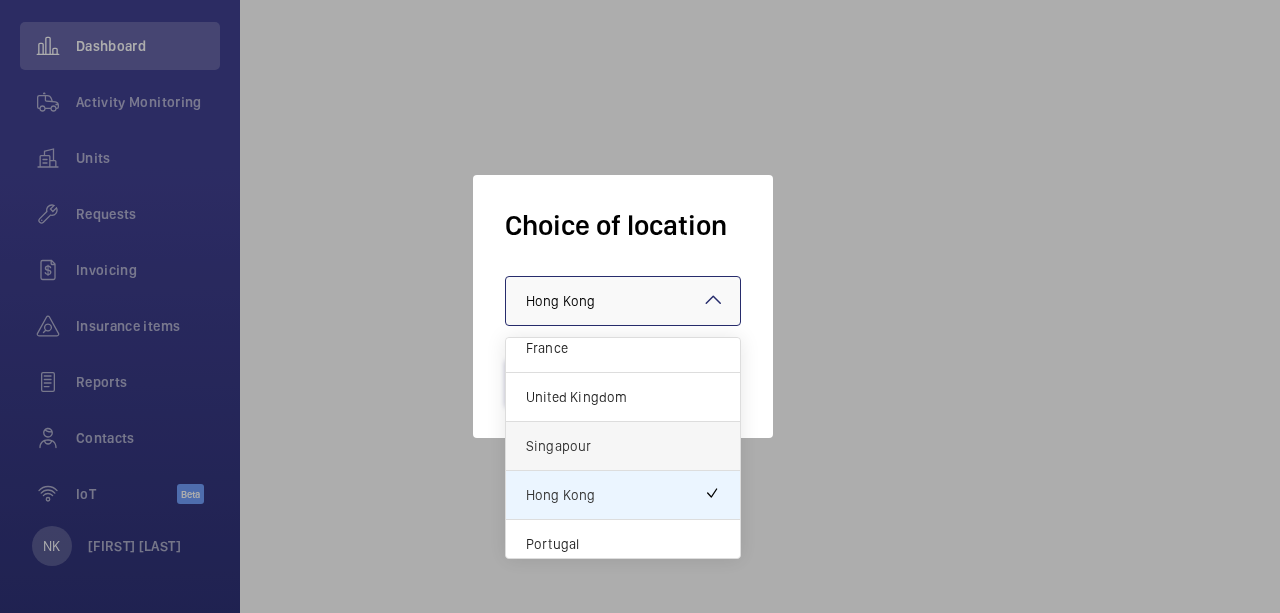 scroll, scrollTop: 22, scrollLeft: 0, axis: vertical 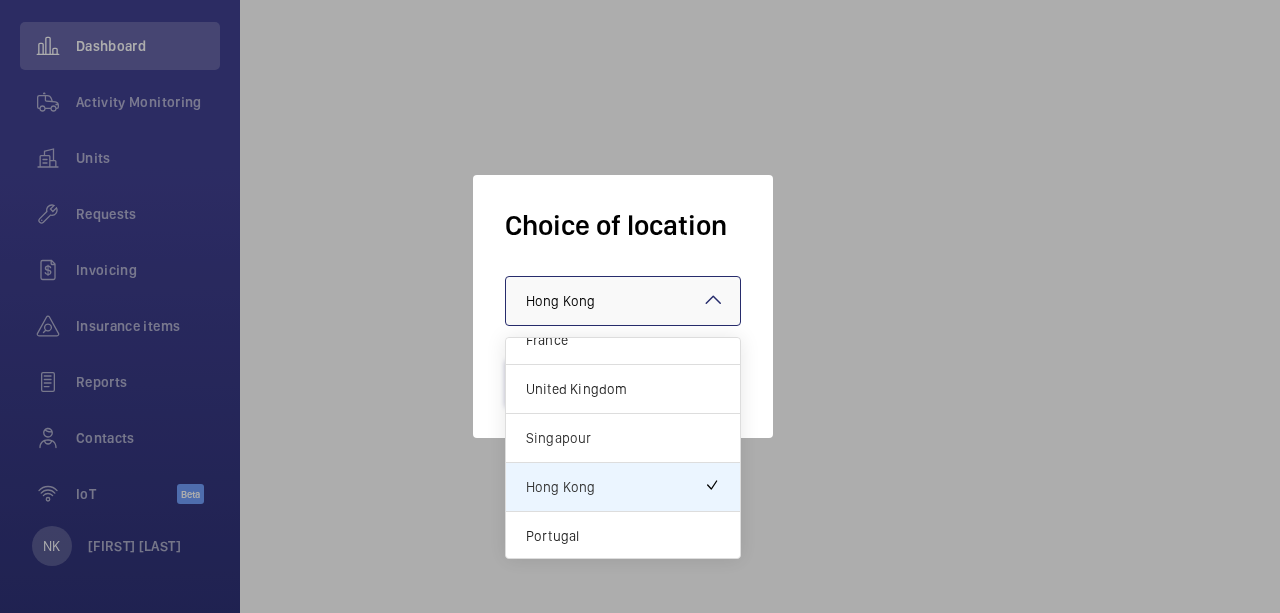 click on "Choice of location × [CITY] × [COUNTRY] [COUNTRY] [CITY] [COUNTRY] Validate Cancel" at bounding box center [623, 306] 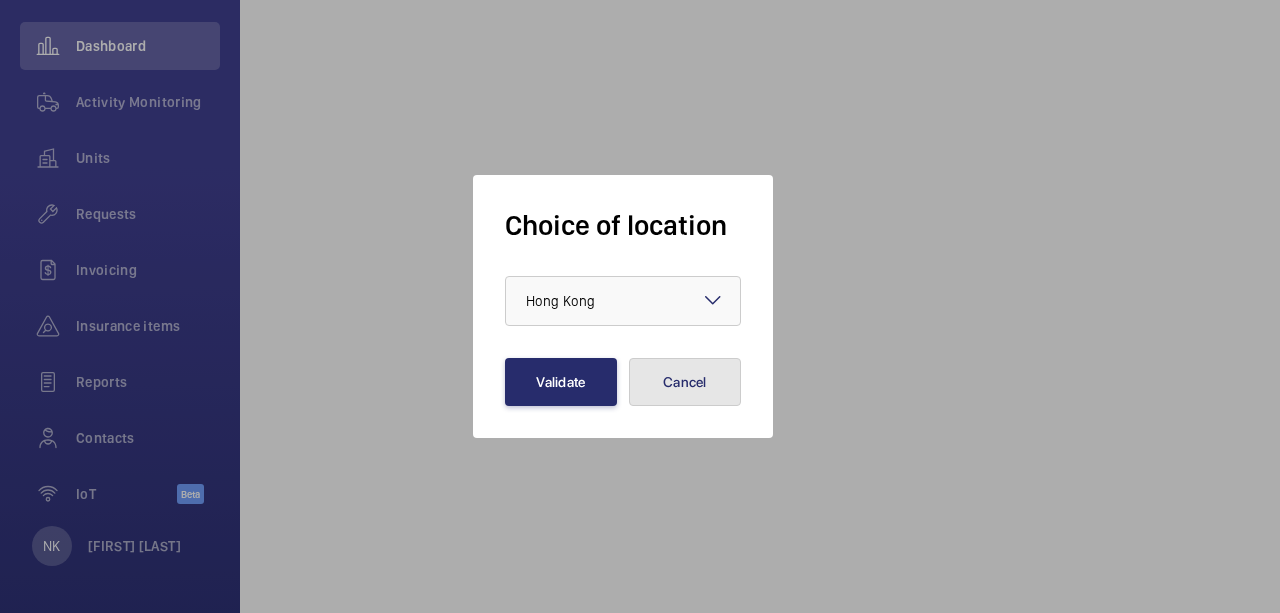 click on "Cancel" at bounding box center [685, 382] 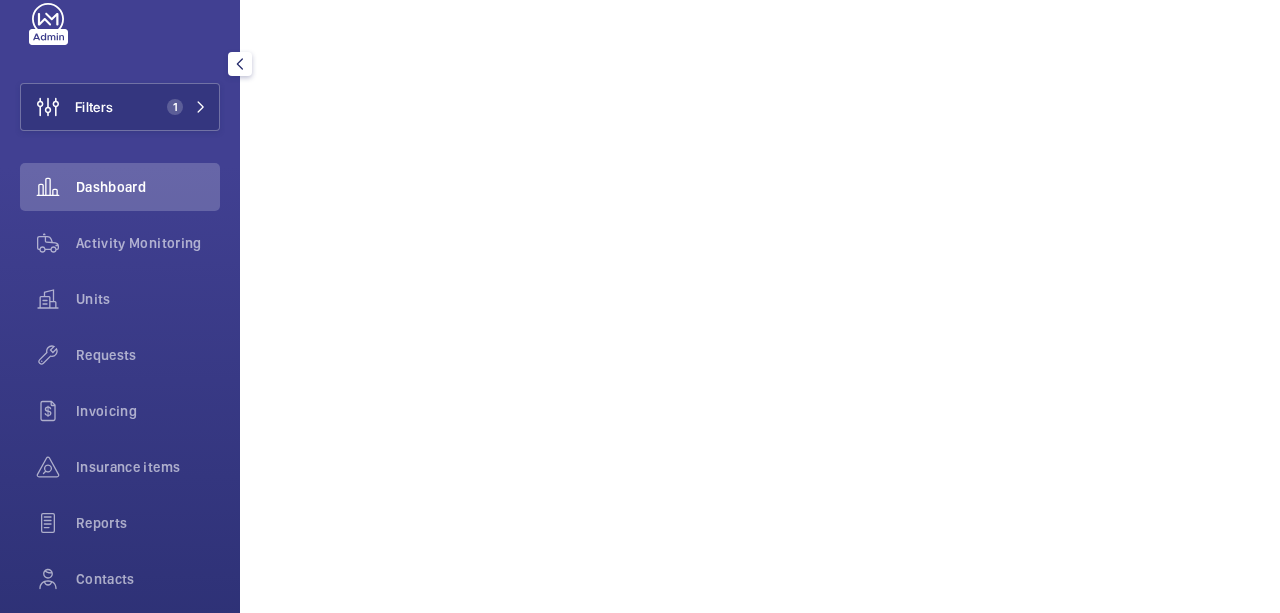 scroll, scrollTop: 0, scrollLeft: 0, axis: both 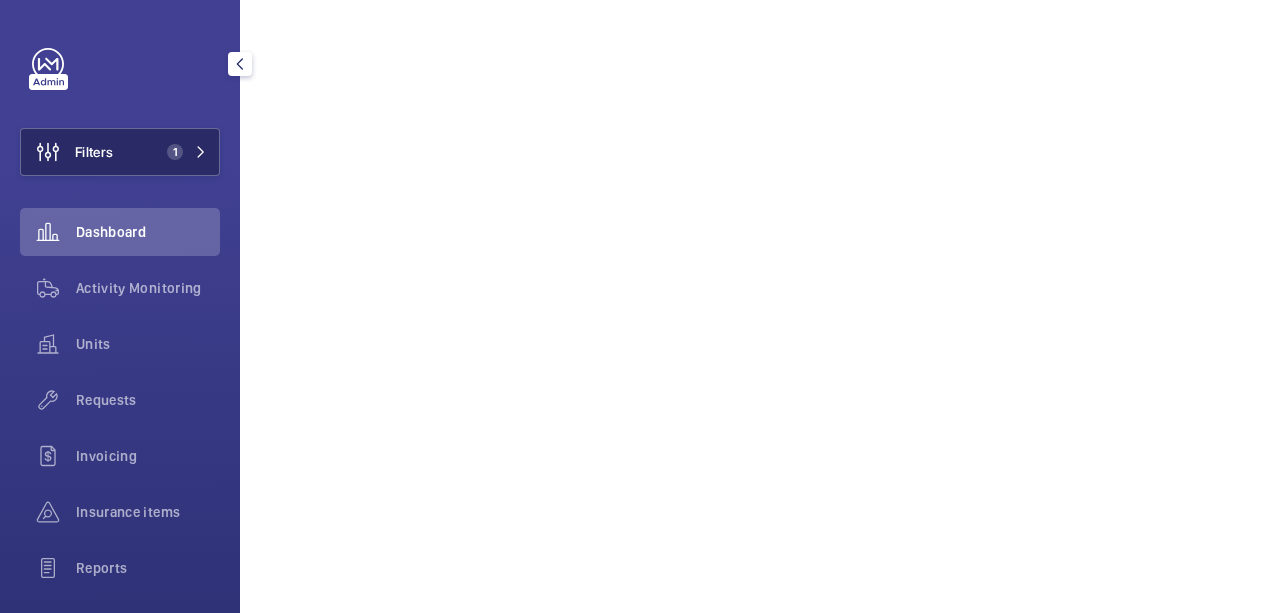 drag, startPoint x: 190, startPoint y: 139, endPoint x: 191, endPoint y: 127, distance: 12.0415945 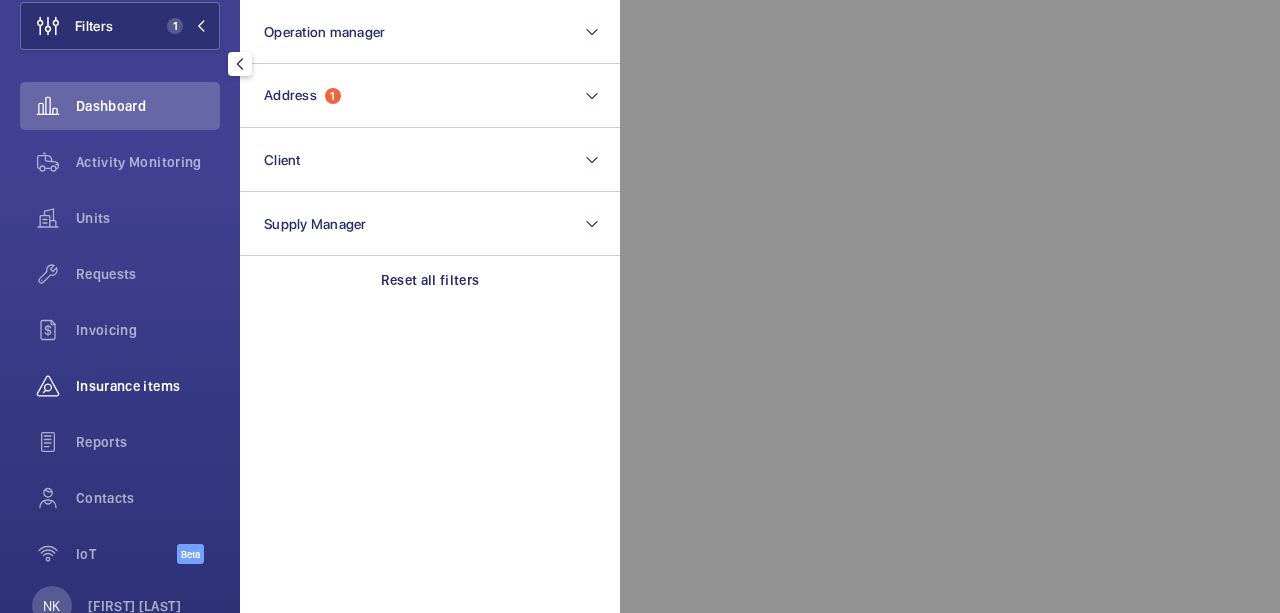 scroll, scrollTop: 186, scrollLeft: 0, axis: vertical 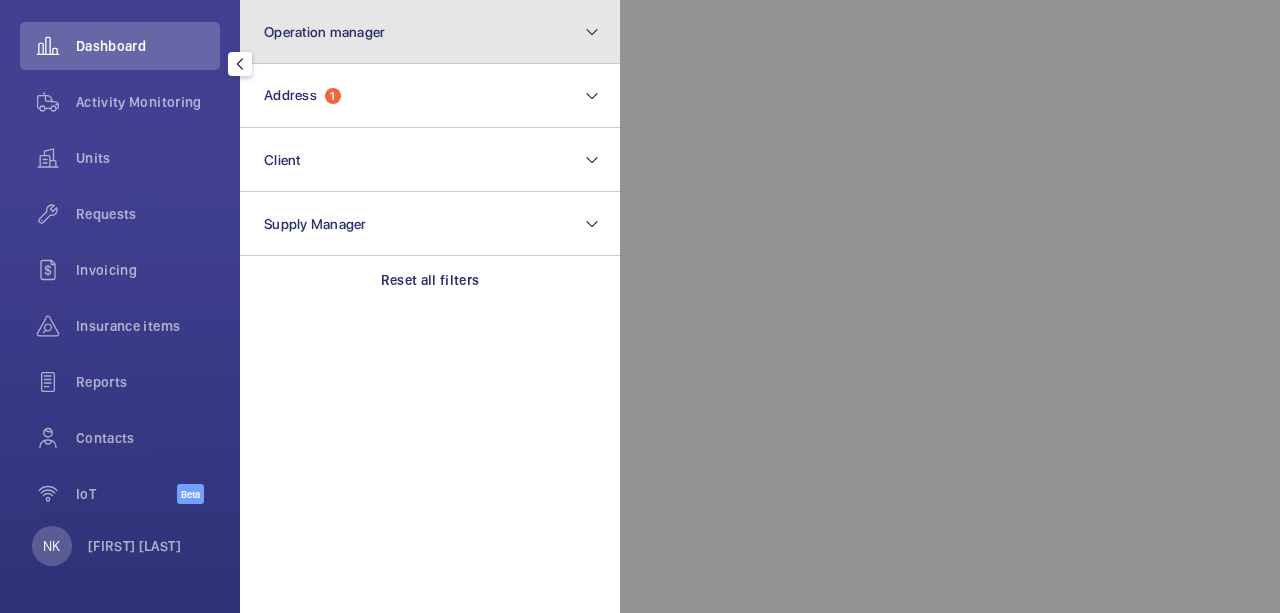 click on "Operation manager" 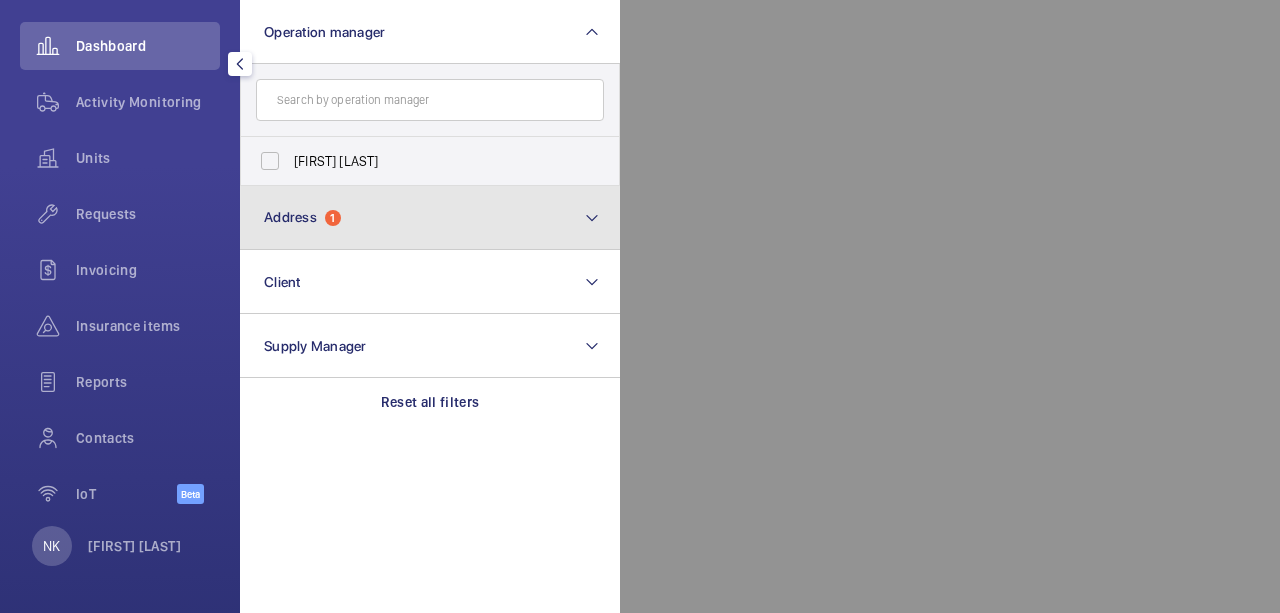 click on "Address  1" 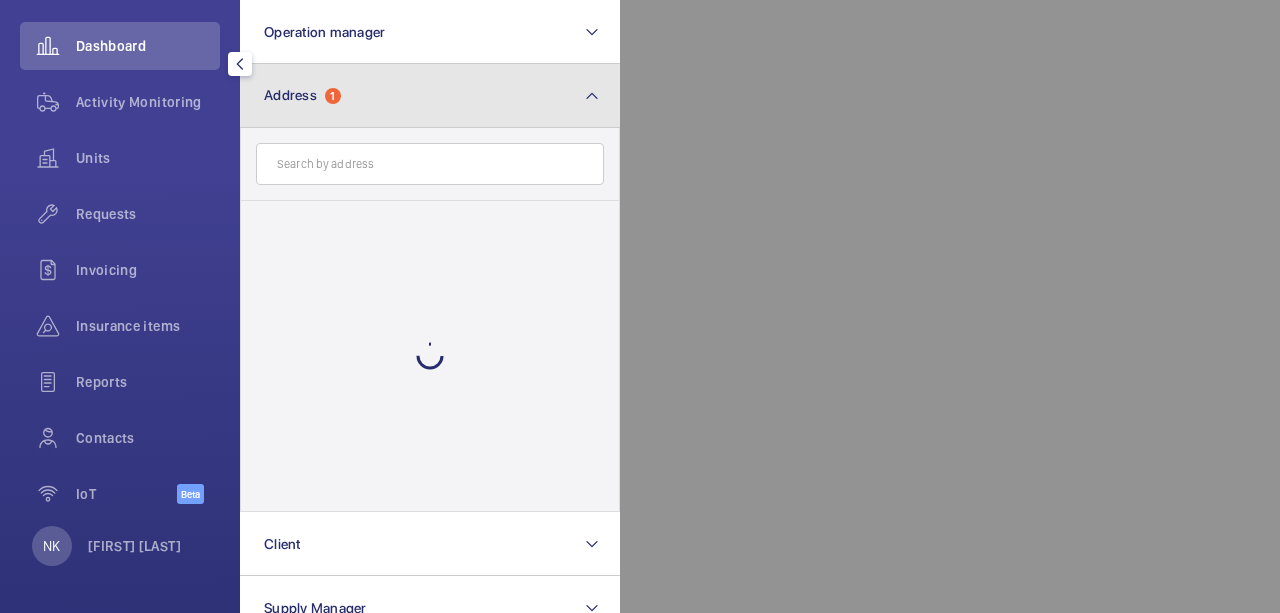 click on "Address  1" 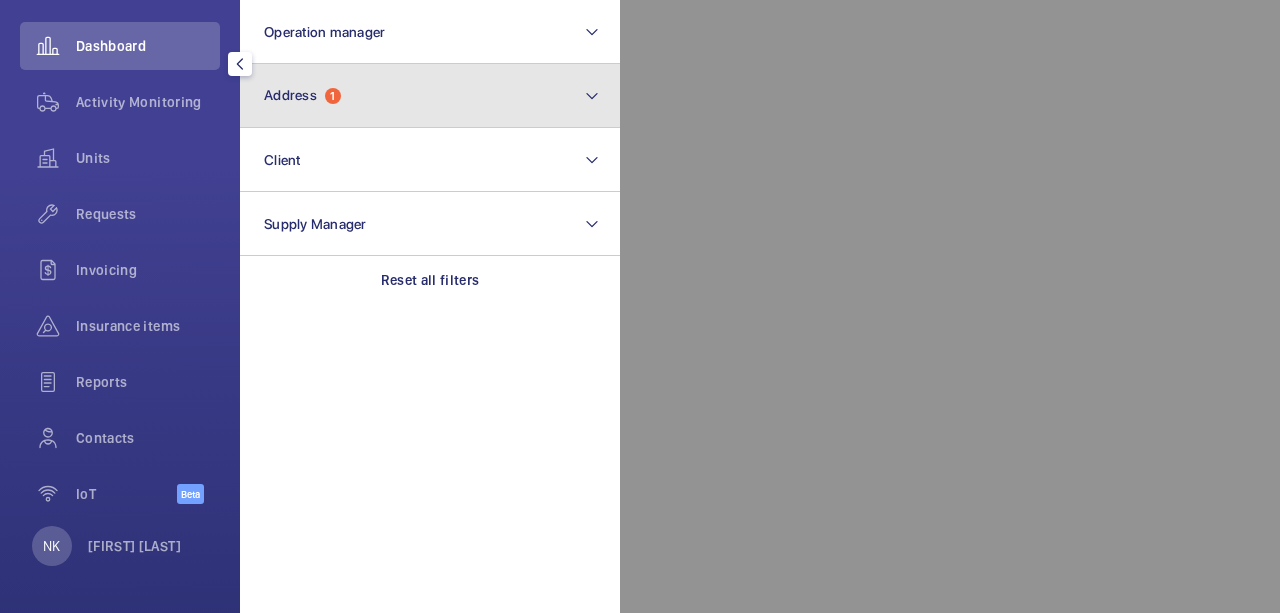 click on "Address  1" 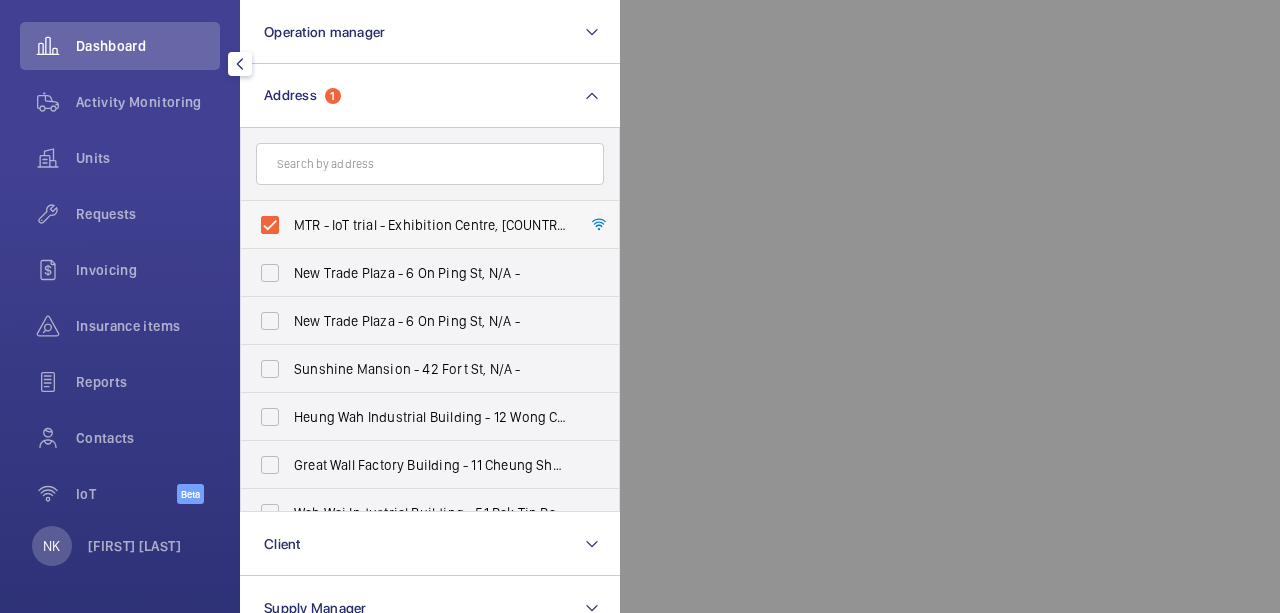 click on "MTR - IoT trial - Exhibition Centre, [COUNTRY] -" at bounding box center (431, 225) 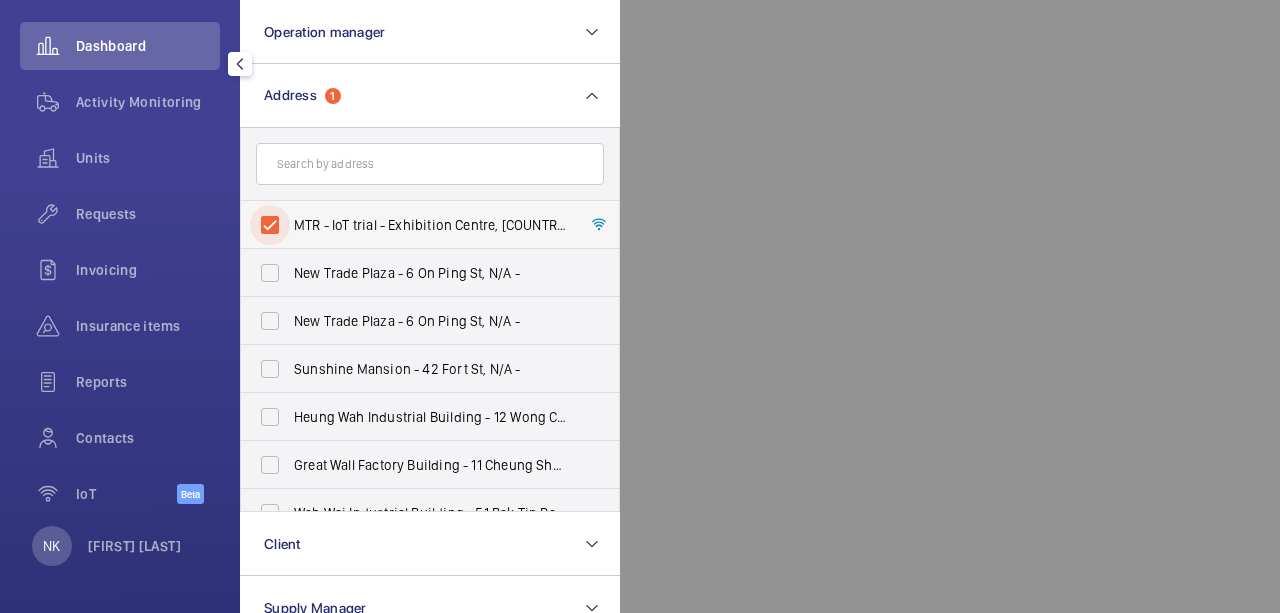 click on "MTR - IoT trial - Exhibition Centre, [COUNTRY] -" at bounding box center (270, 225) 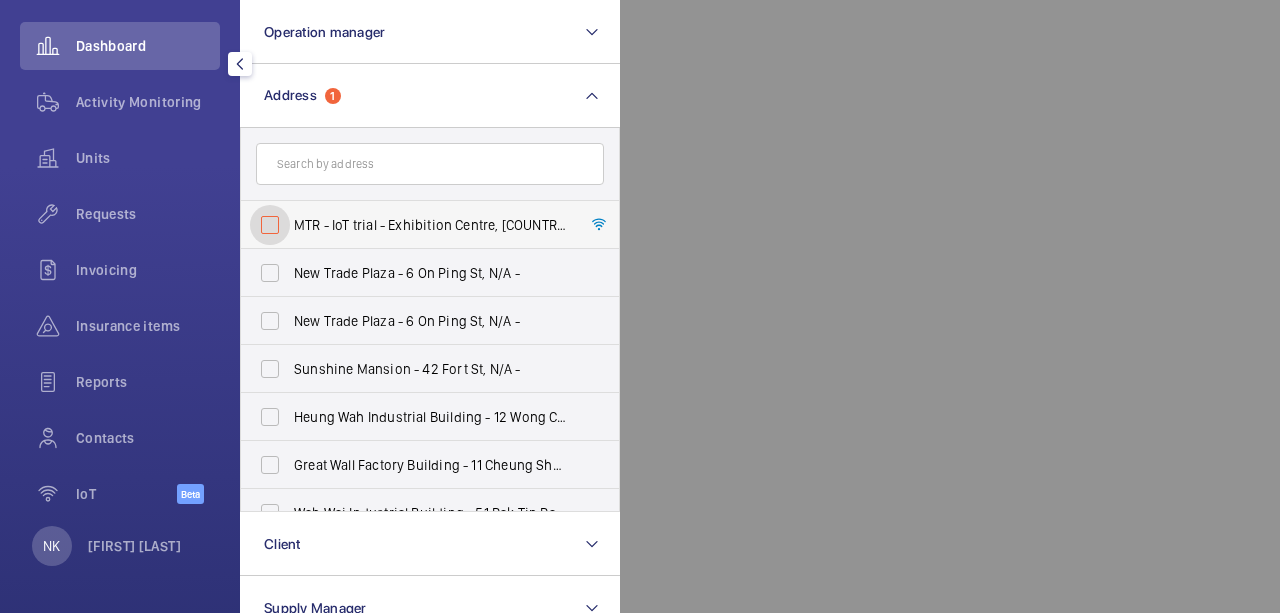 checkbox on "false" 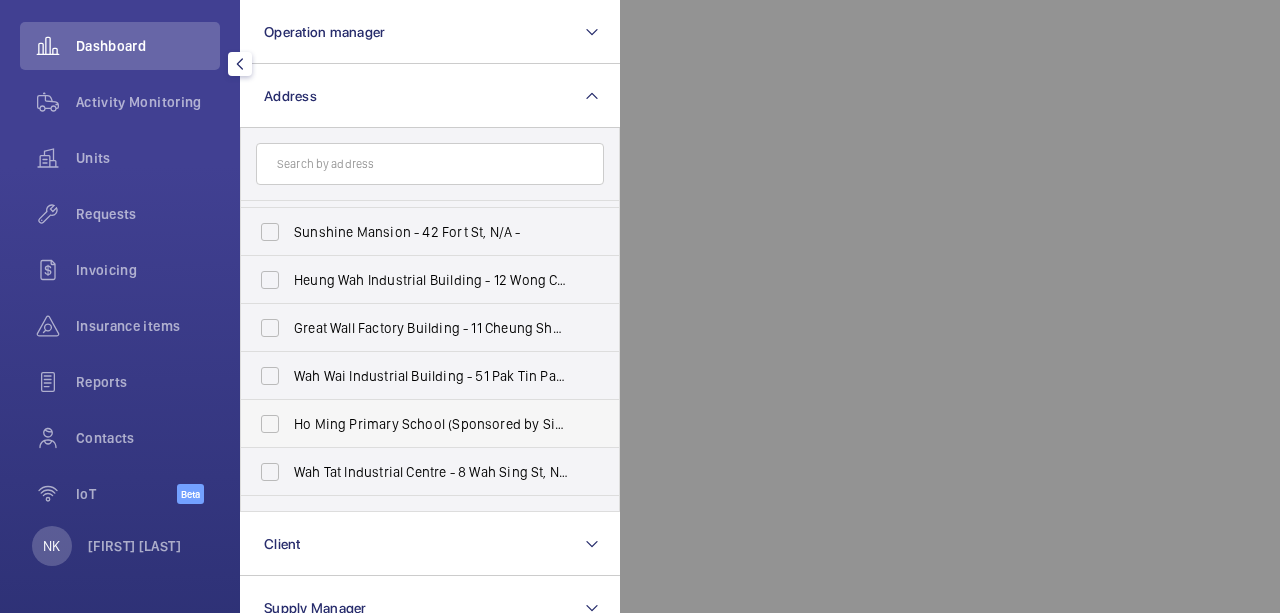 scroll, scrollTop: 218, scrollLeft: 0, axis: vertical 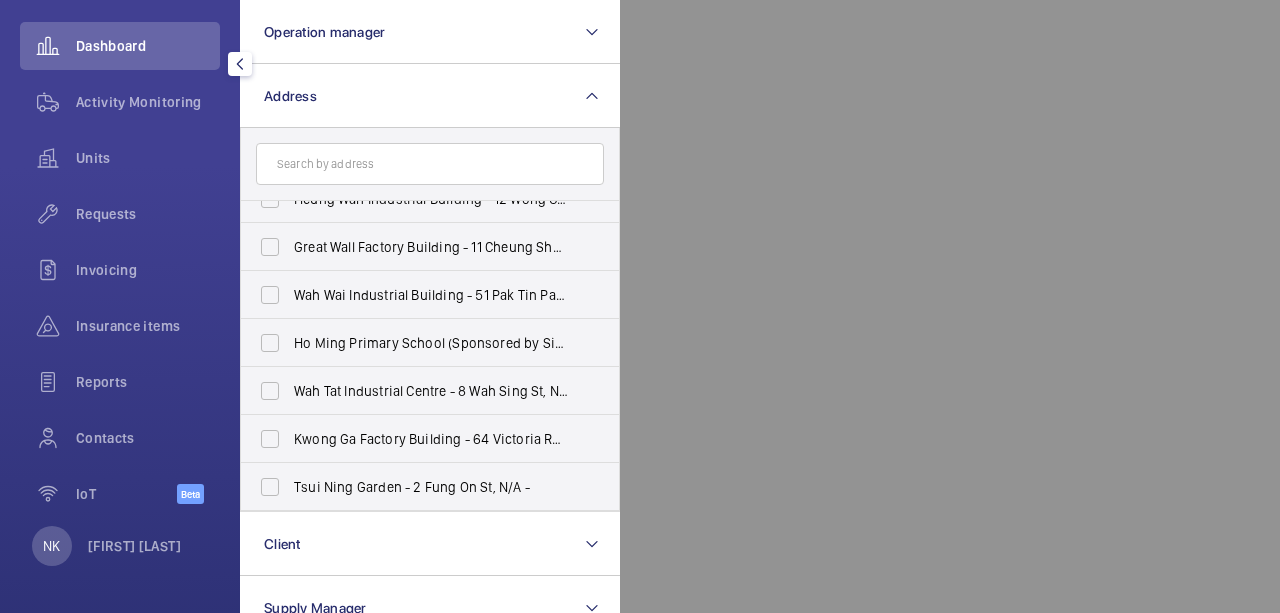 click 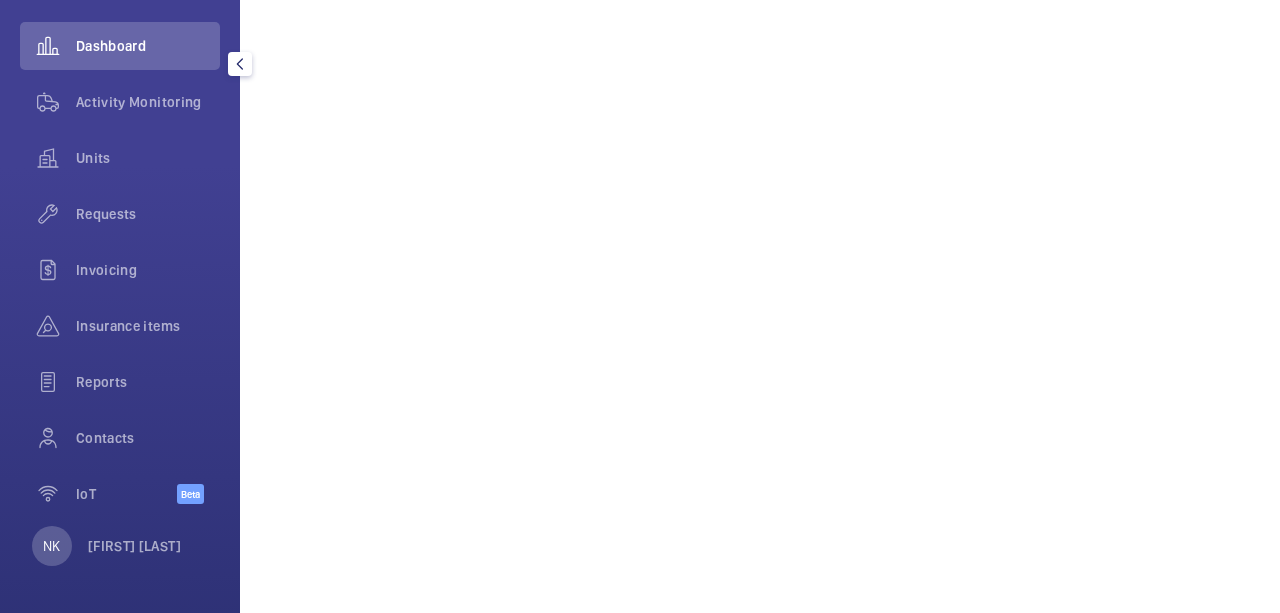 scroll, scrollTop: 300, scrollLeft: 0, axis: vertical 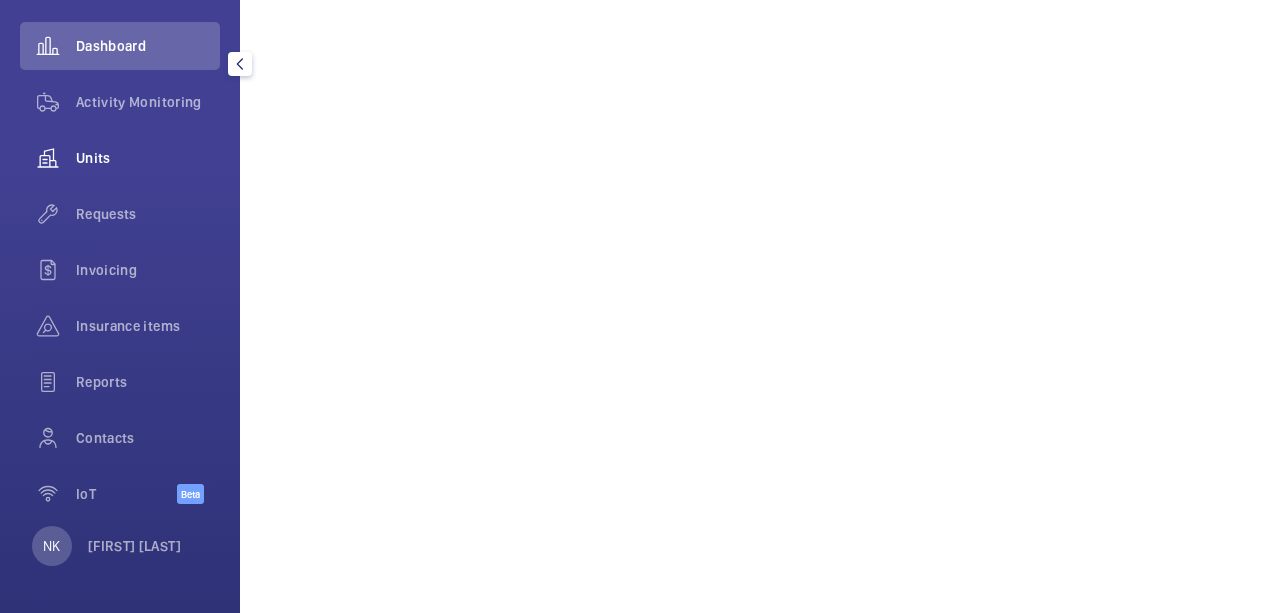 click on "Units" 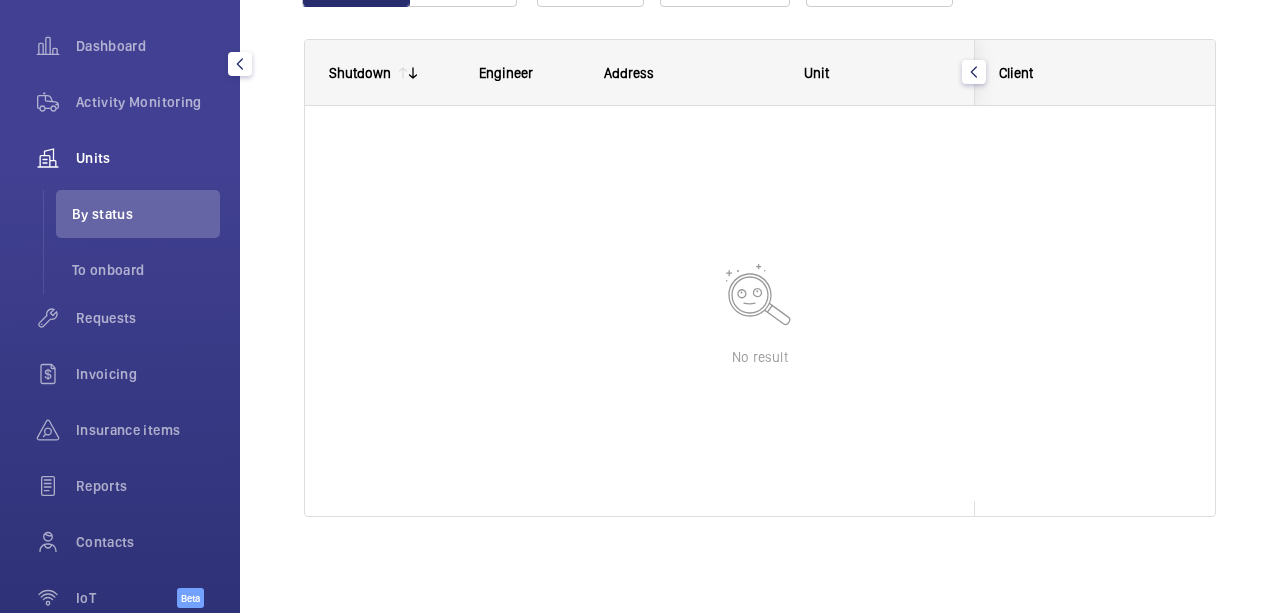 scroll, scrollTop: 262, scrollLeft: 0, axis: vertical 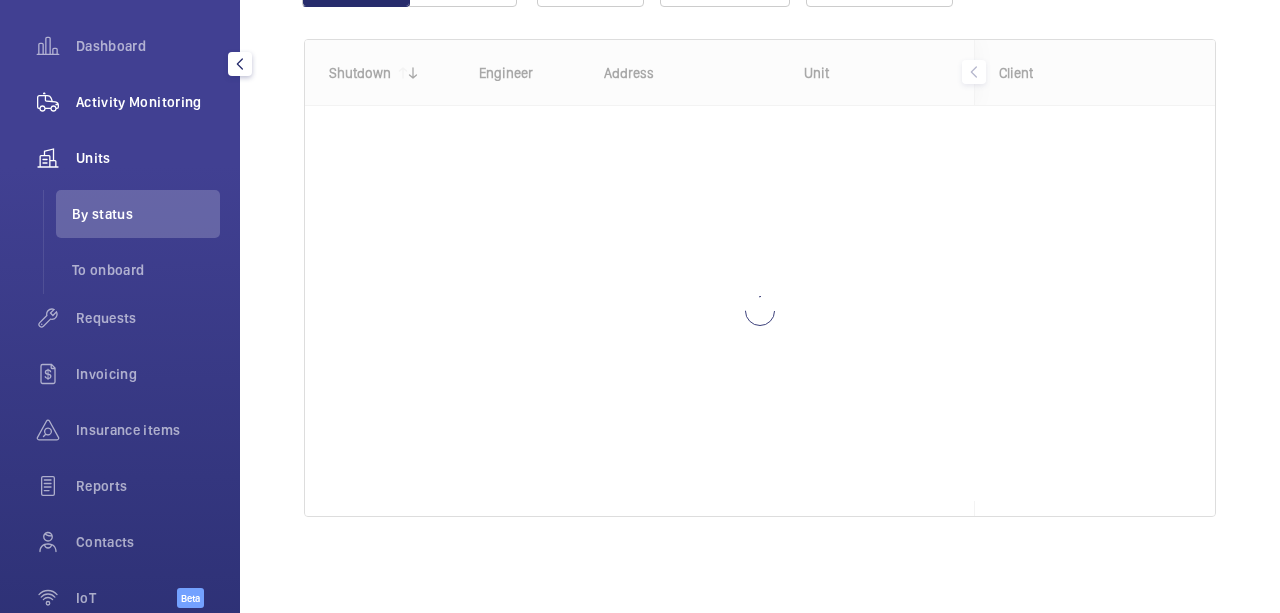 click on "Activity Monitoring" 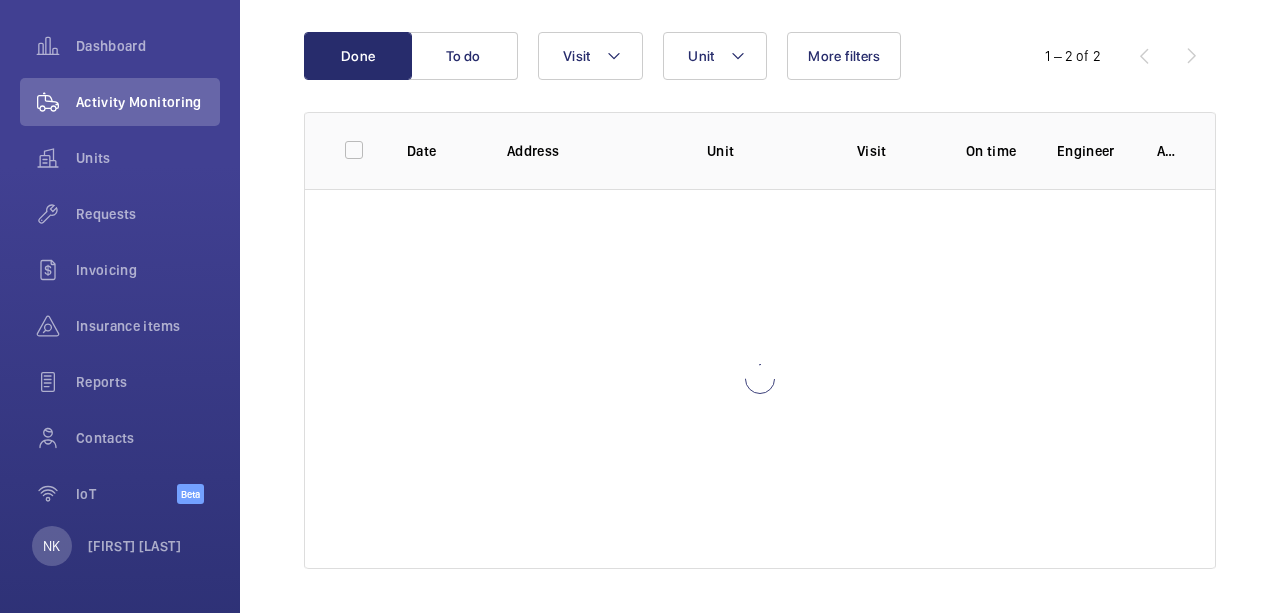 scroll, scrollTop: 203, scrollLeft: 0, axis: vertical 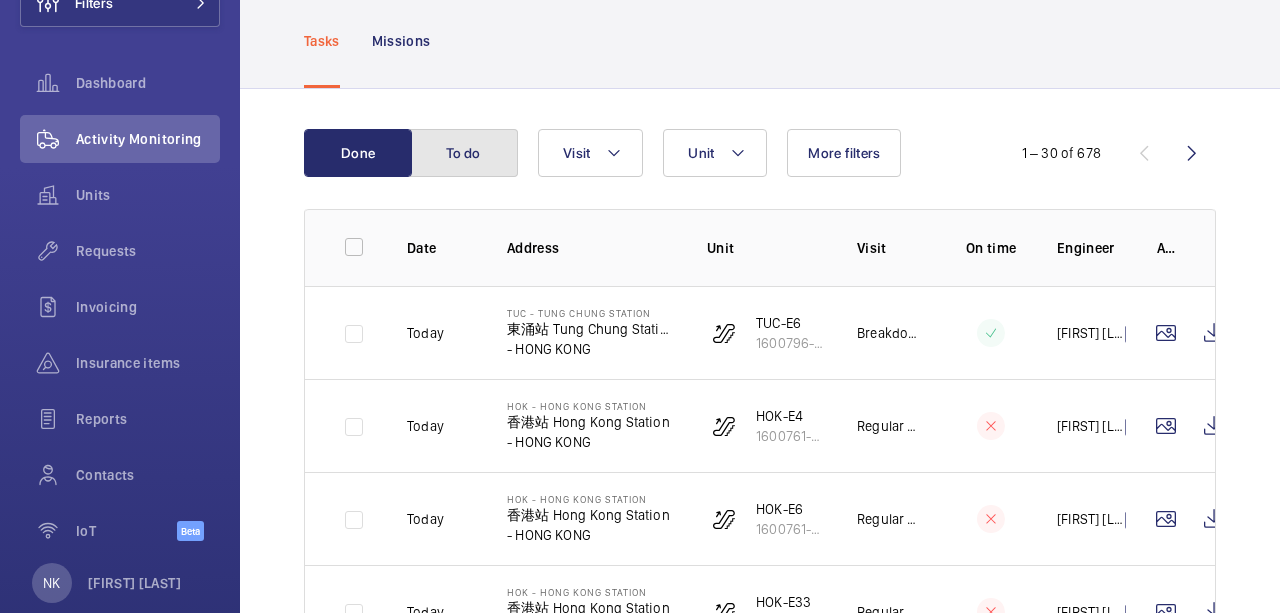 click on "To do" 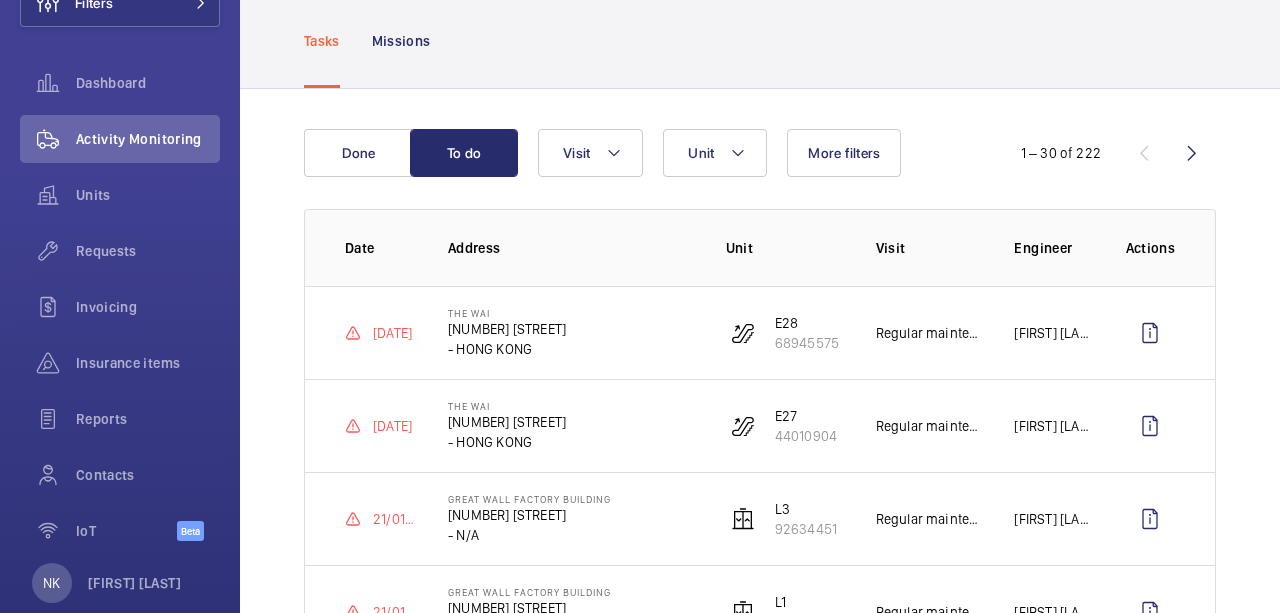 drag, startPoint x: 509, startPoint y: 345, endPoint x: 600, endPoint y: 359, distance: 92.070625 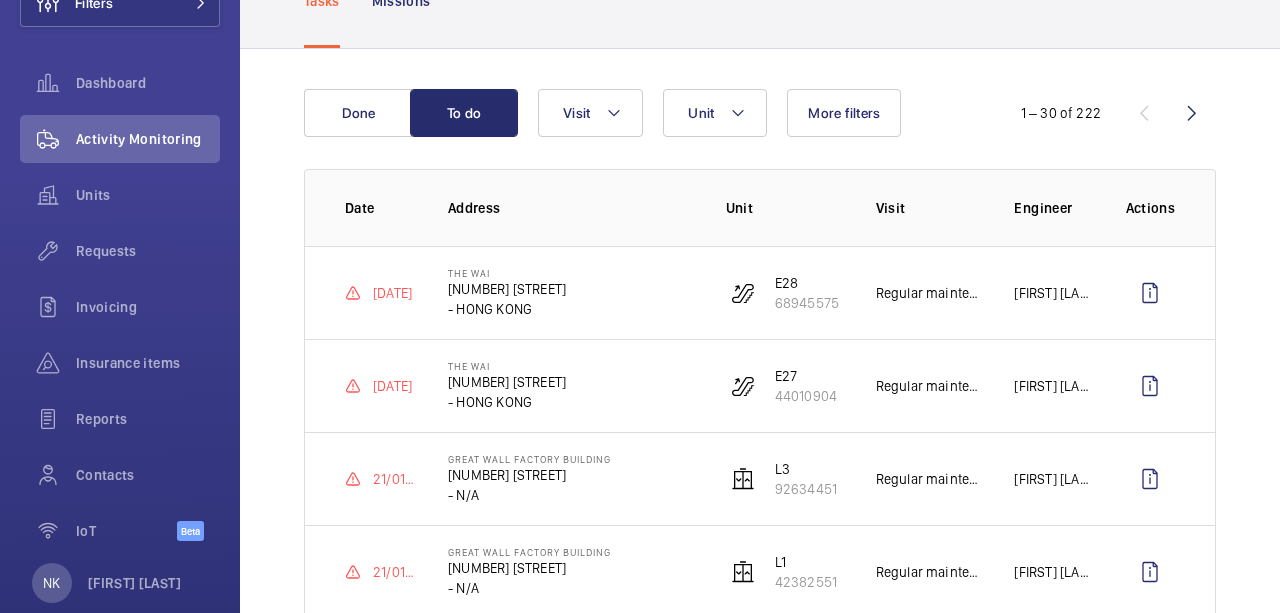 scroll, scrollTop: 103, scrollLeft: 0, axis: vertical 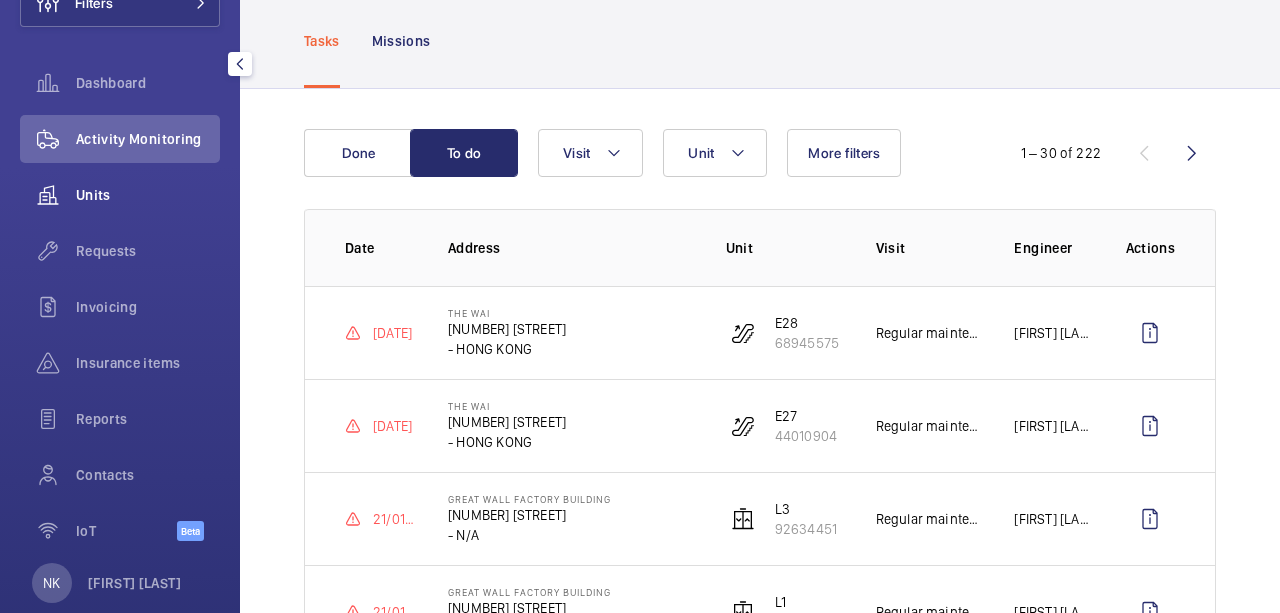 click on "Units" 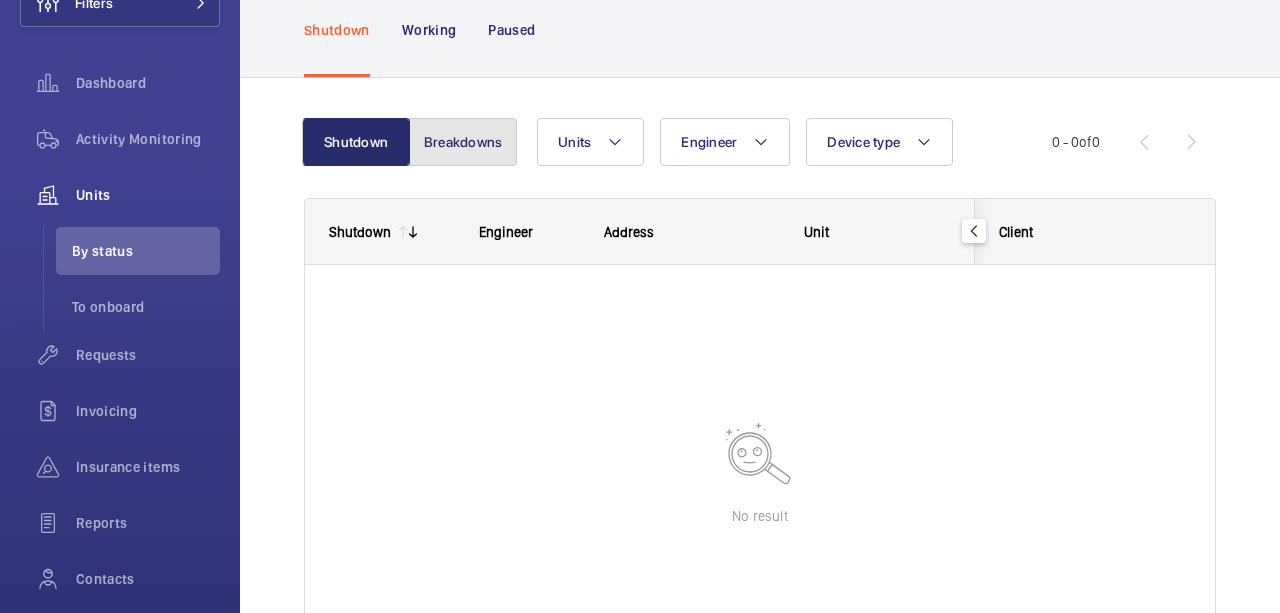 click on "Breakdowns" 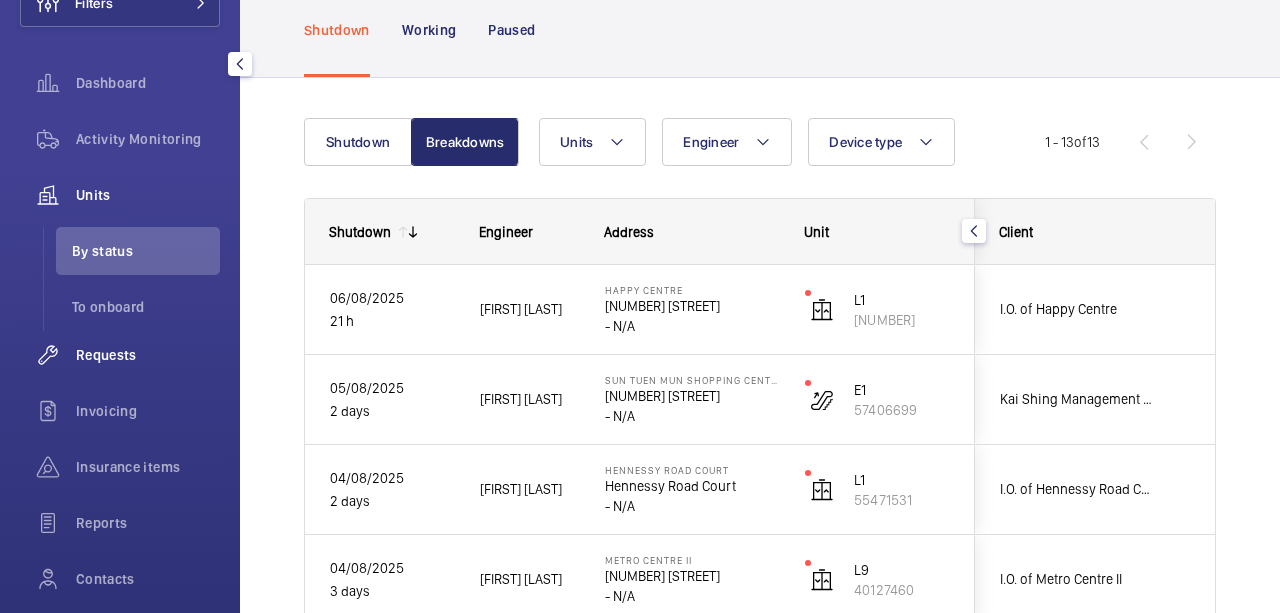 click on "Requests" 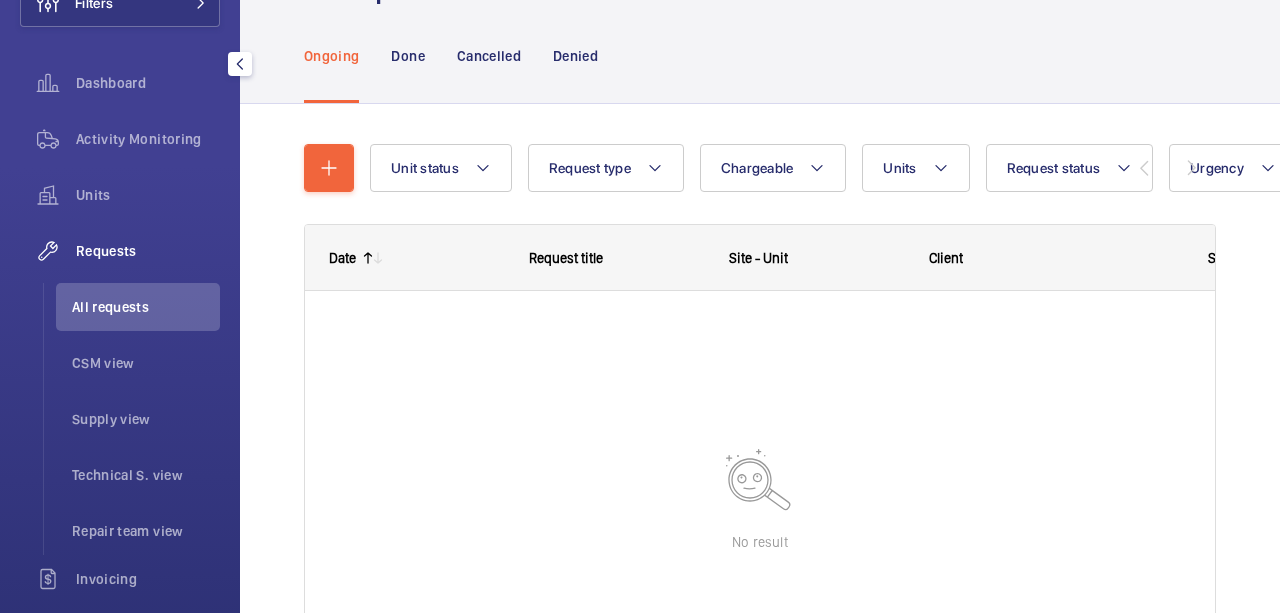 scroll, scrollTop: 0, scrollLeft: 0, axis: both 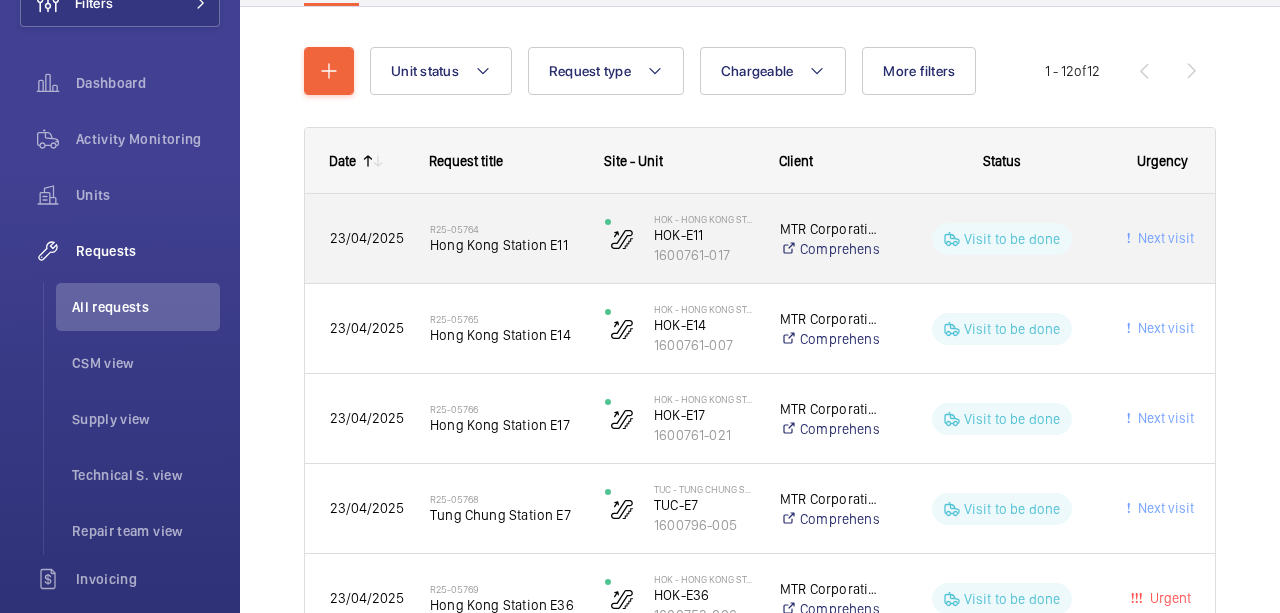 click on "Visit to be done" 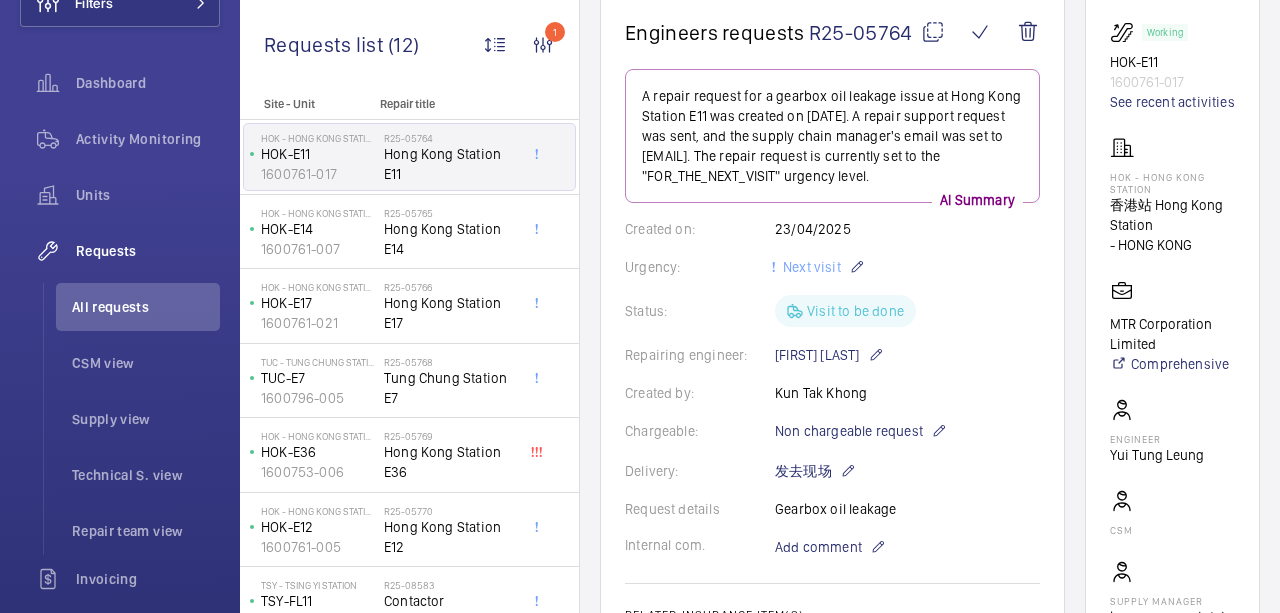 scroll, scrollTop: 100, scrollLeft: 0, axis: vertical 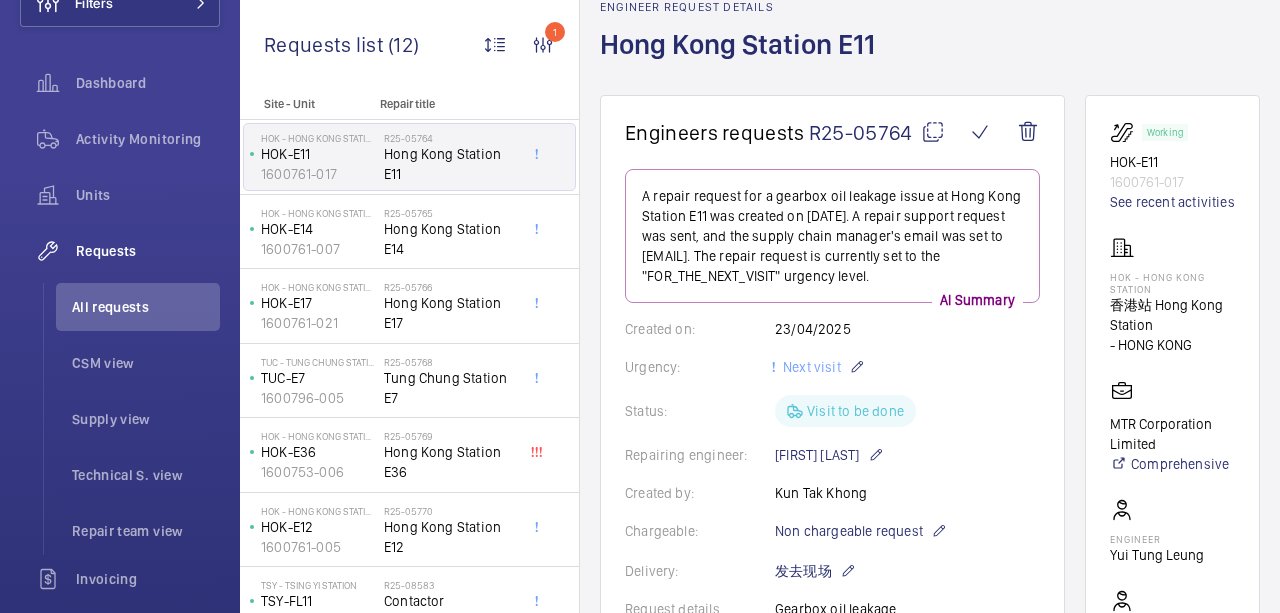 drag, startPoint x: 638, startPoint y: 191, endPoint x: 784, endPoint y: 297, distance: 180.42172 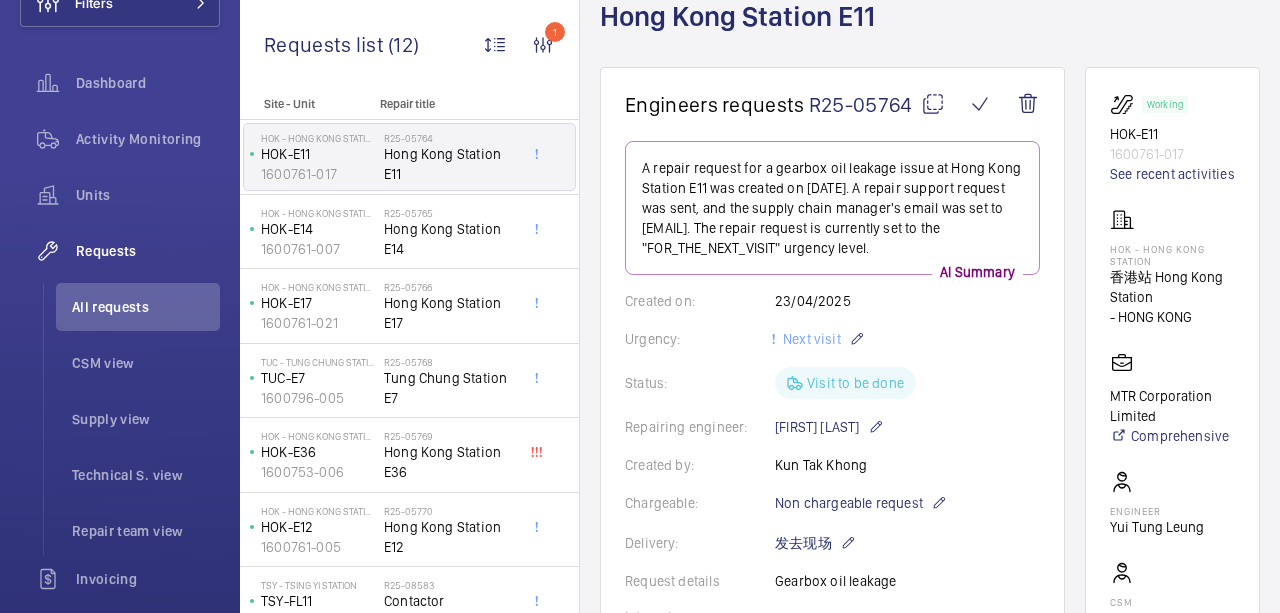 scroll, scrollTop: 200, scrollLeft: 0, axis: vertical 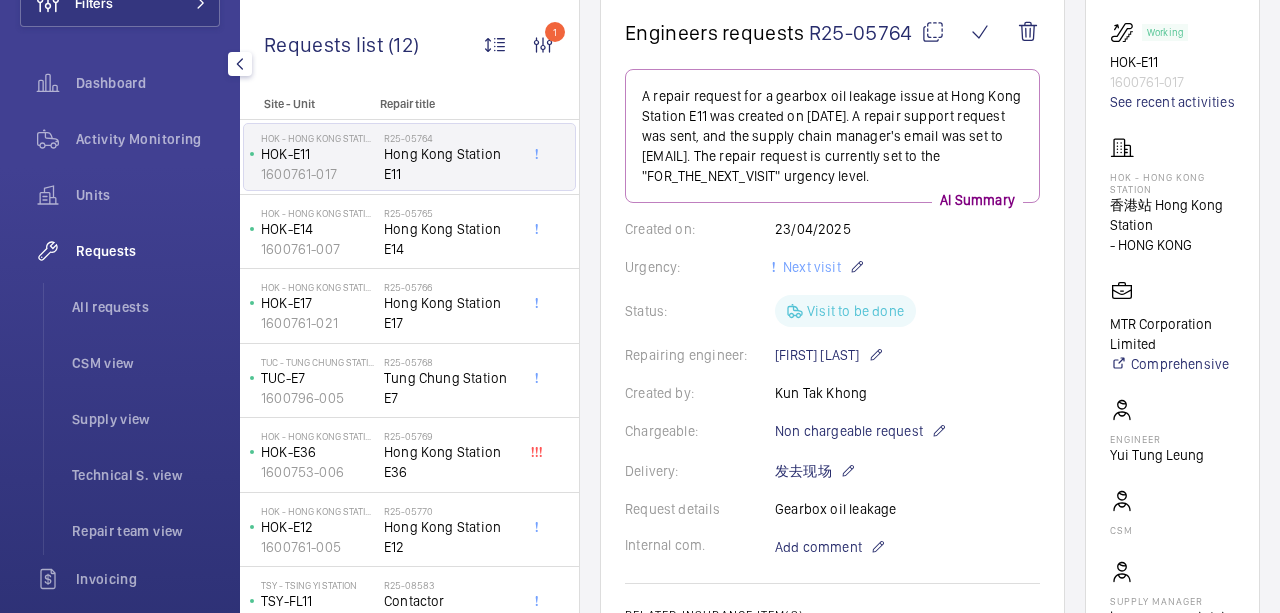 click on "Requests" 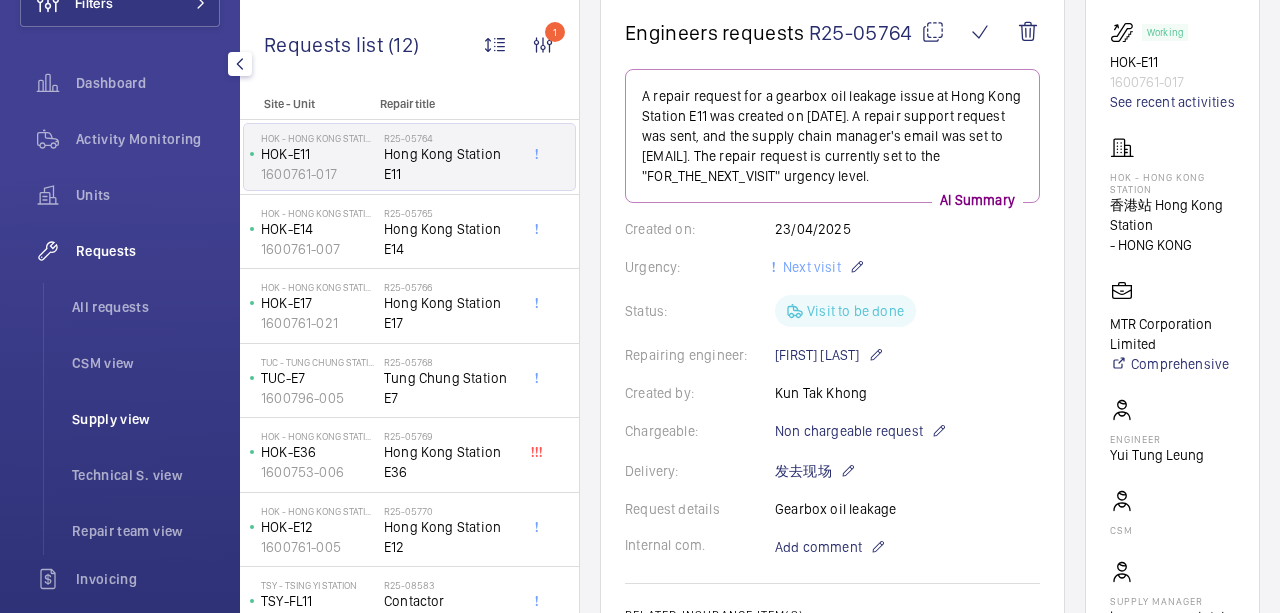 scroll, scrollTop: 349, scrollLeft: 0, axis: vertical 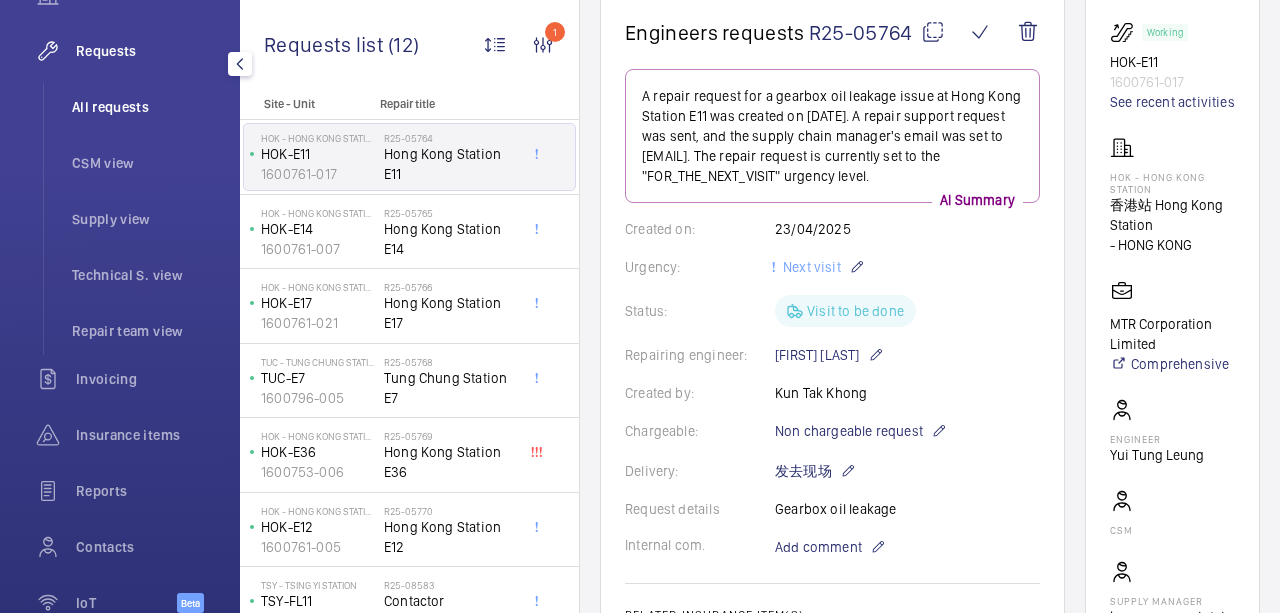 click on "All requests" 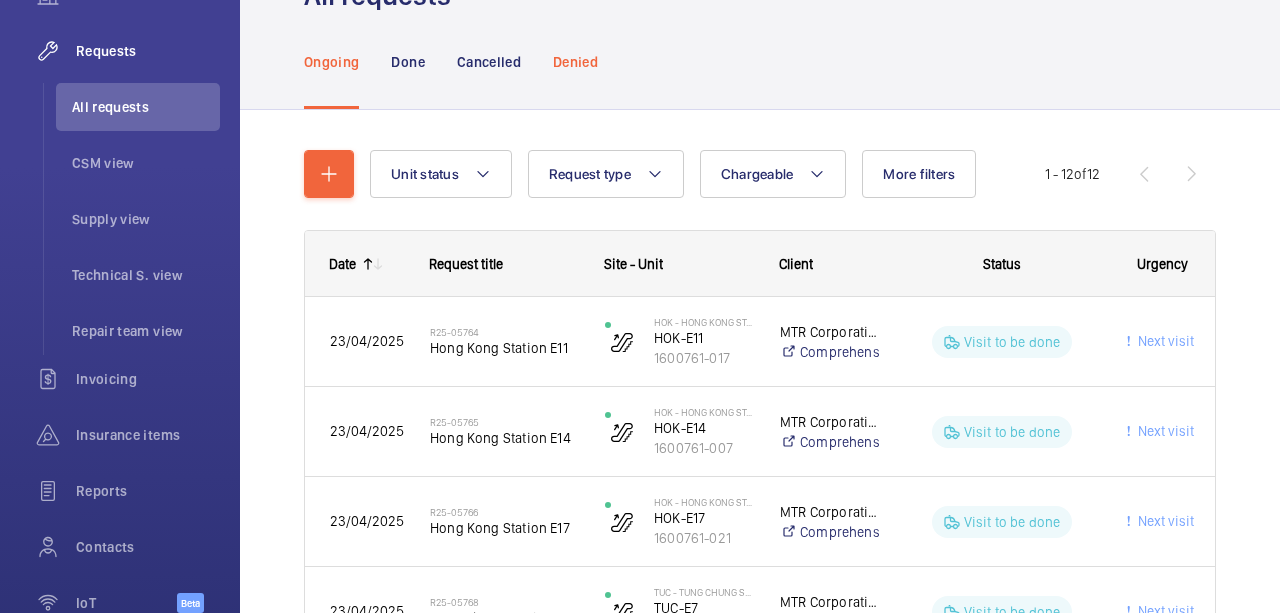 scroll, scrollTop: 0, scrollLeft: 0, axis: both 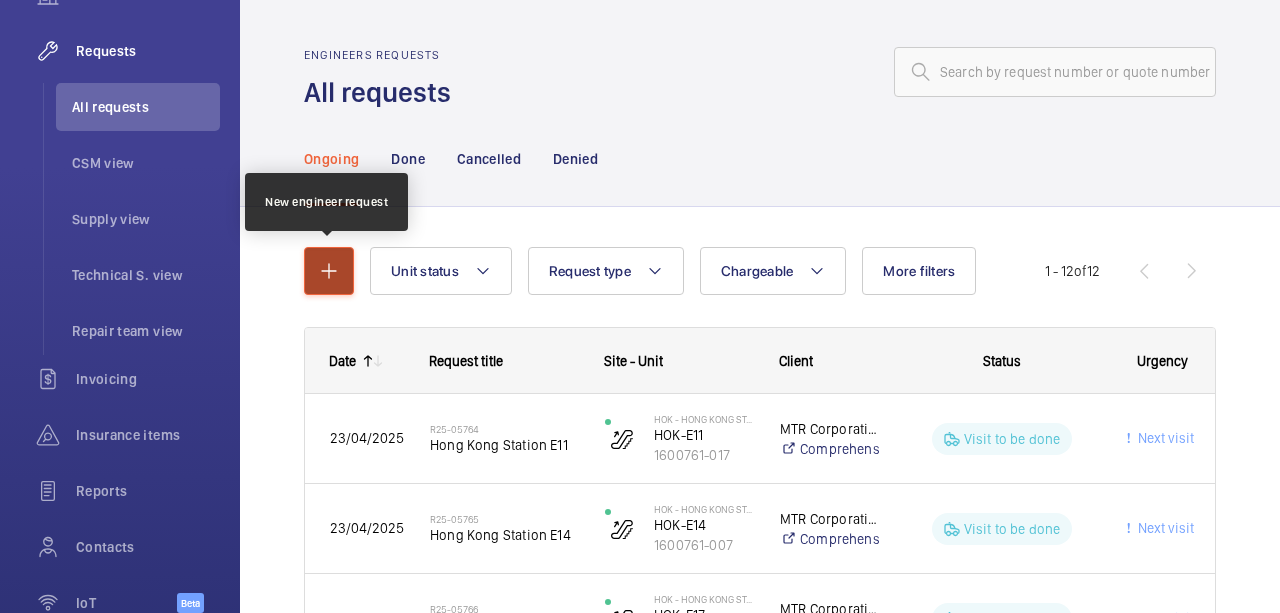 click 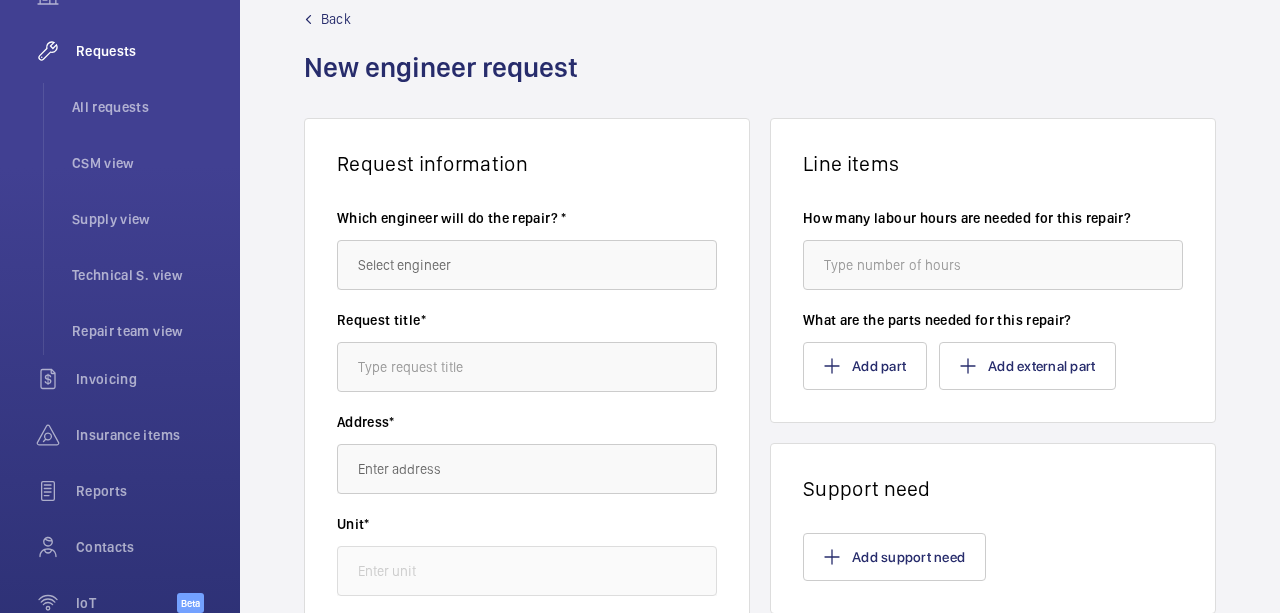 scroll, scrollTop: 100, scrollLeft: 0, axis: vertical 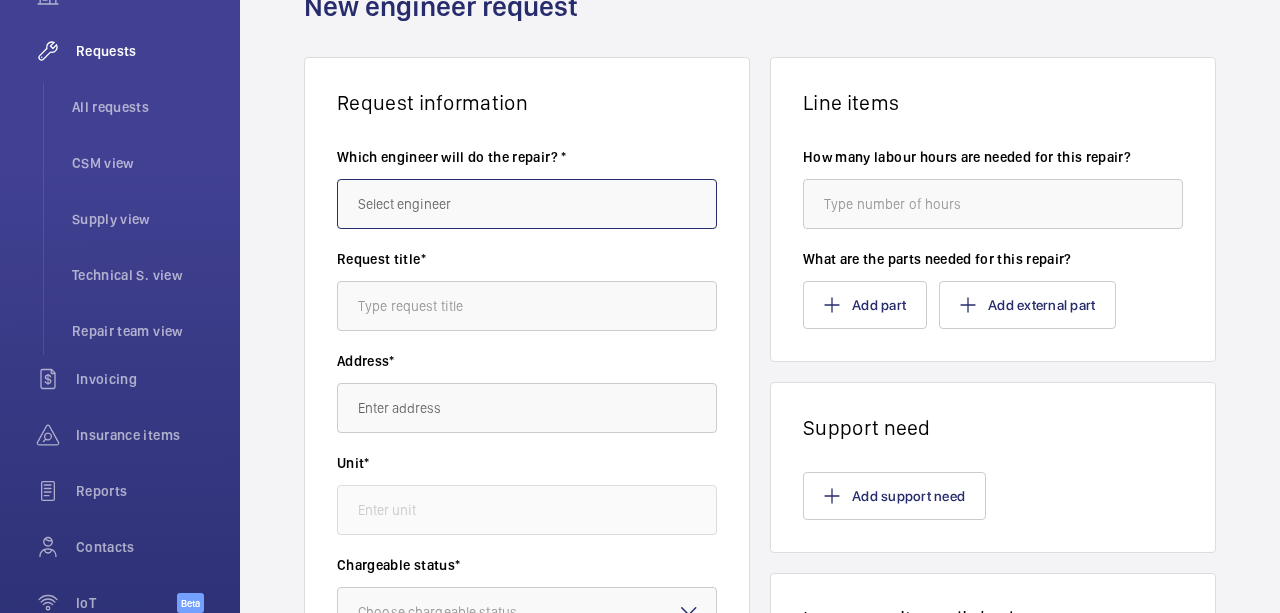 click at bounding box center (527, 204) 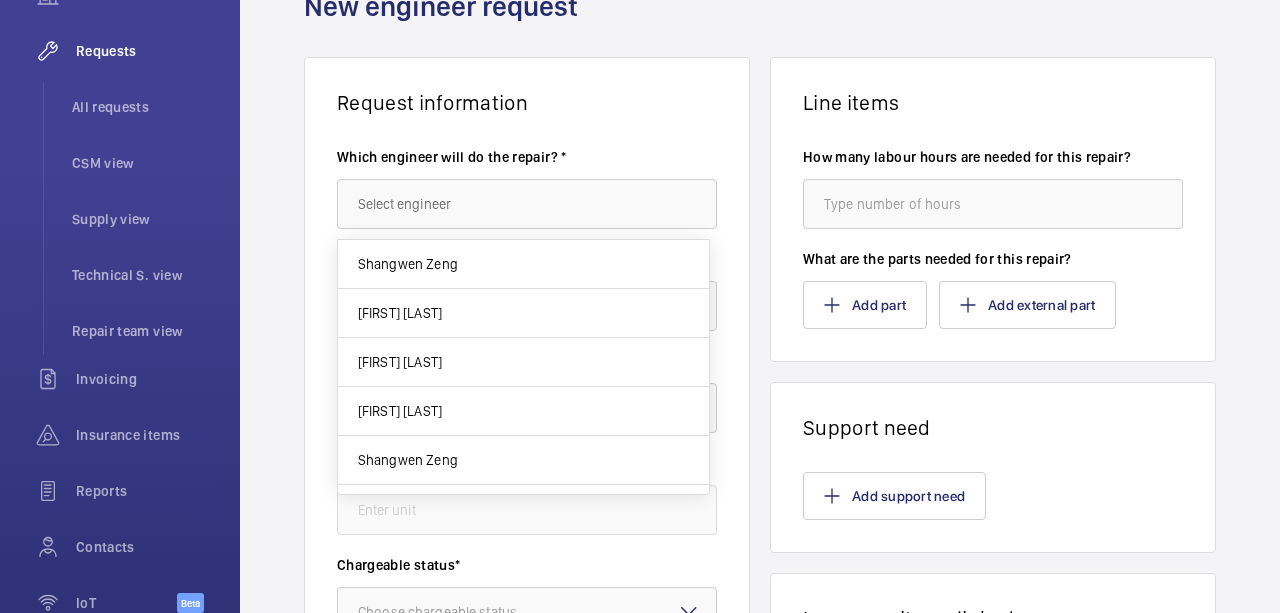 click on "Which engineer will do the repair? * Request title* Address* Unit* Chargeable status* Choose chargeable status Contract type  --  Emergency level* Choose level of emergency Delivery* Select a delivery option Request details" 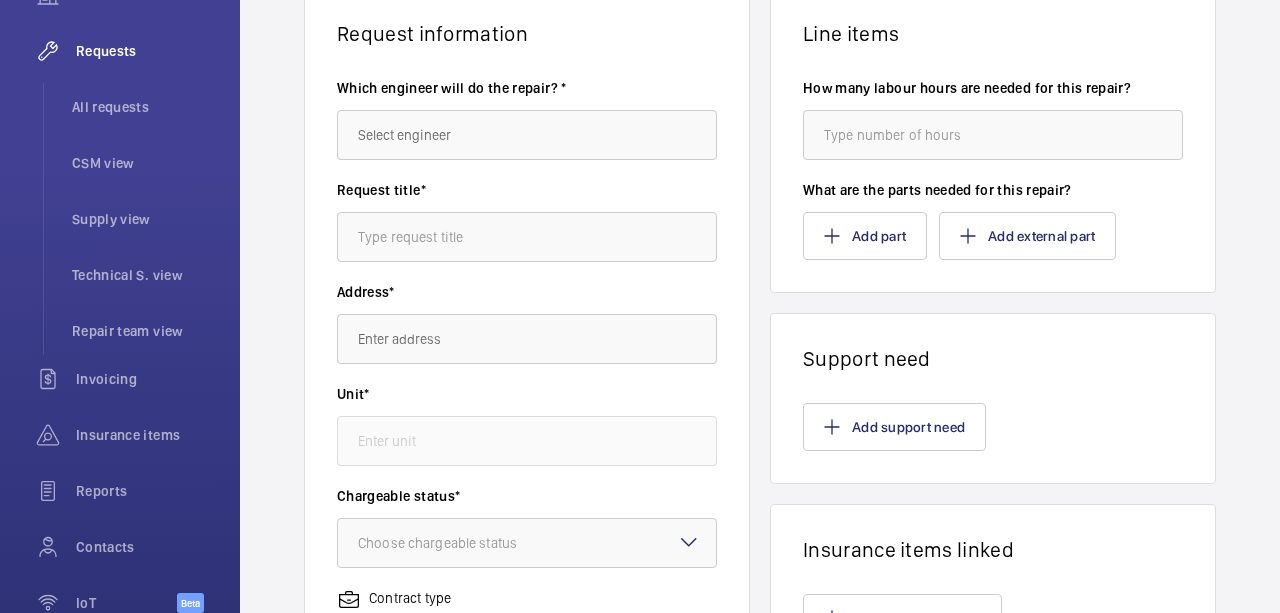 scroll, scrollTop: 200, scrollLeft: 0, axis: vertical 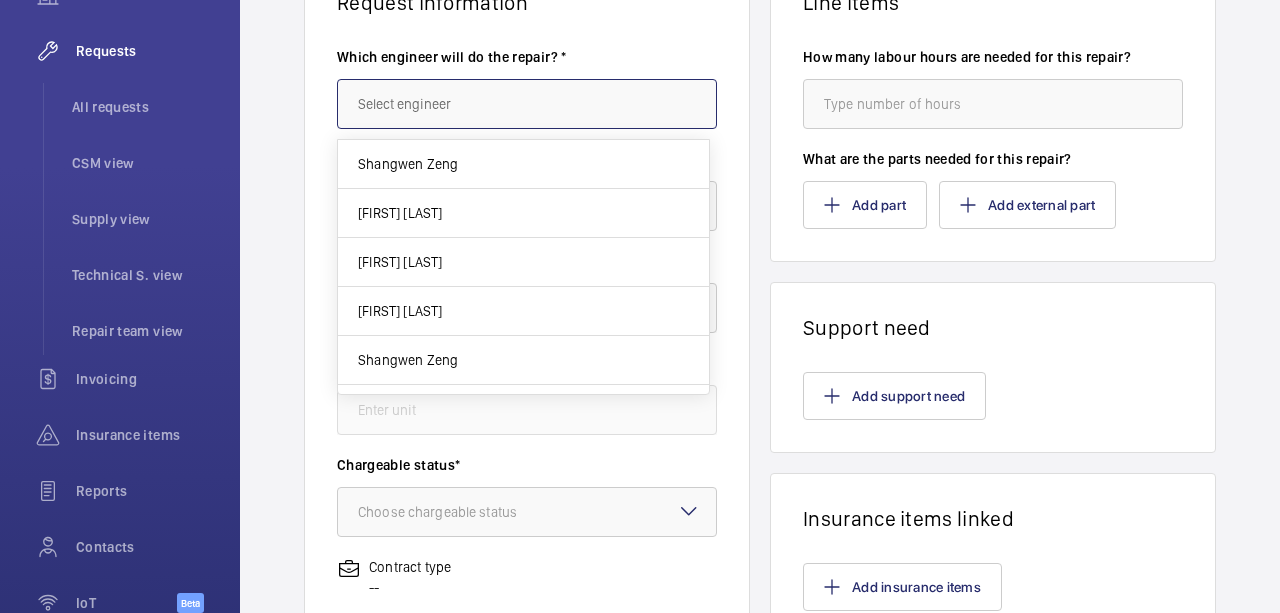 click at bounding box center (527, 104) 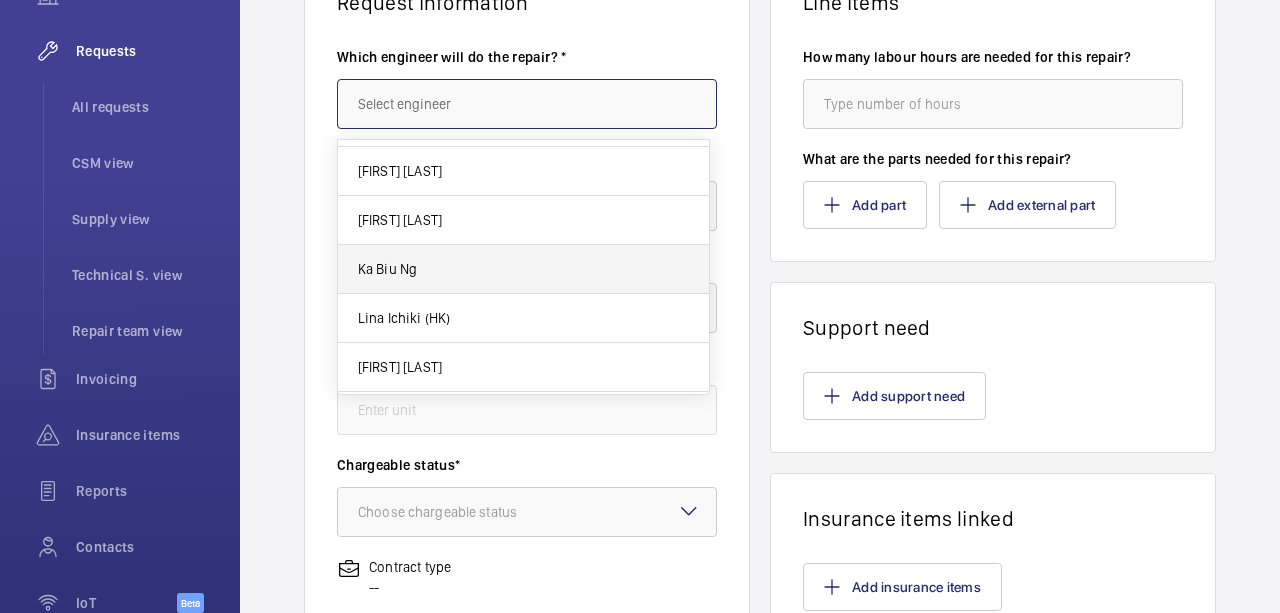 scroll, scrollTop: 942, scrollLeft: 0, axis: vertical 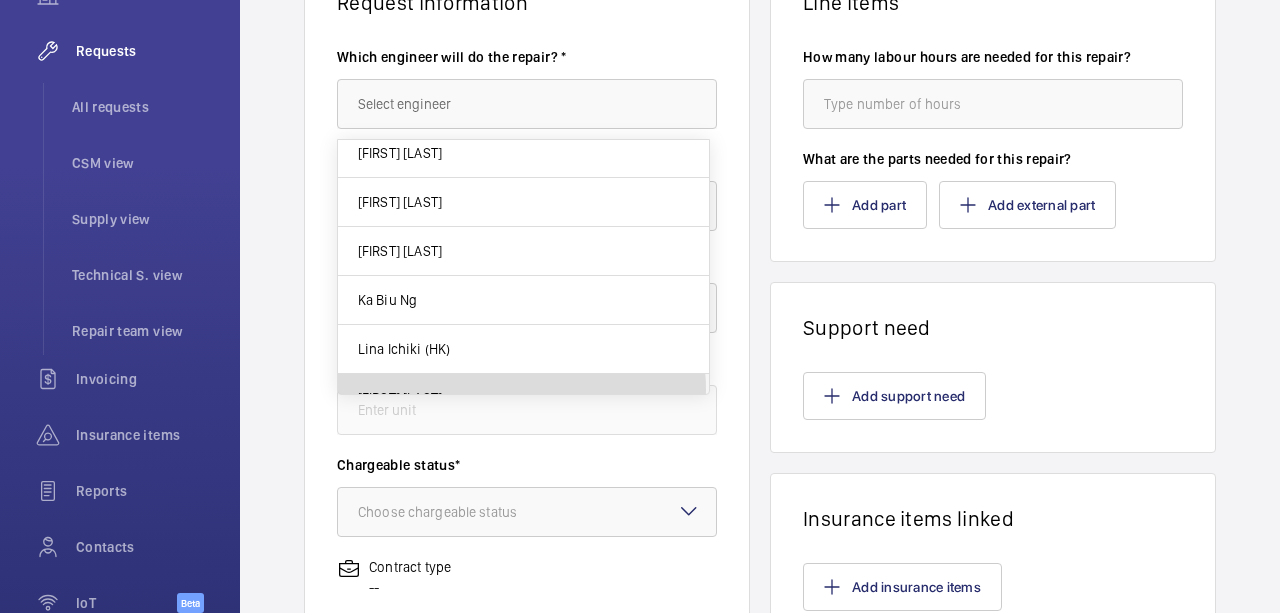 click on "[FIRST] [LAST]" at bounding box center [523, 398] 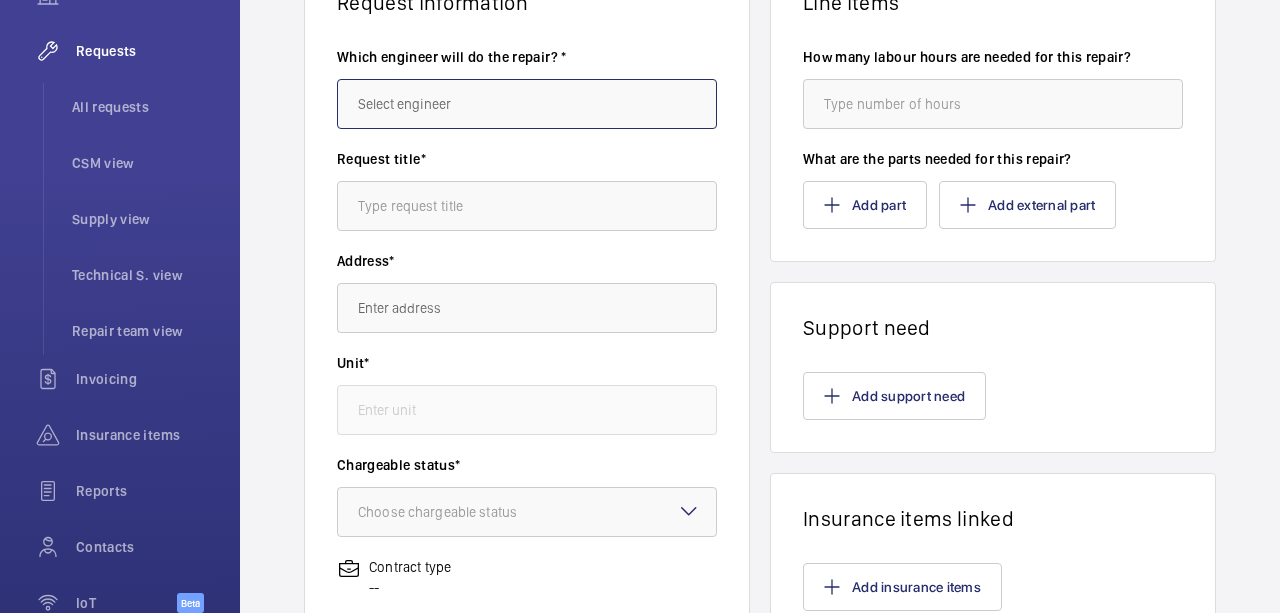 type on "[FIRST] [LAST]" 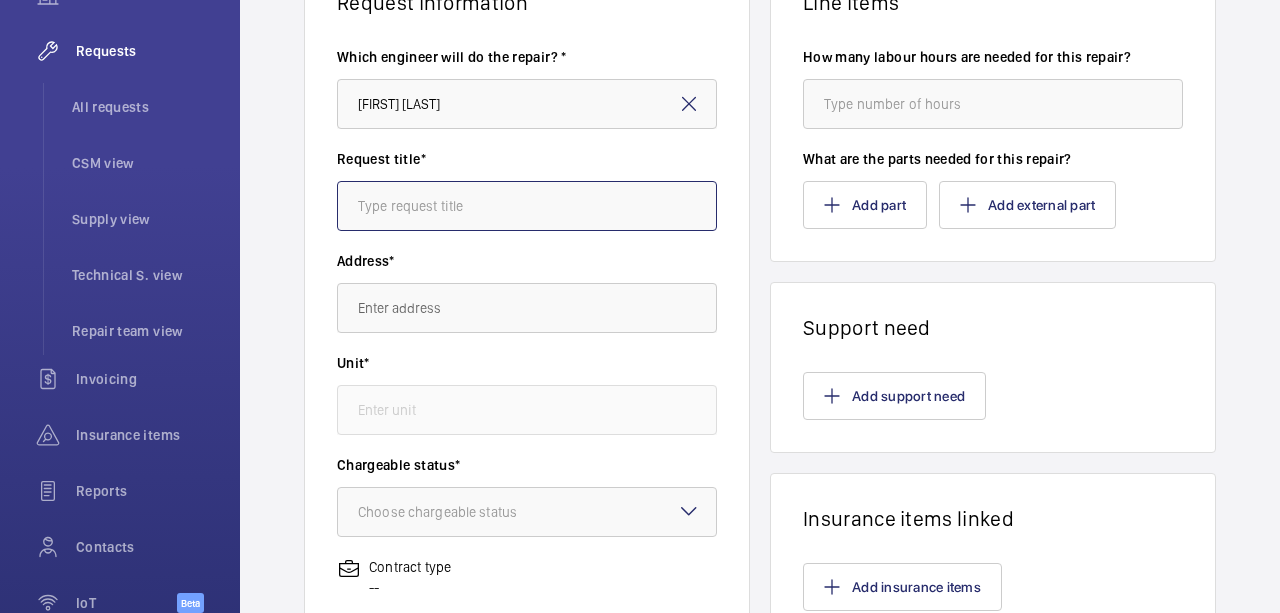 click 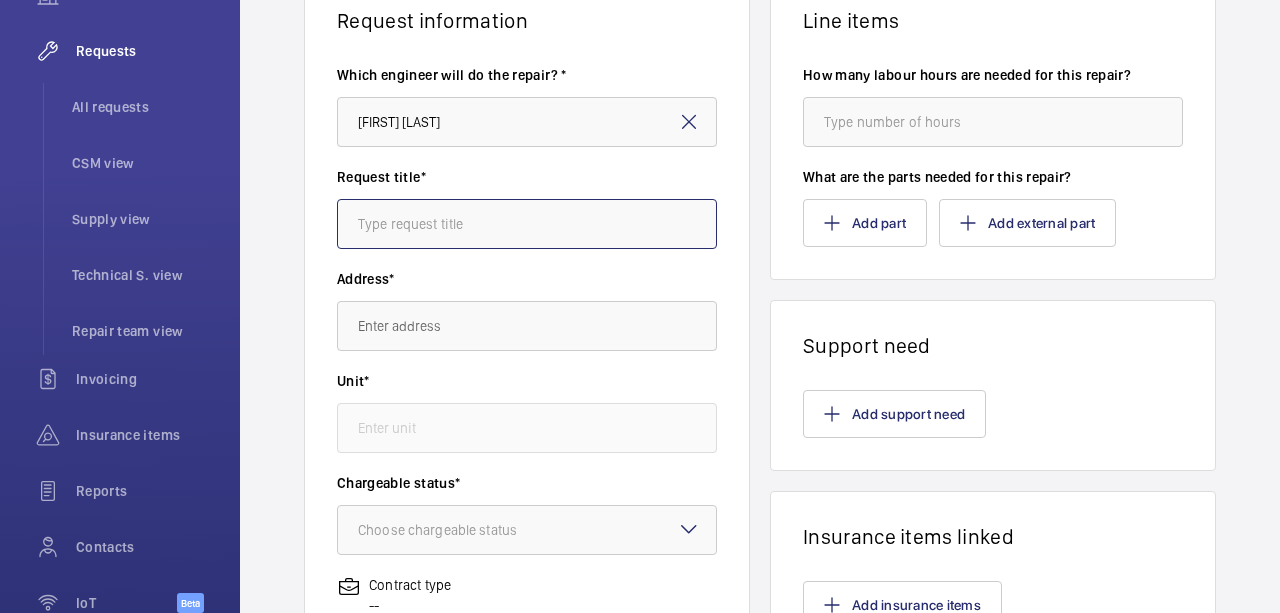 scroll, scrollTop: 200, scrollLeft: 0, axis: vertical 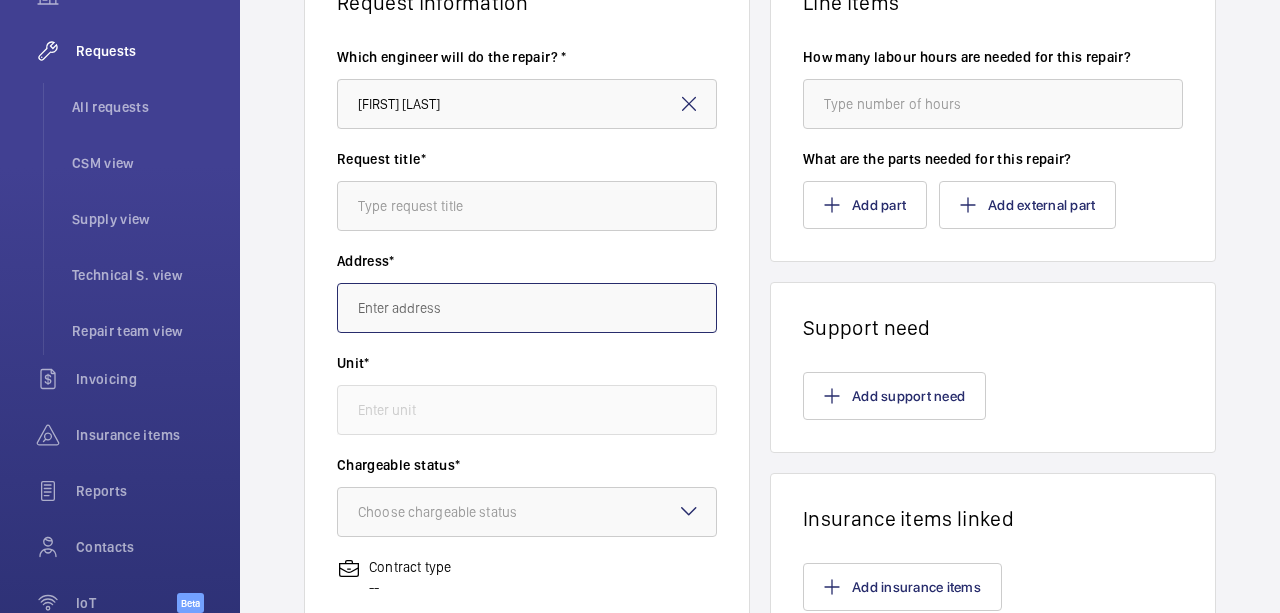 click at bounding box center [527, 308] 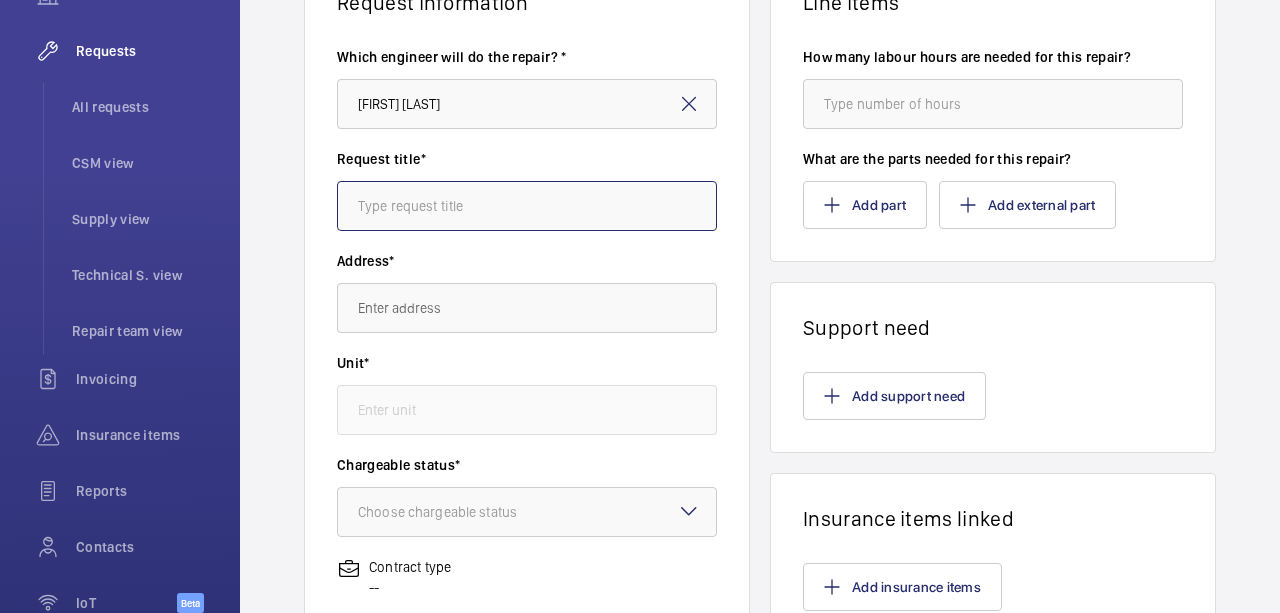 click 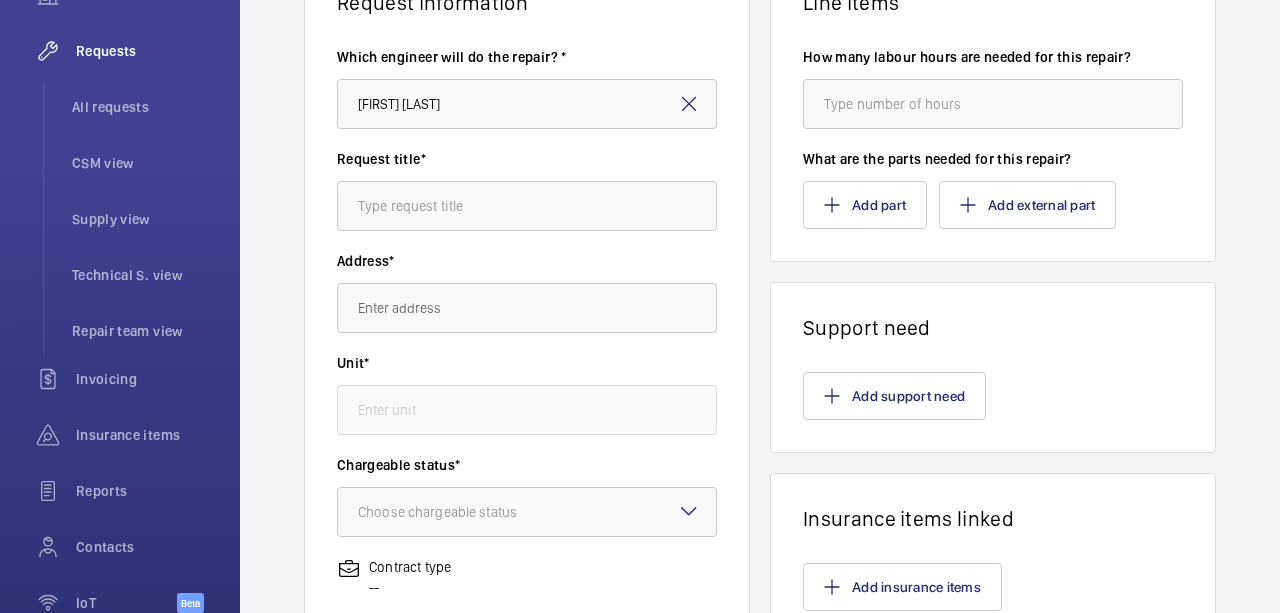 drag, startPoint x: 332, startPoint y: 154, endPoint x: 473, endPoint y: 165, distance: 141.42842 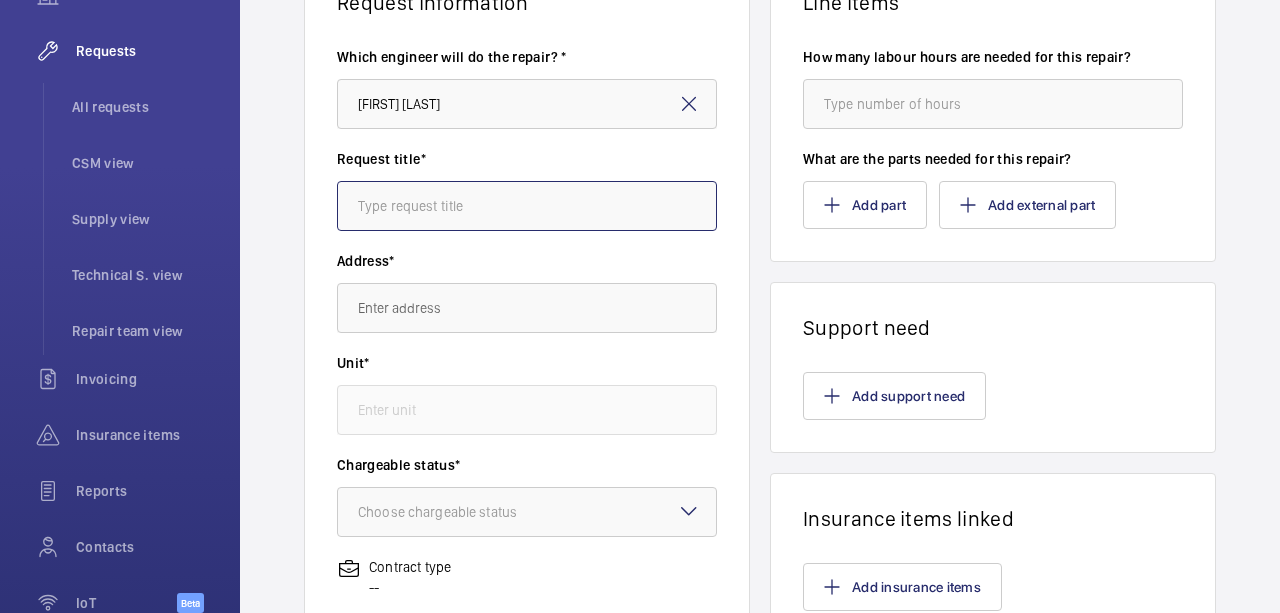 drag, startPoint x: 475, startPoint y: 215, endPoint x: 433, endPoint y: 201, distance: 44.27189 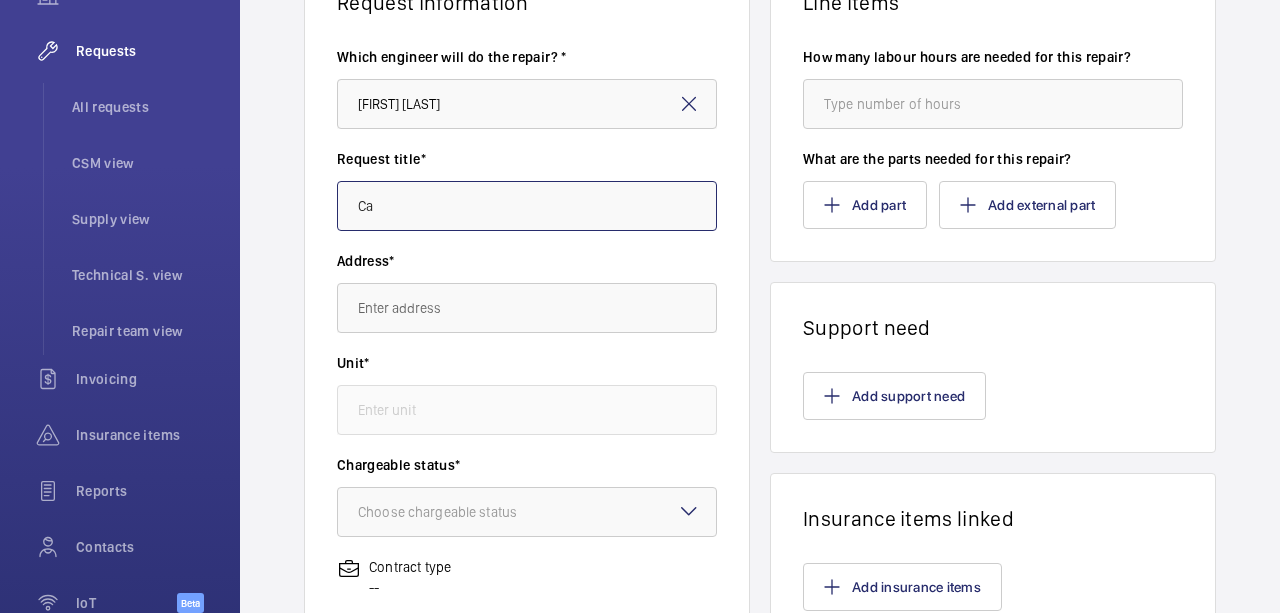 type on "C" 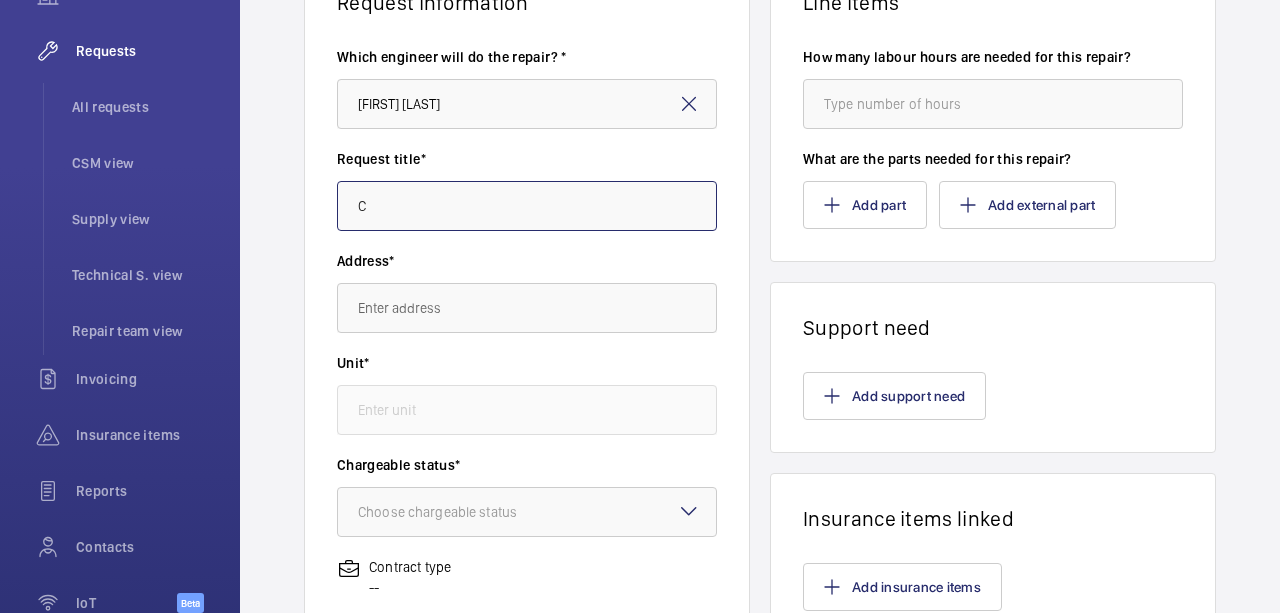 type 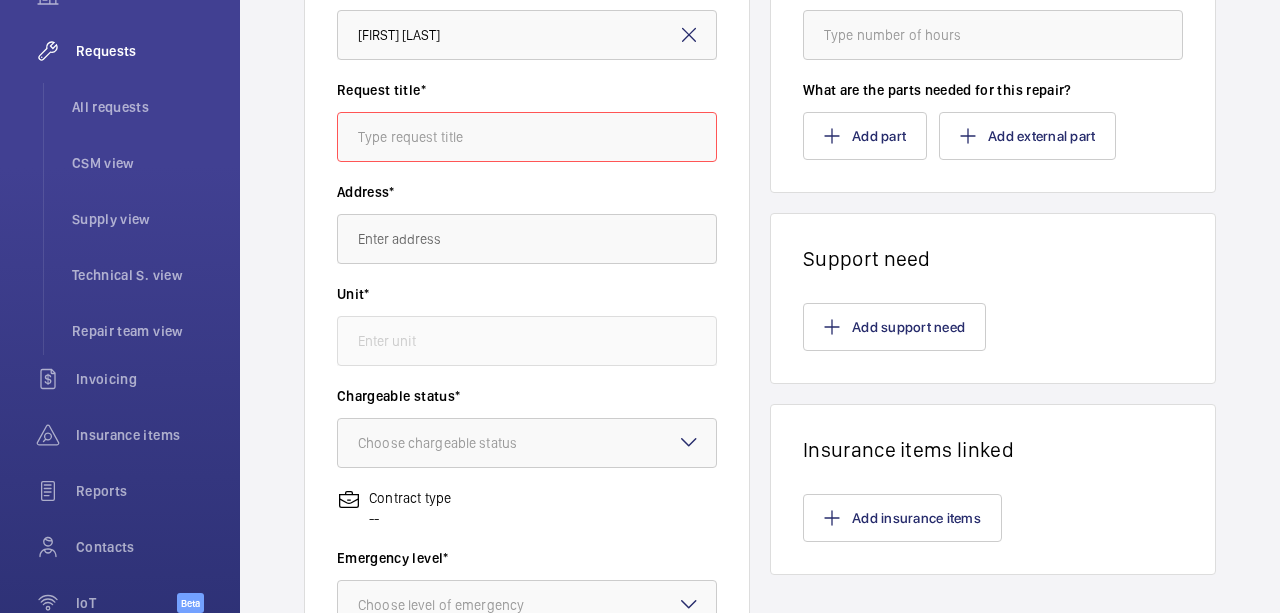 scroll, scrollTop: 300, scrollLeft: 0, axis: vertical 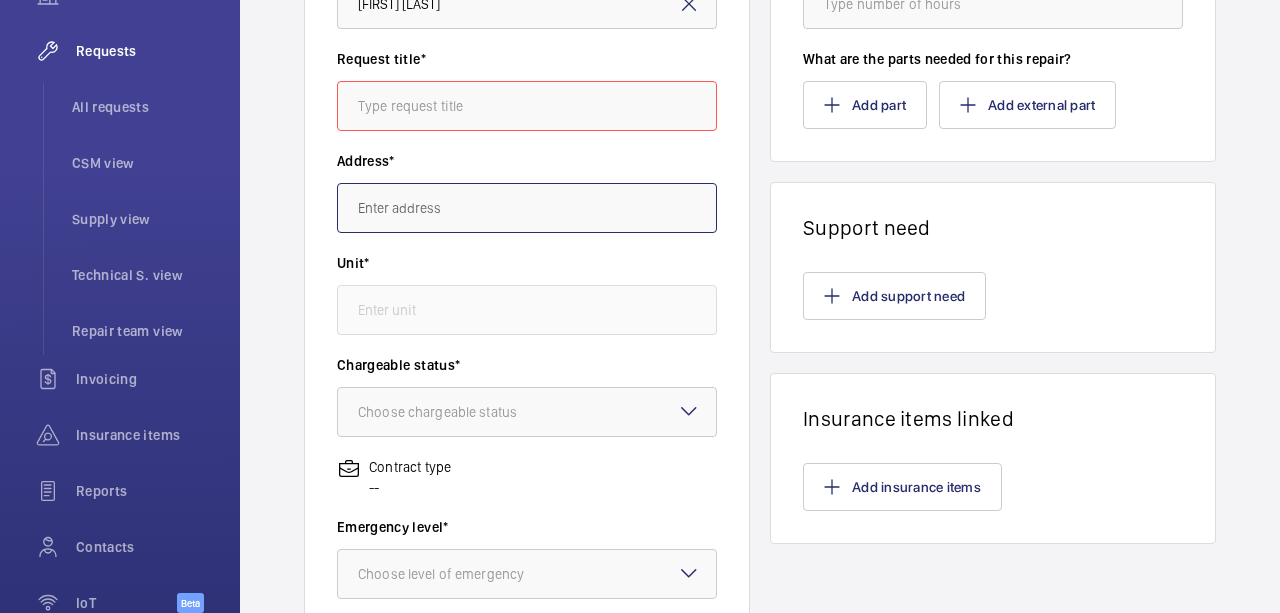 click at bounding box center [527, 208] 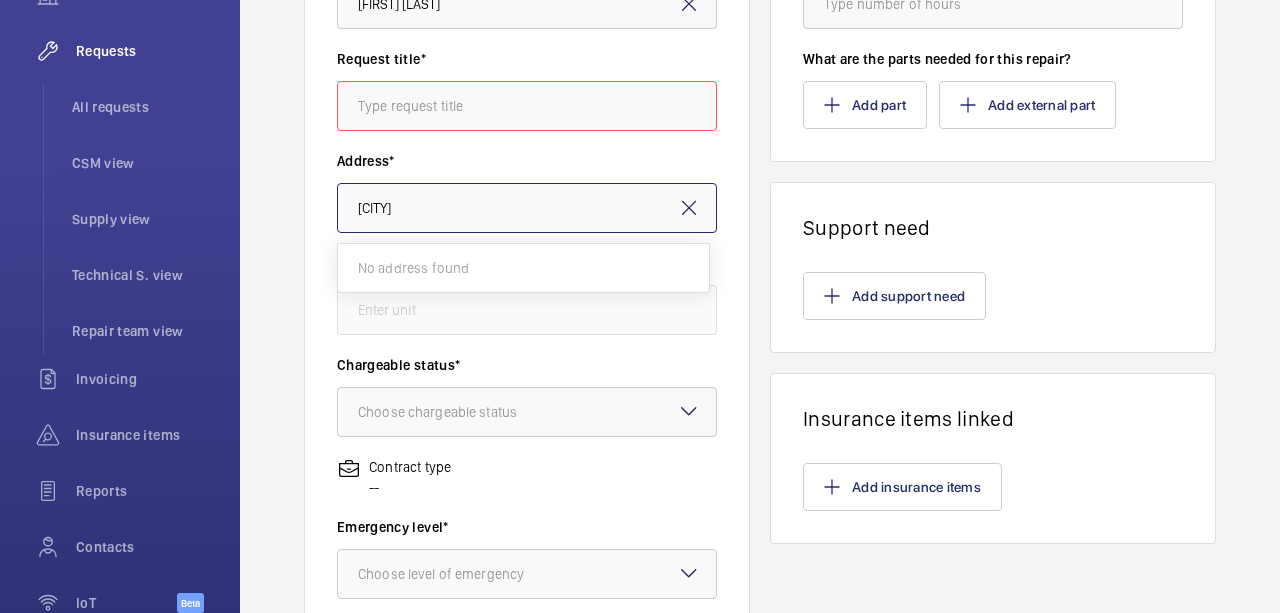 type on "H" 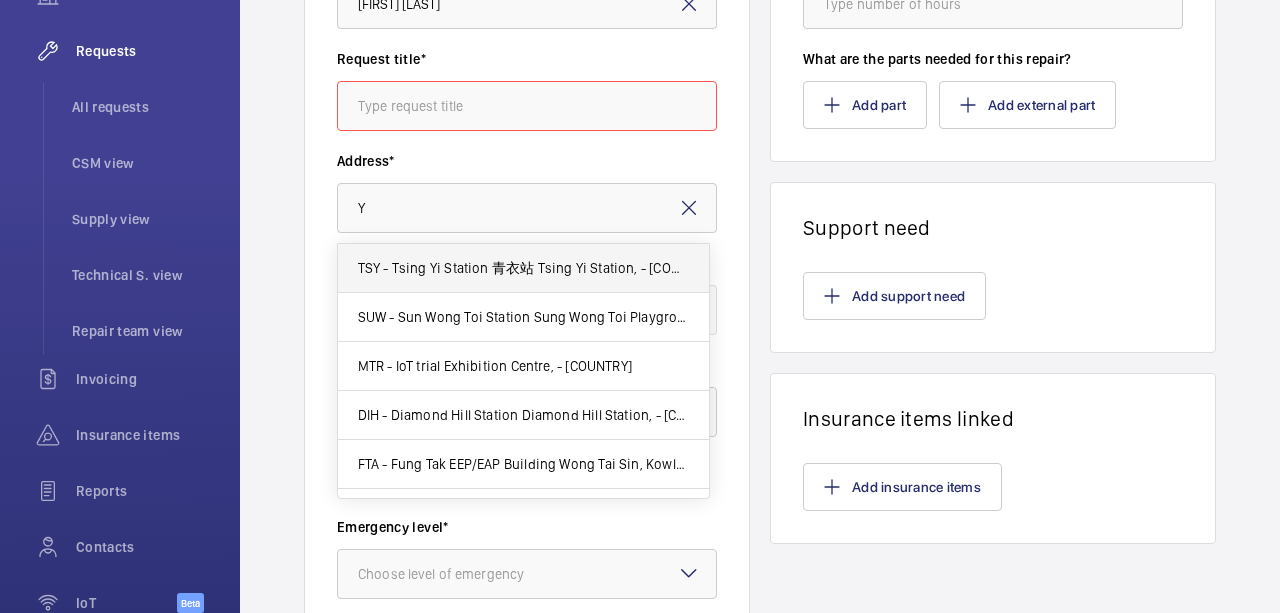 click on "TSY - Tsing Yi Station 青衣站 Tsing Yi Station, - [COUNTRY]" at bounding box center [523, 268] 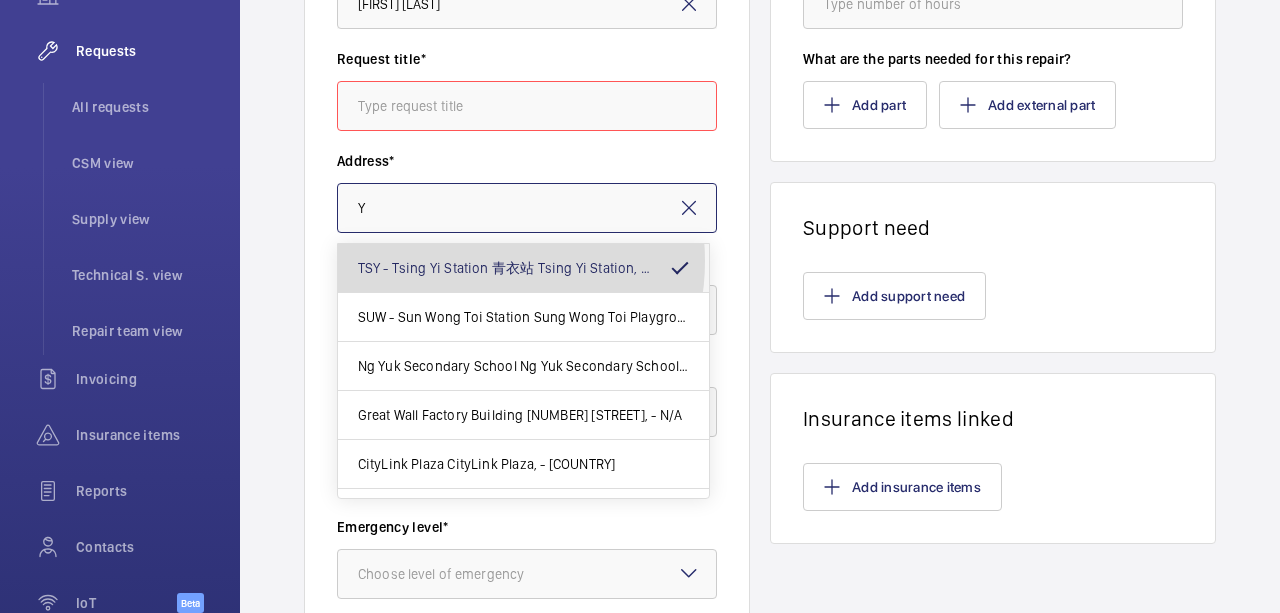 type on "TSY - Tsing Yi Station 青衣站 Tsing Yi Station, - [COUNTRY]" 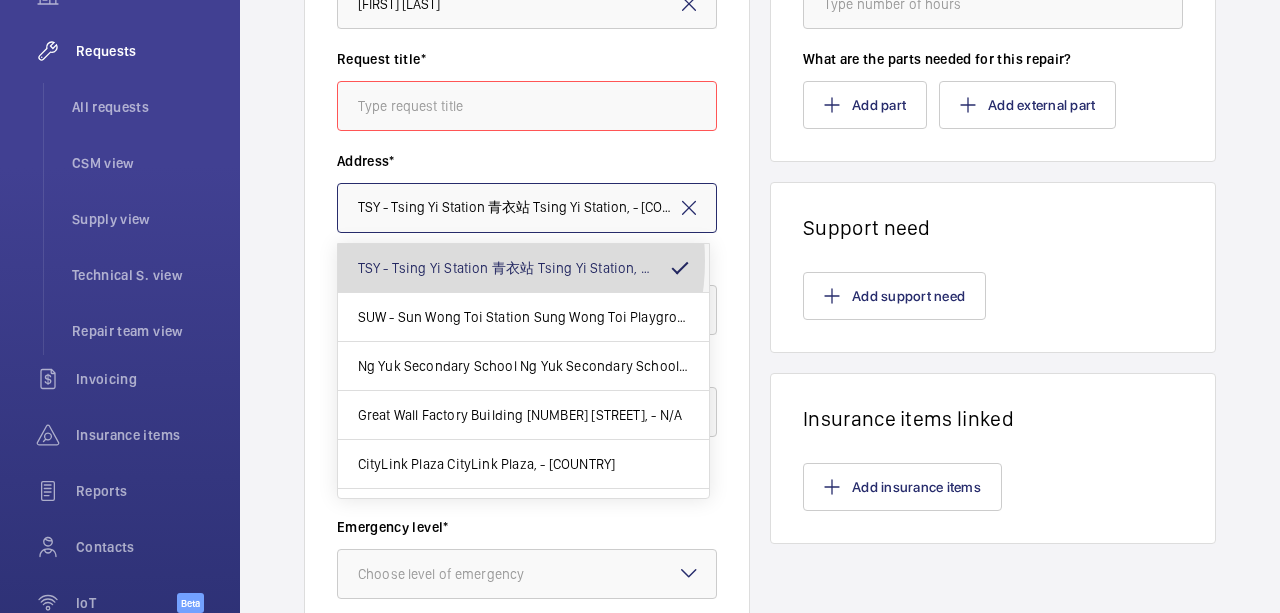 scroll, scrollTop: 0, scrollLeft: 45, axis: horizontal 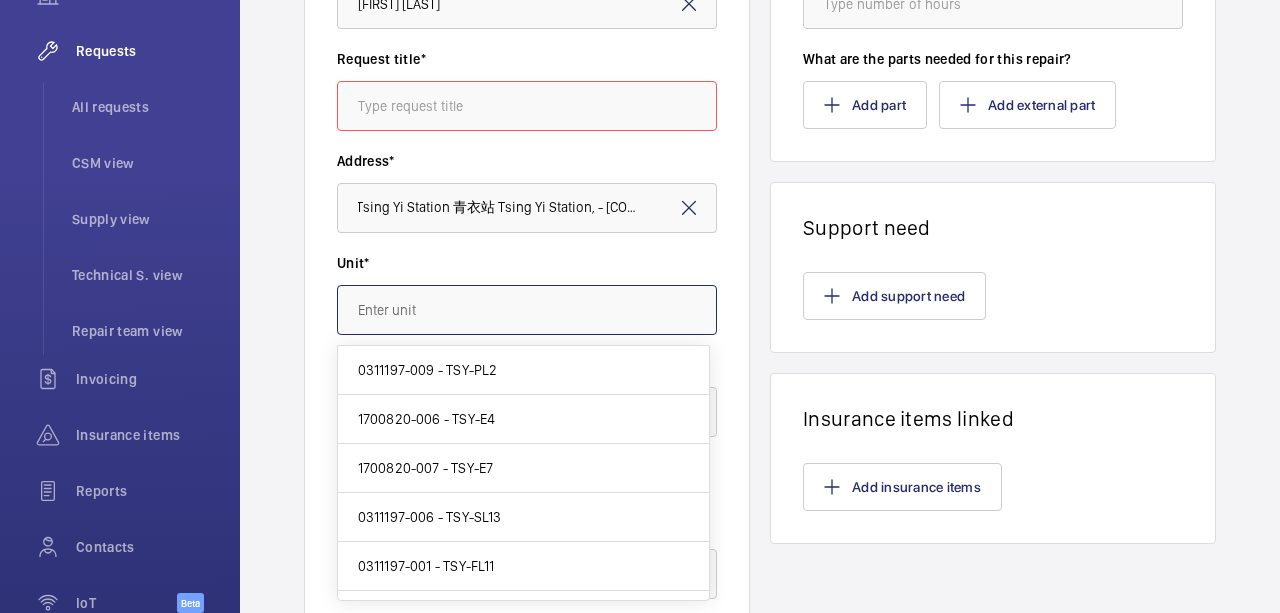 click at bounding box center [527, 310] 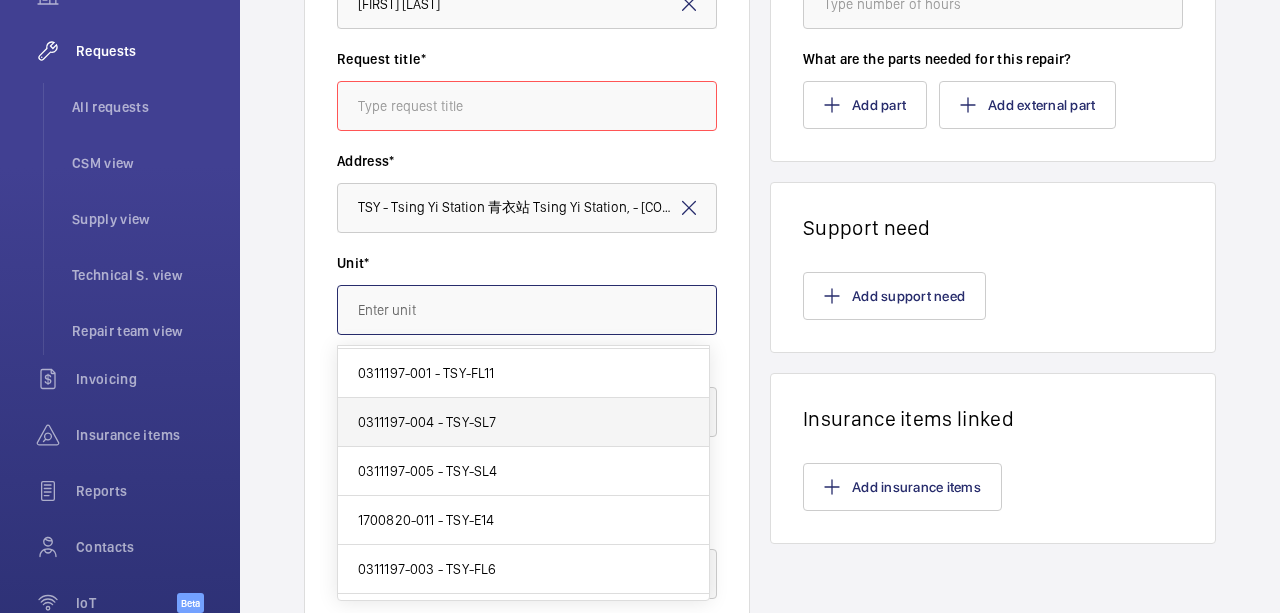 scroll, scrollTop: 200, scrollLeft: 0, axis: vertical 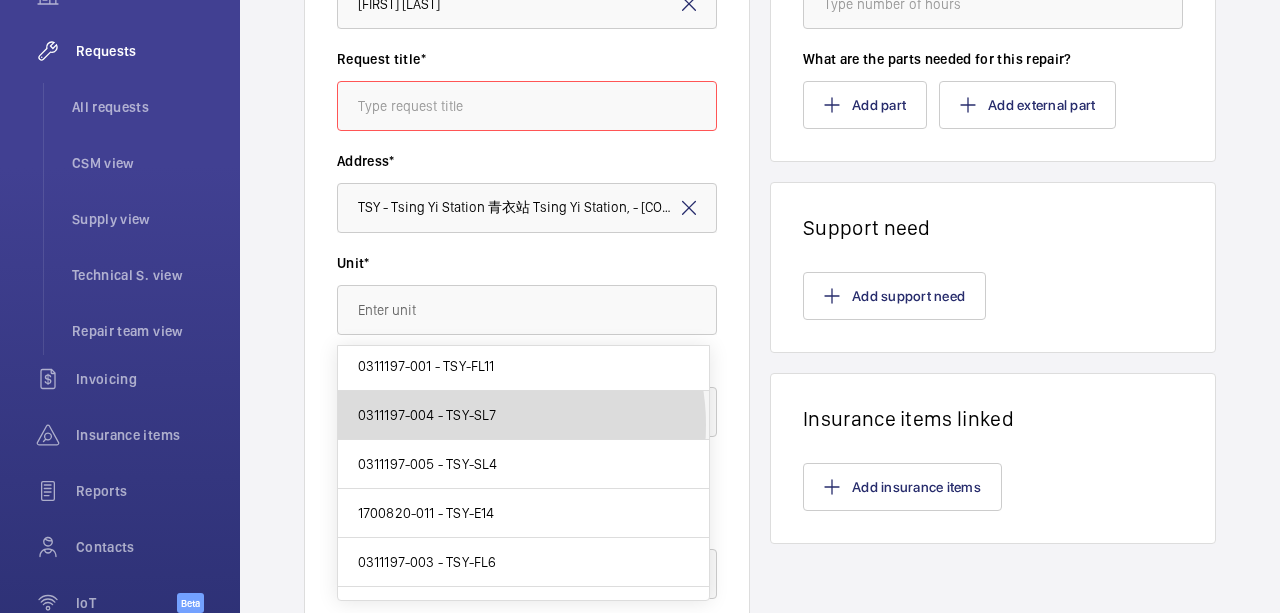 click on "0311197-004 - TSY-SL7" at bounding box center [523, 415] 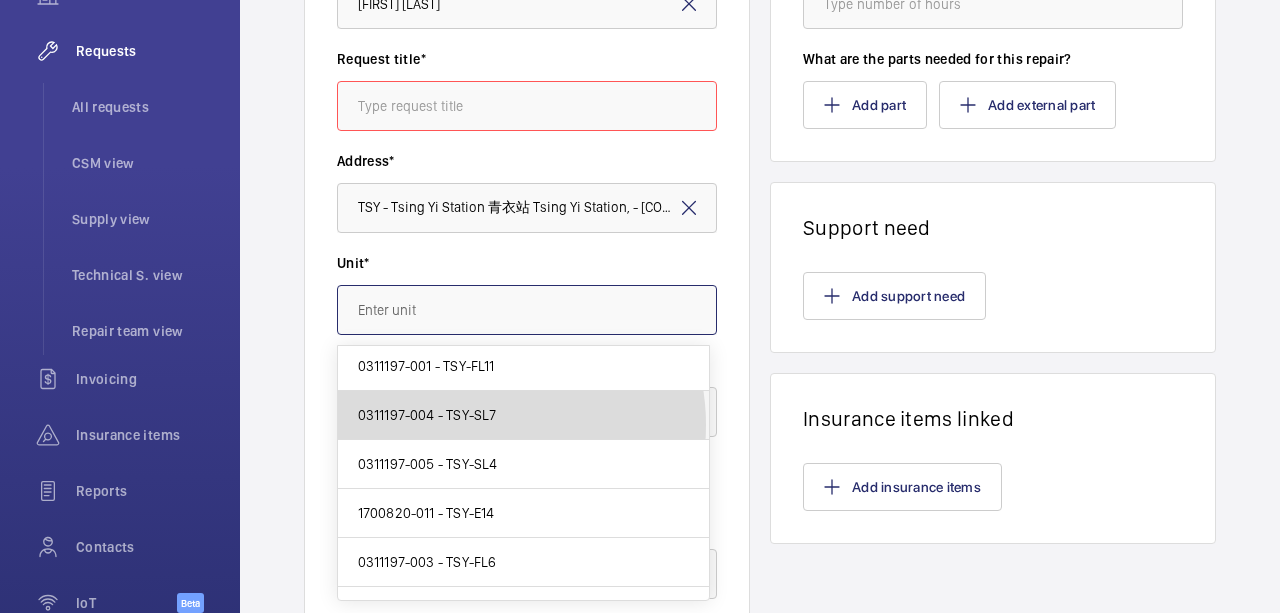 type on "0311197-004 - TSY-SL7" 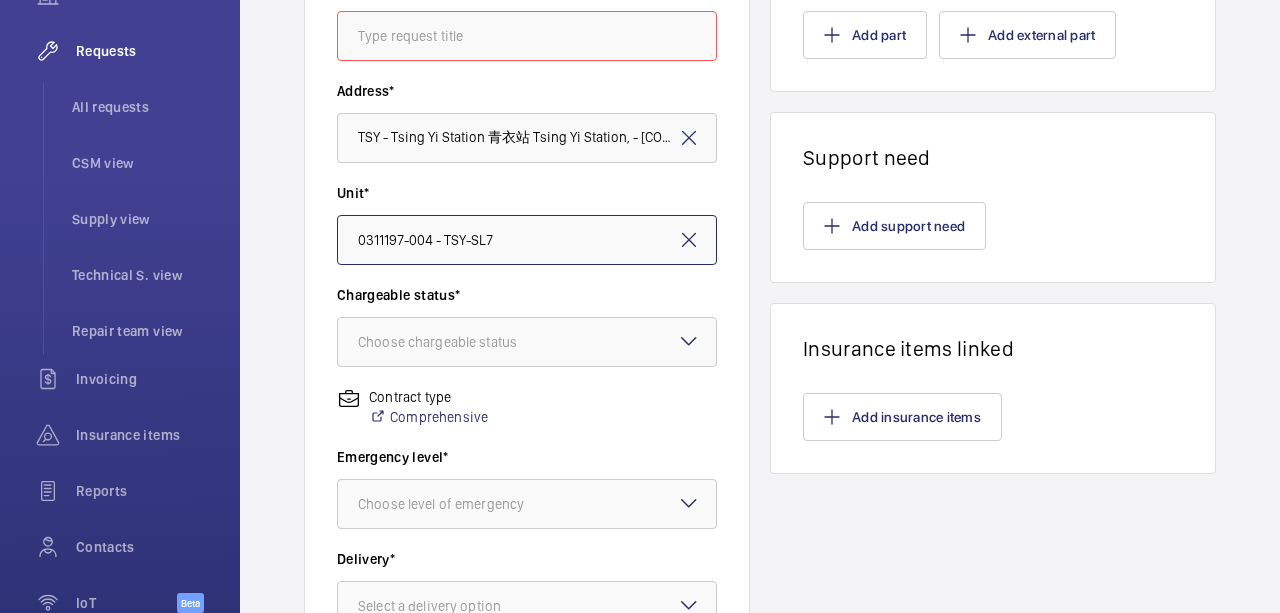 scroll, scrollTop: 400, scrollLeft: 0, axis: vertical 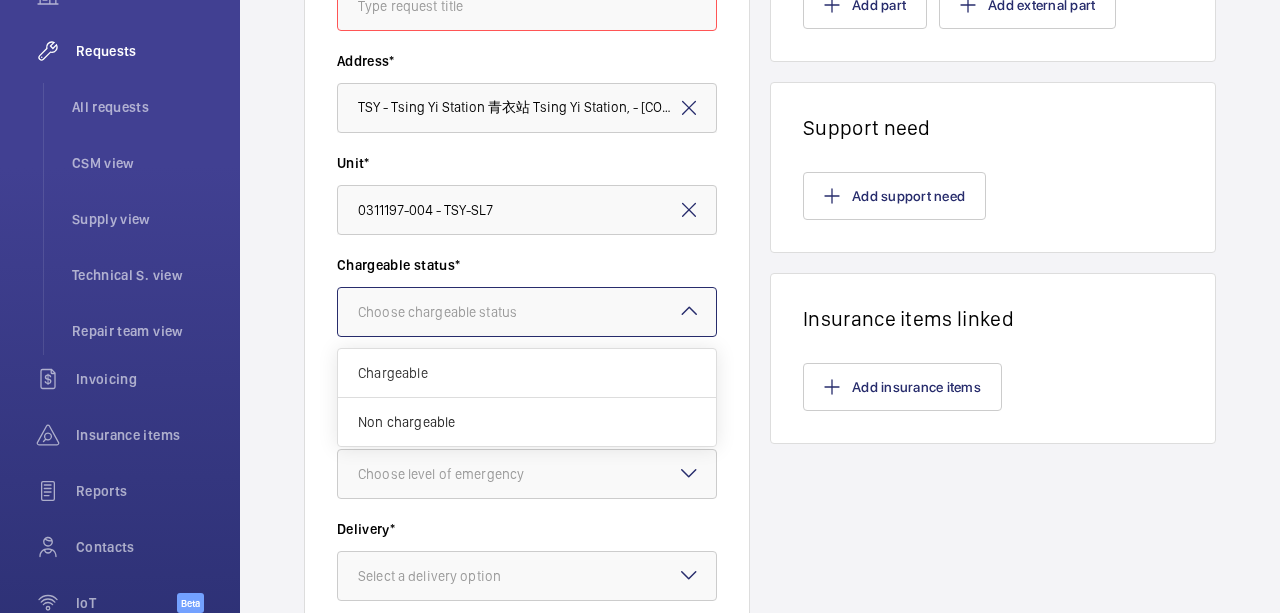 click 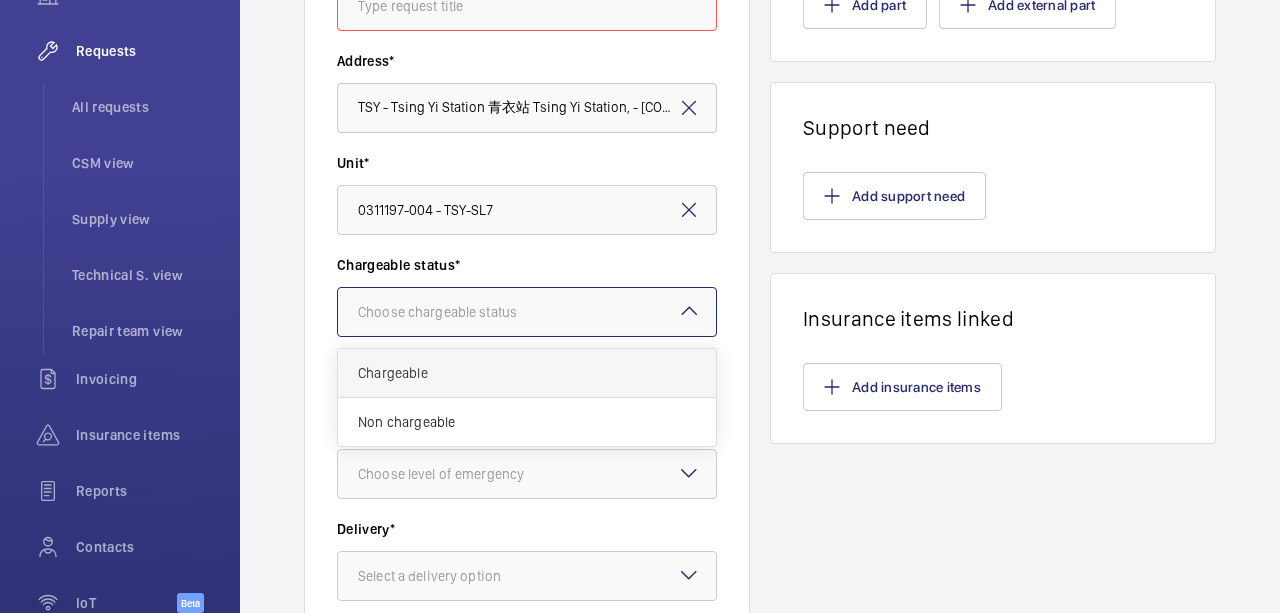 click on "Chargeable" at bounding box center [527, 373] 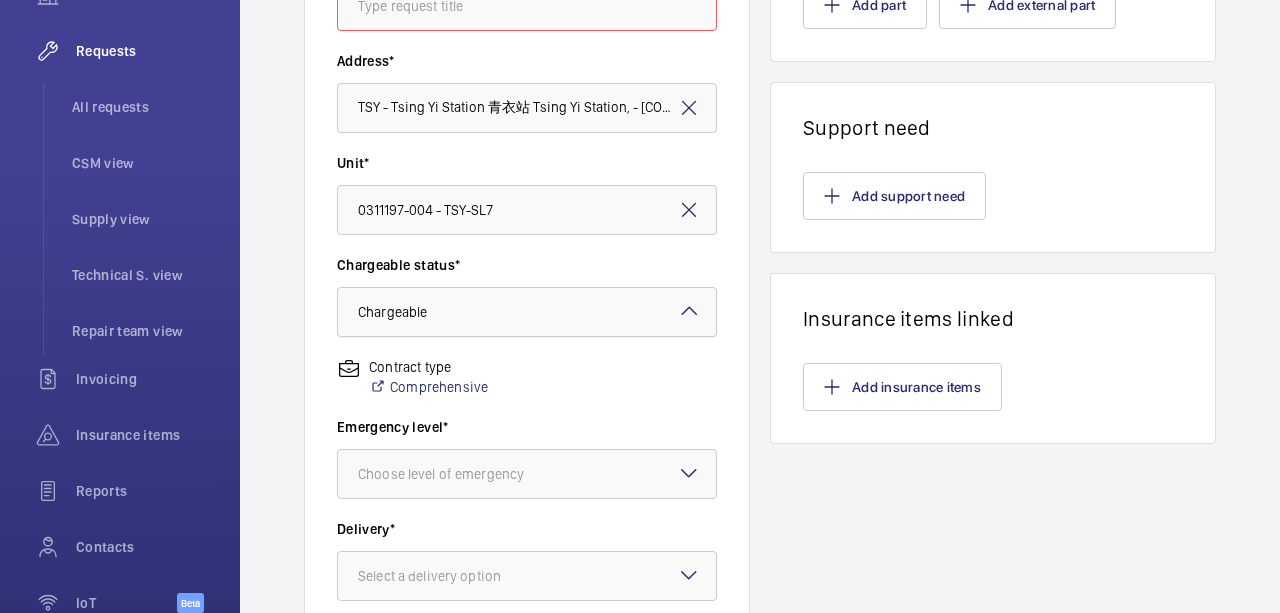 scroll, scrollTop: 500, scrollLeft: 0, axis: vertical 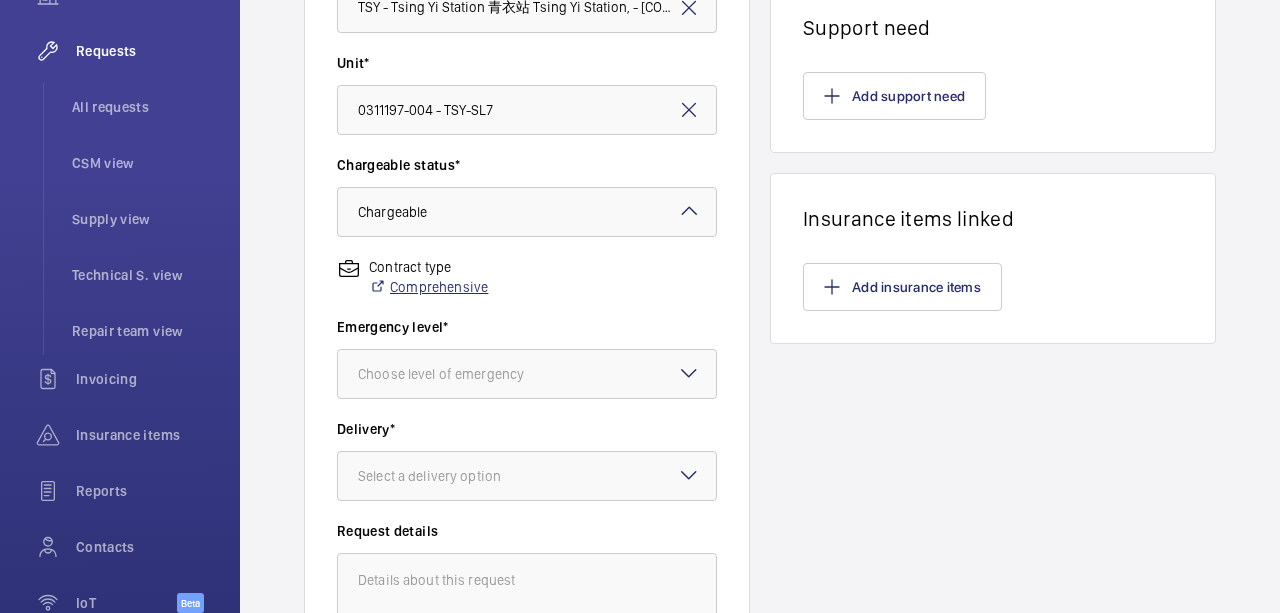 click on "Comprehensive" 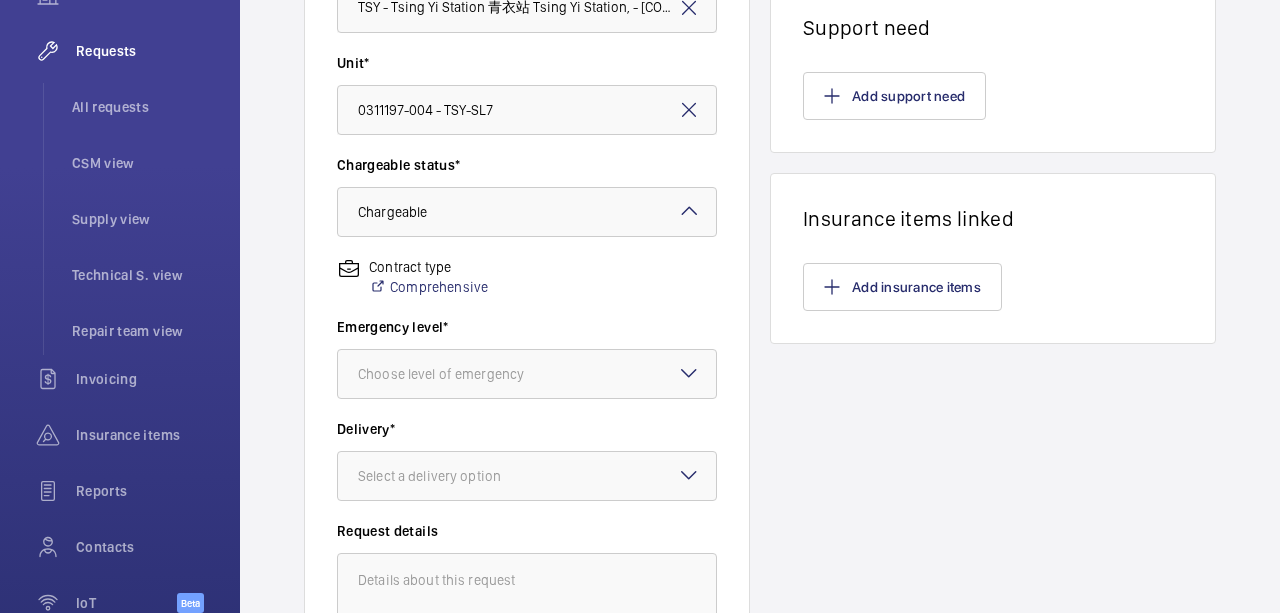 click on "Contract type  Comprehensive" 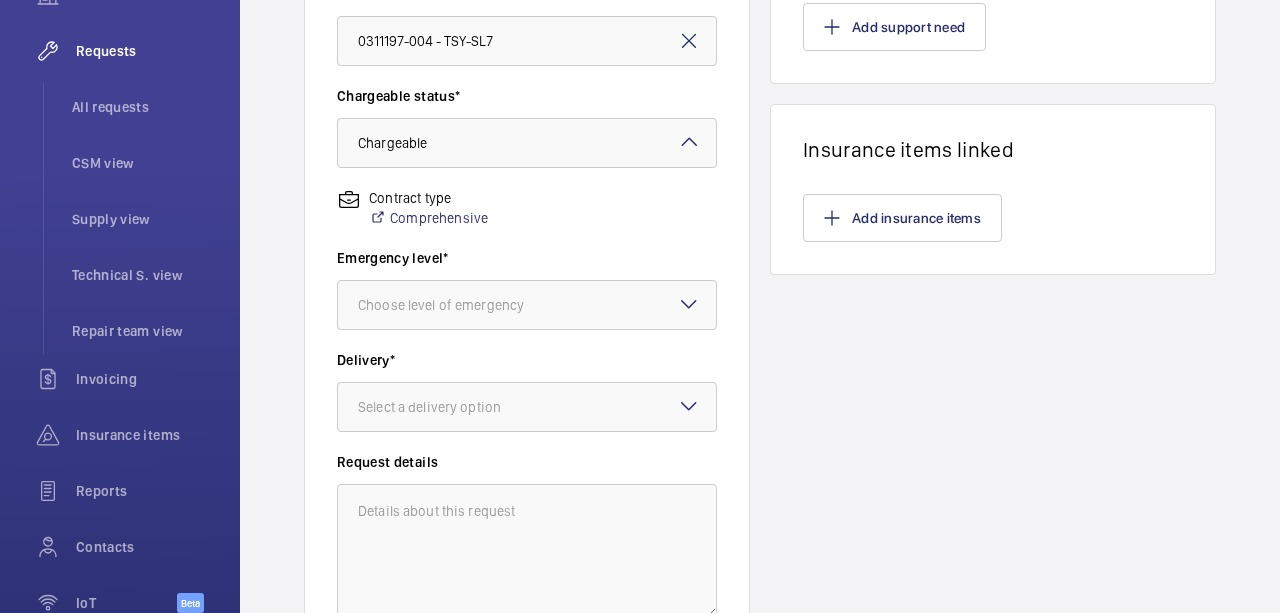scroll, scrollTop: 600, scrollLeft: 0, axis: vertical 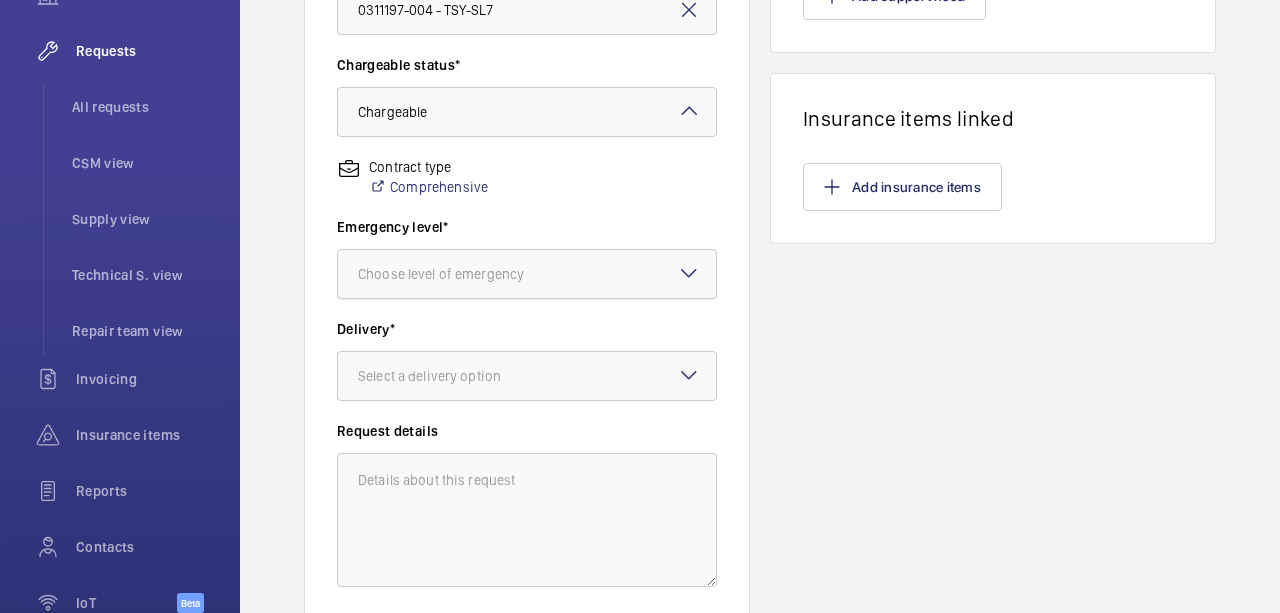 click on "Choose level of emergency" at bounding box center (527, 274) 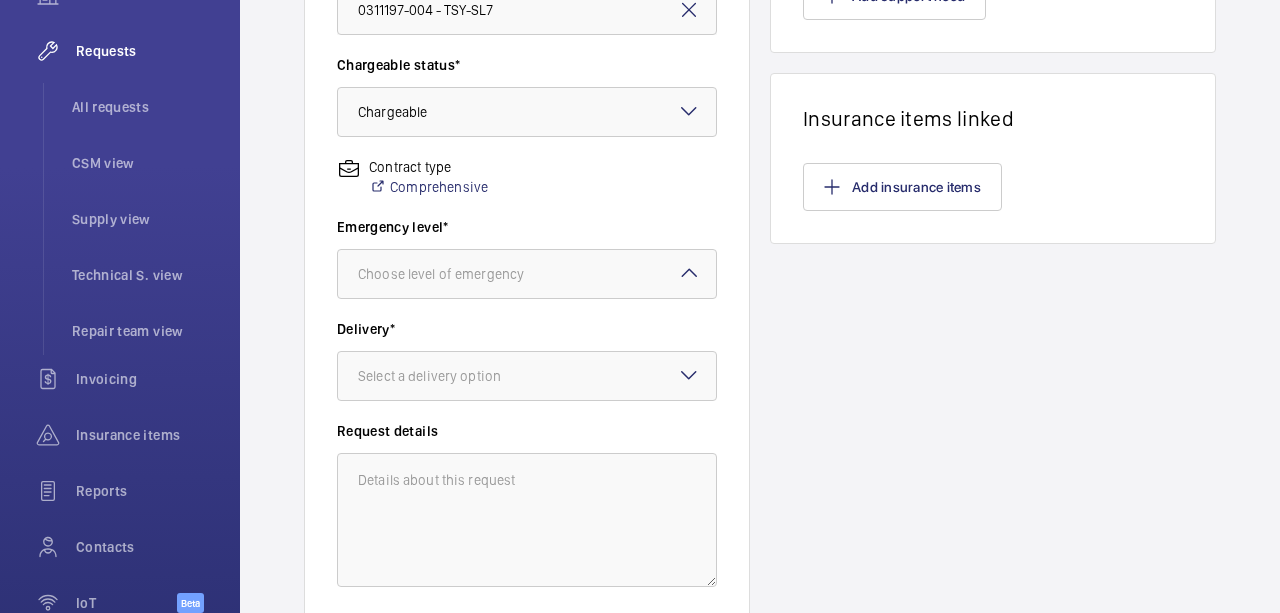 click on "Emergency level*" at bounding box center [527, 227] 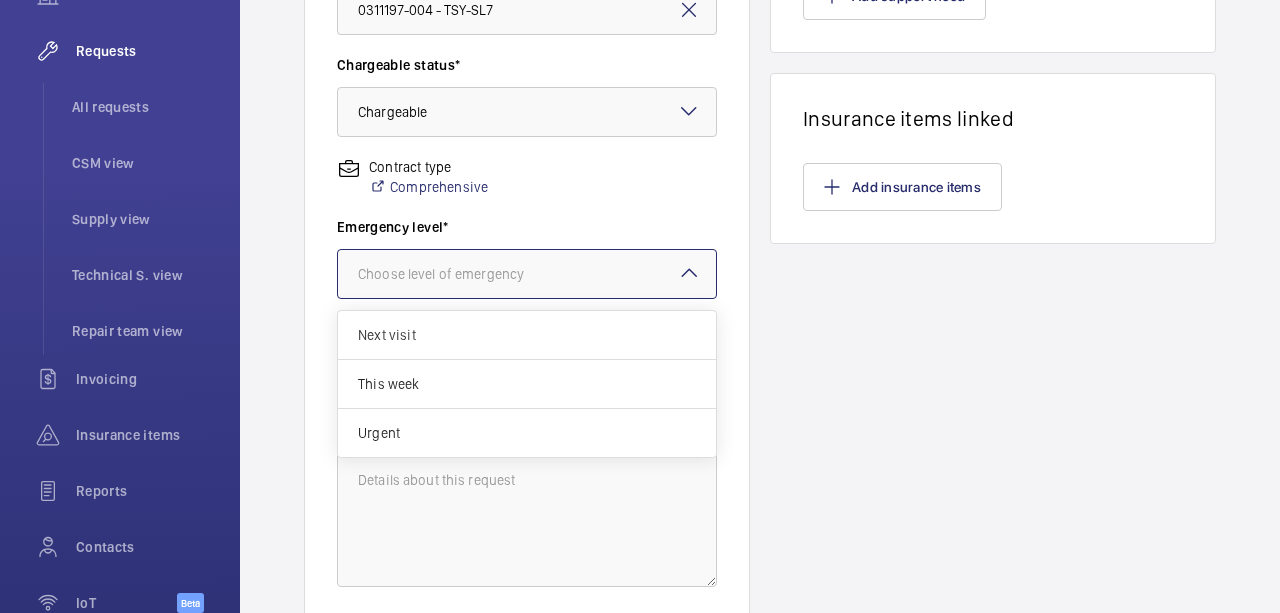 click on "Choose level of emergency" at bounding box center [466, 274] 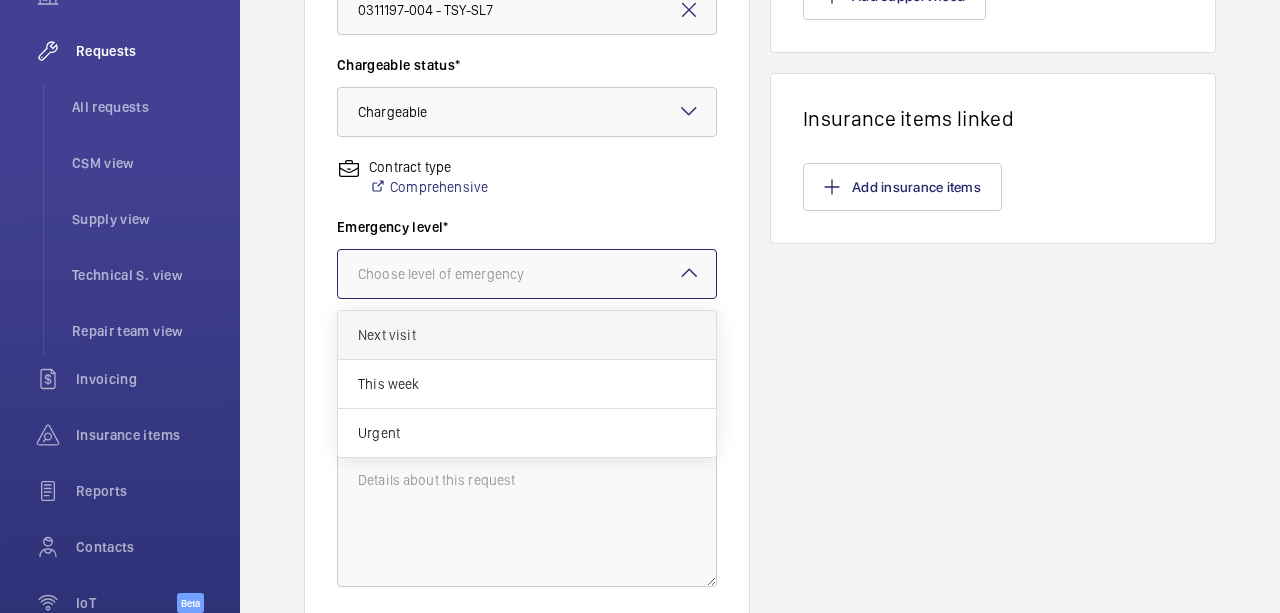 click on "Next visit" at bounding box center [527, 335] 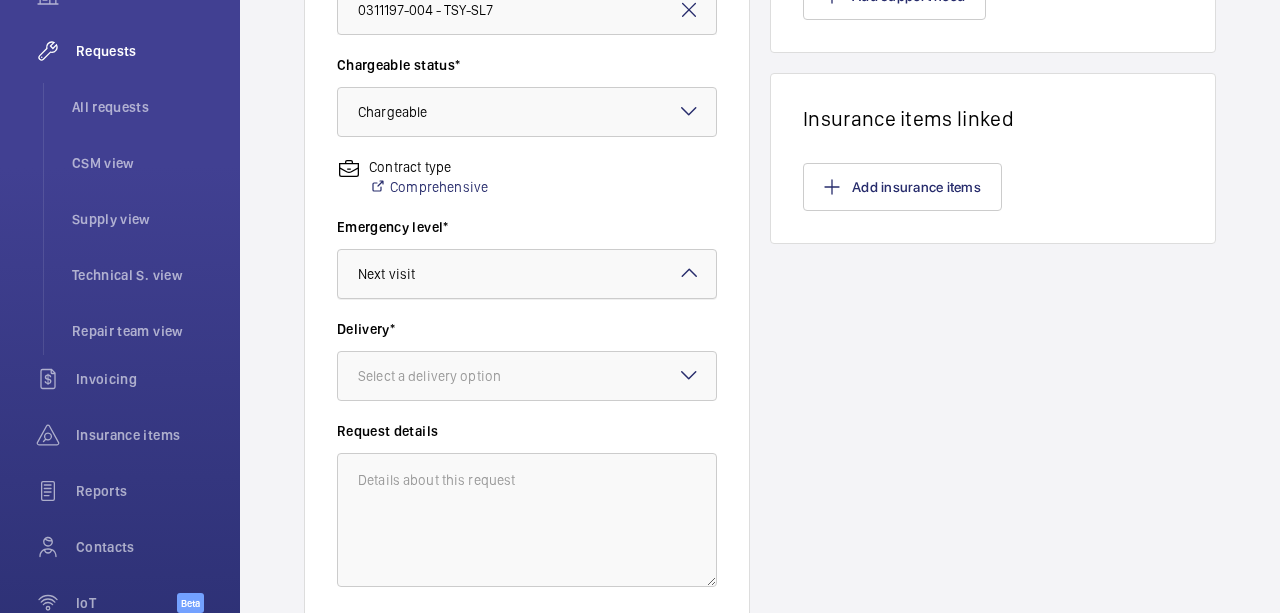 click at bounding box center (527, 274) 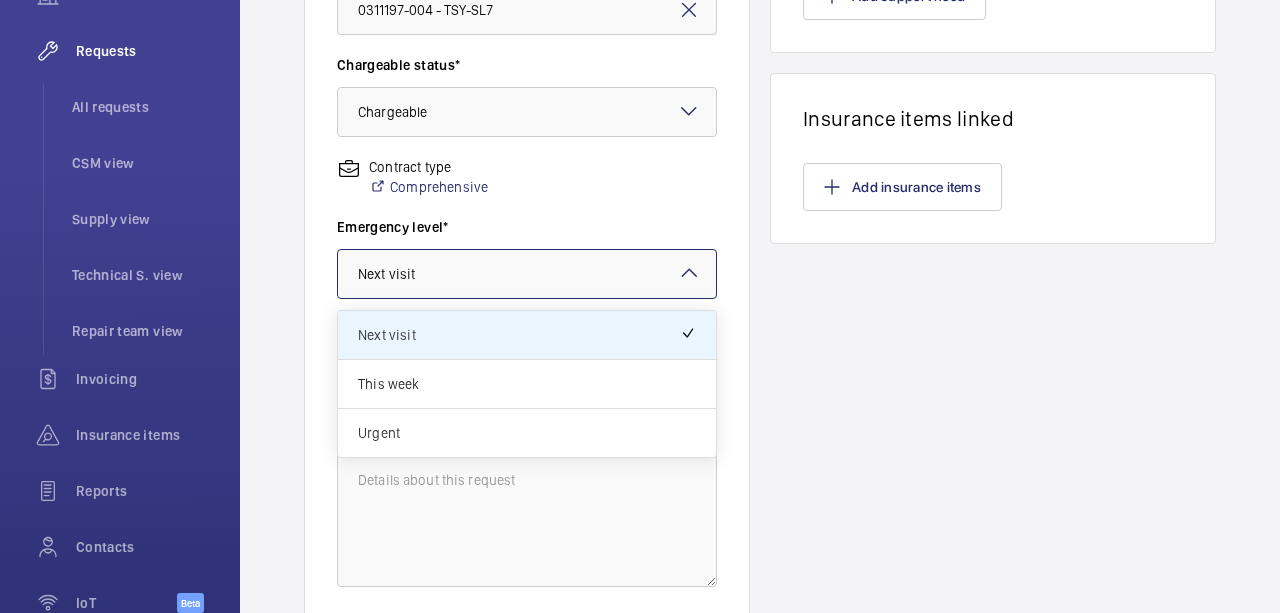 click on "Urgent" at bounding box center (527, 433) 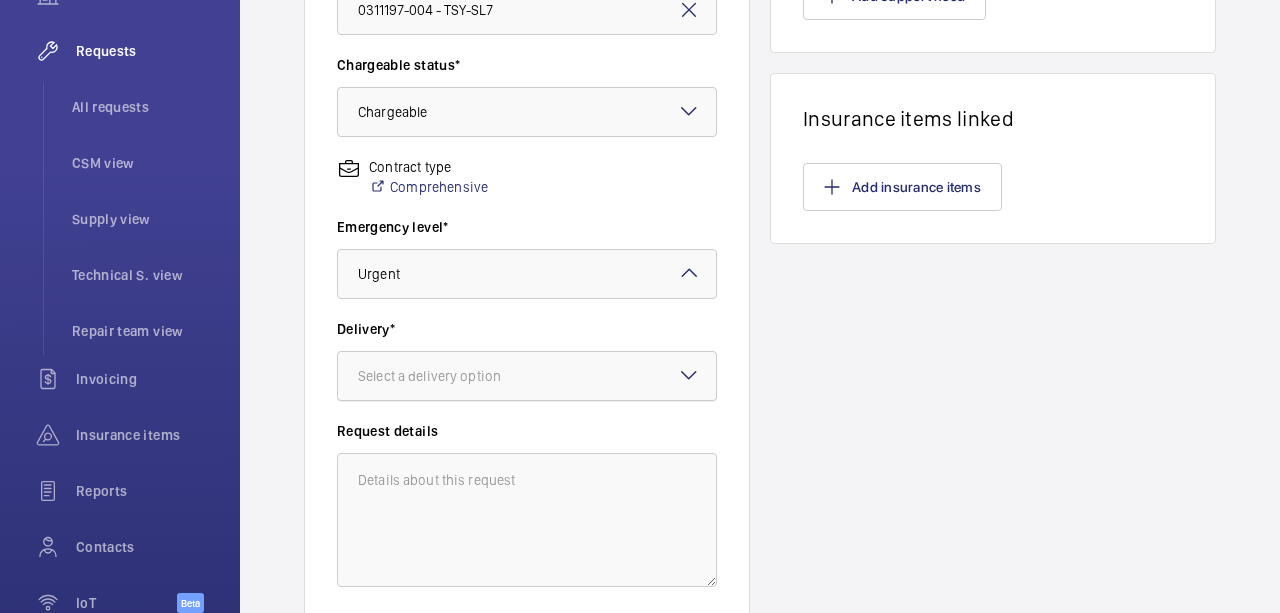 click on "Select a delivery option" at bounding box center (454, 376) 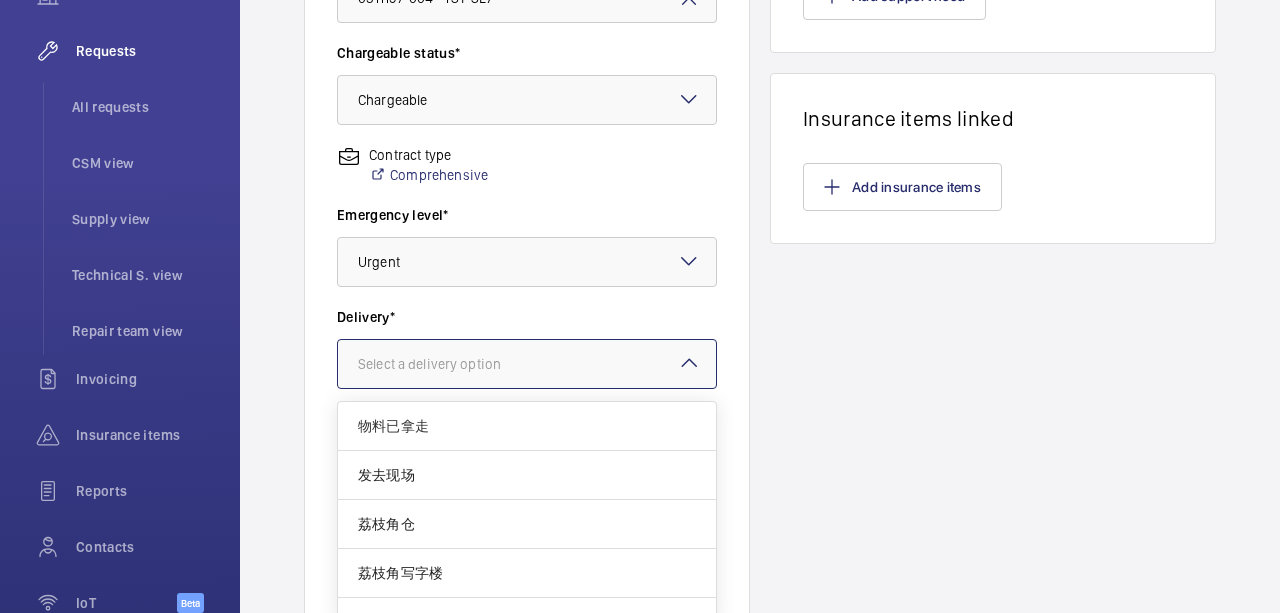 scroll, scrollTop: 16, scrollLeft: 0, axis: vertical 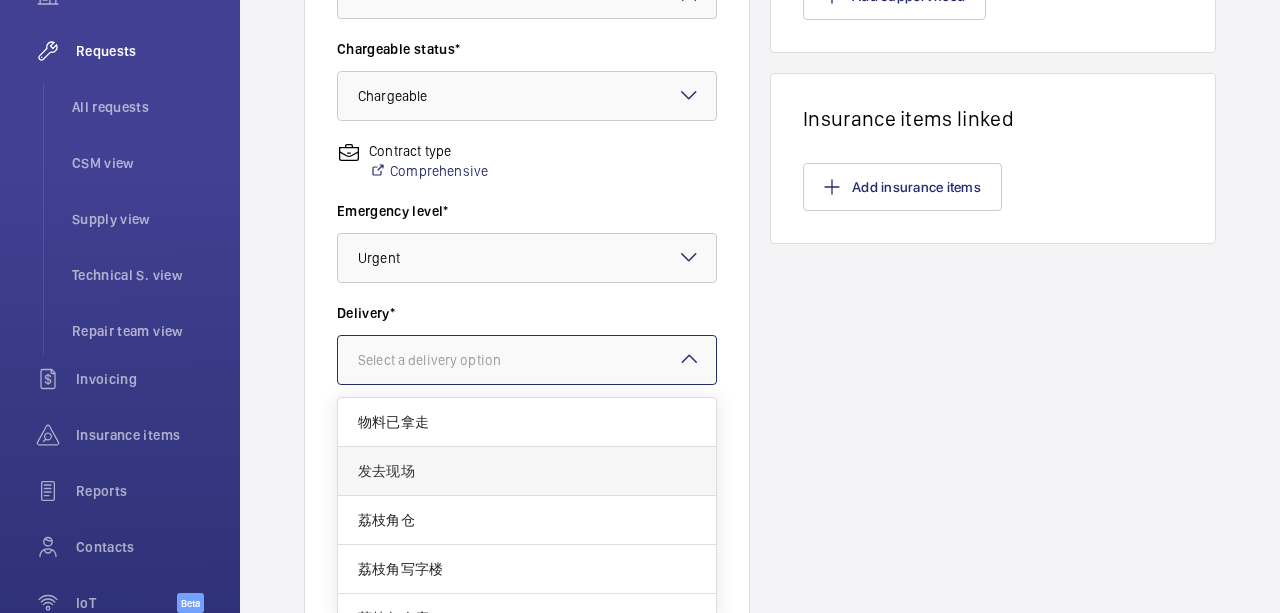 click on "发去现场" at bounding box center (527, 471) 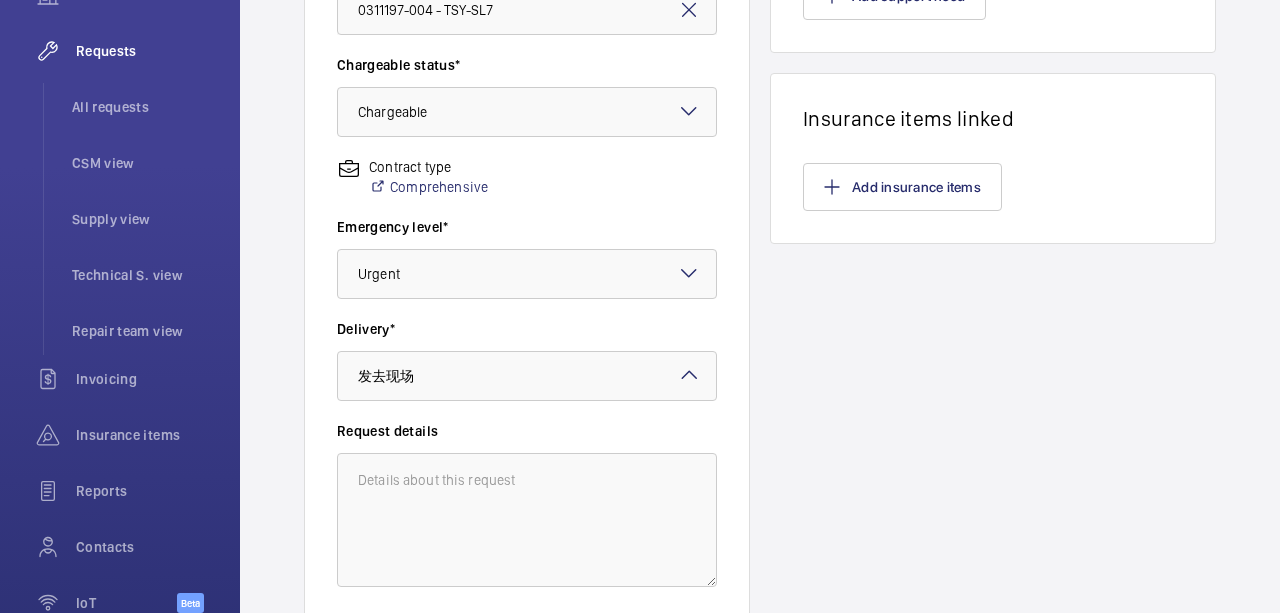 scroll, scrollTop: 0, scrollLeft: 0, axis: both 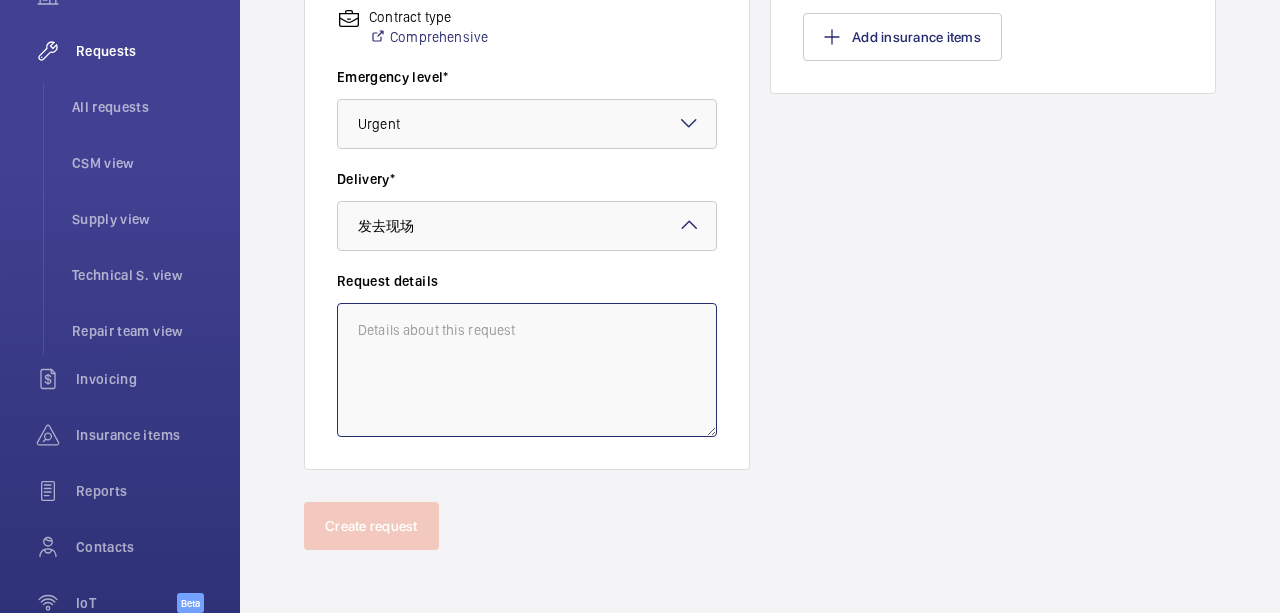 drag, startPoint x: 515, startPoint y: 355, endPoint x: 507, endPoint y: 286, distance: 69.46222 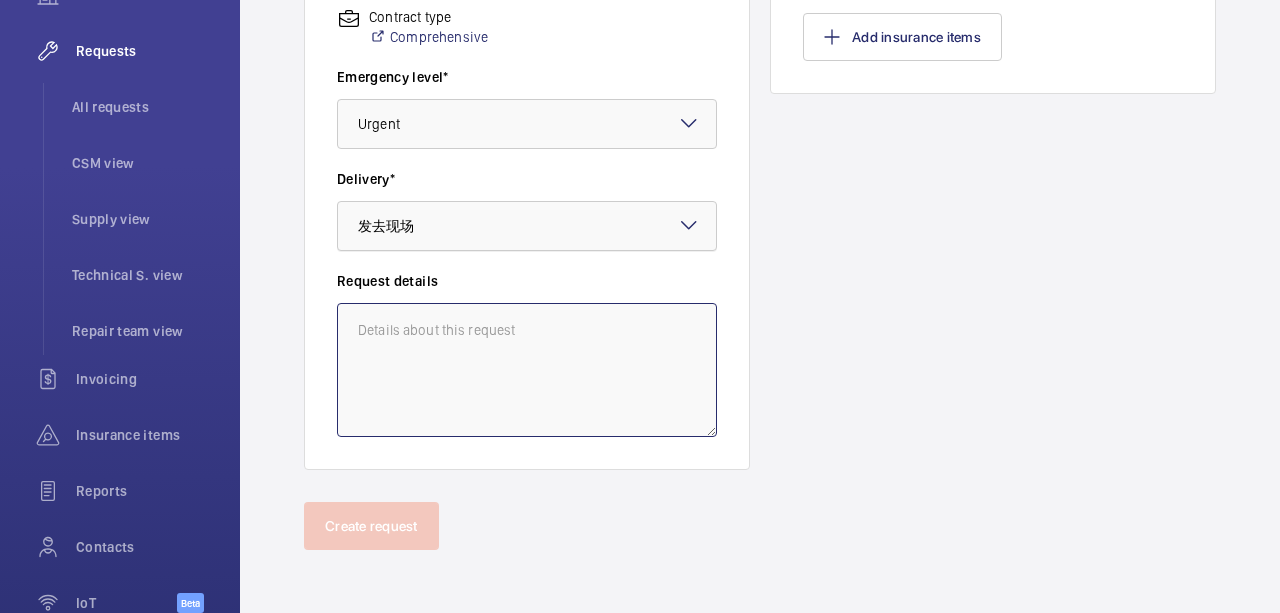 click at bounding box center (527, 226) 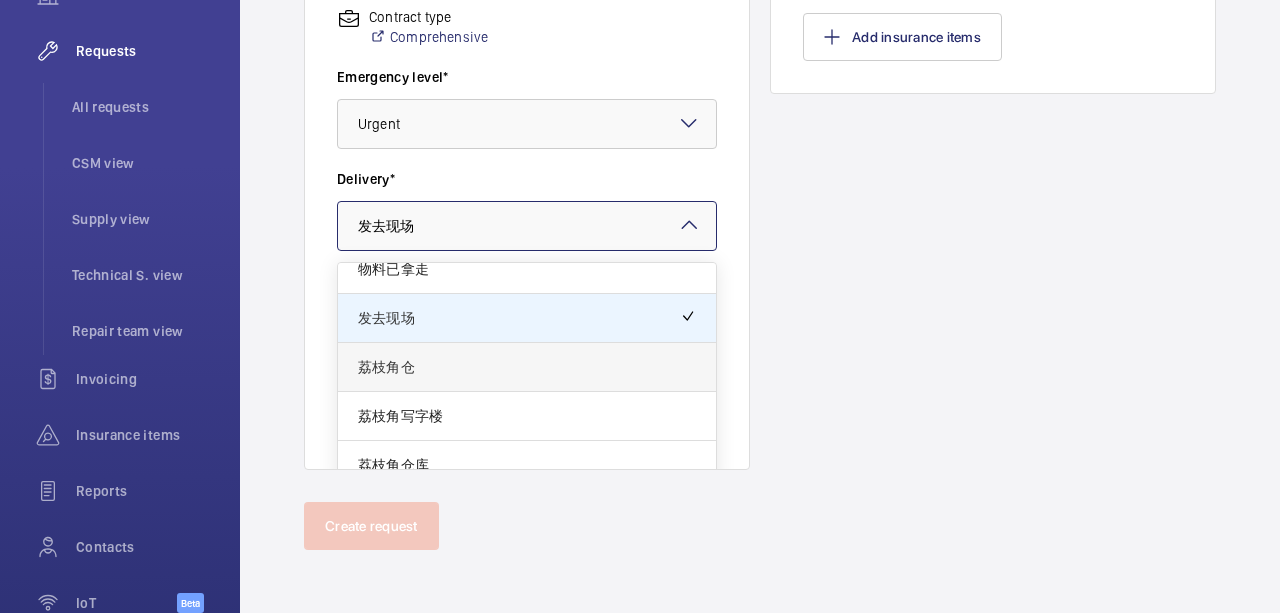 scroll, scrollTop: 22, scrollLeft: 0, axis: vertical 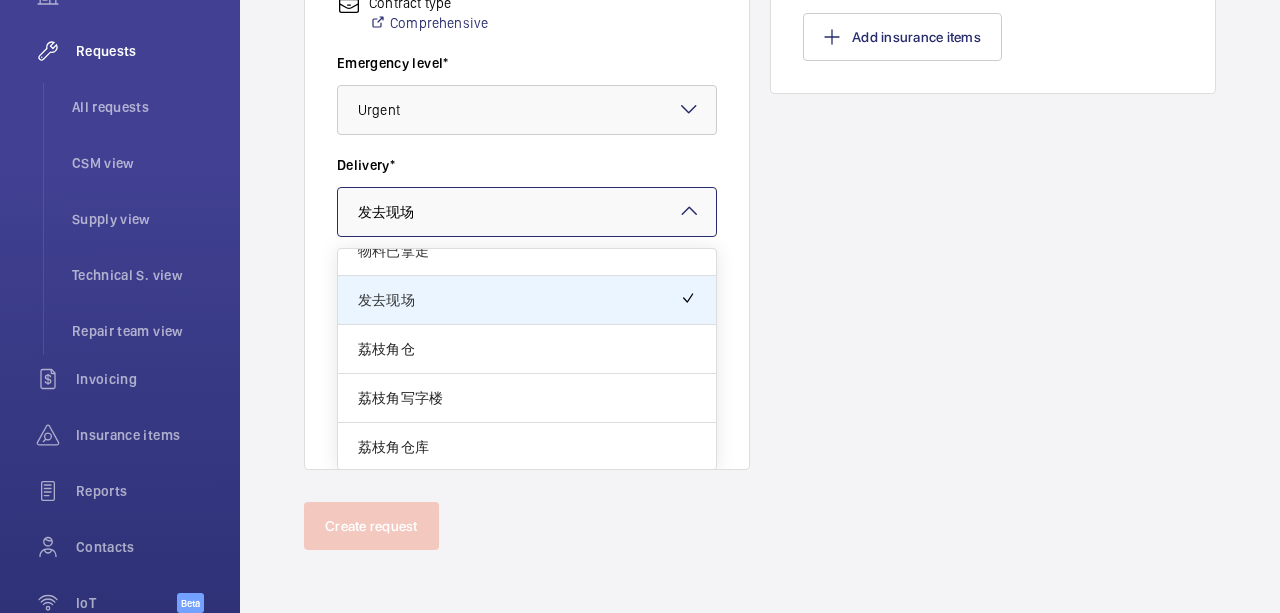 click on "Which engineer will do the repair? * [FIRST] [LAST] Request title* Address* TSY - Tsing Yi Station 青衣站 Tsing Yi Station, - [COUNTRY] Unit* [NUMBER] - [NUMBER] Chargeable status* Choose chargeable status × Chargeable × Contract type  Comprehensive  Emergency level* Choose level of emergency × Urgent × Delivery* Select a delivery option × 发去现场 × 物料已拿走 发去现场 青衣仓 荔枝角写字楼 荔枝角仓库 Request details" 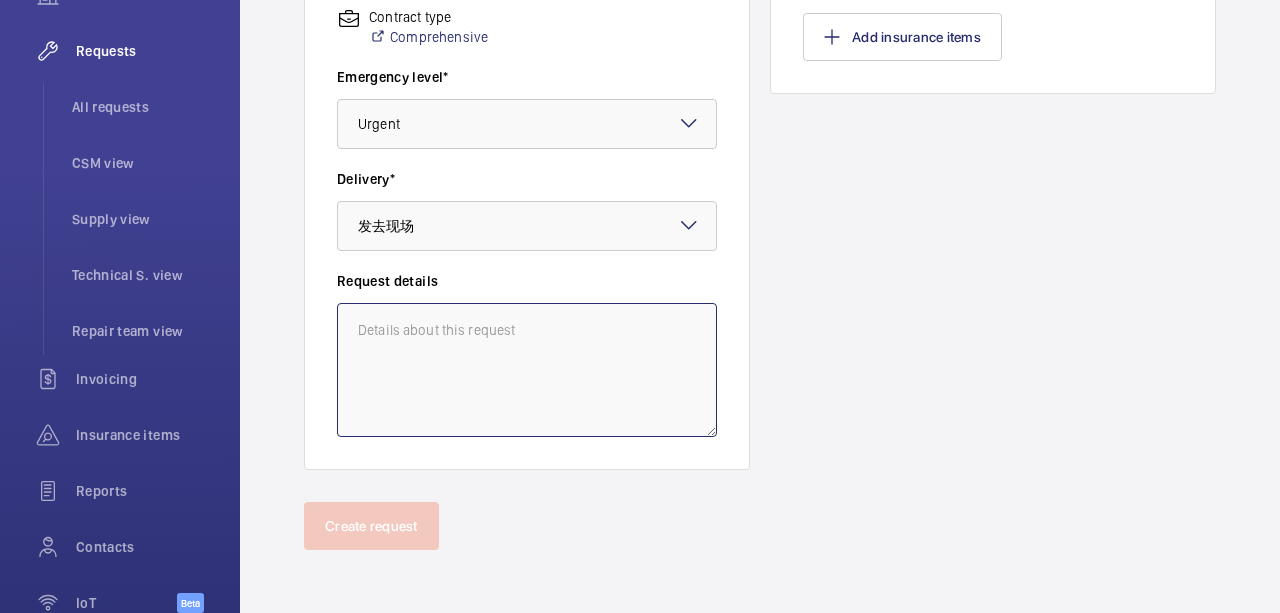 click at bounding box center [527, 370] 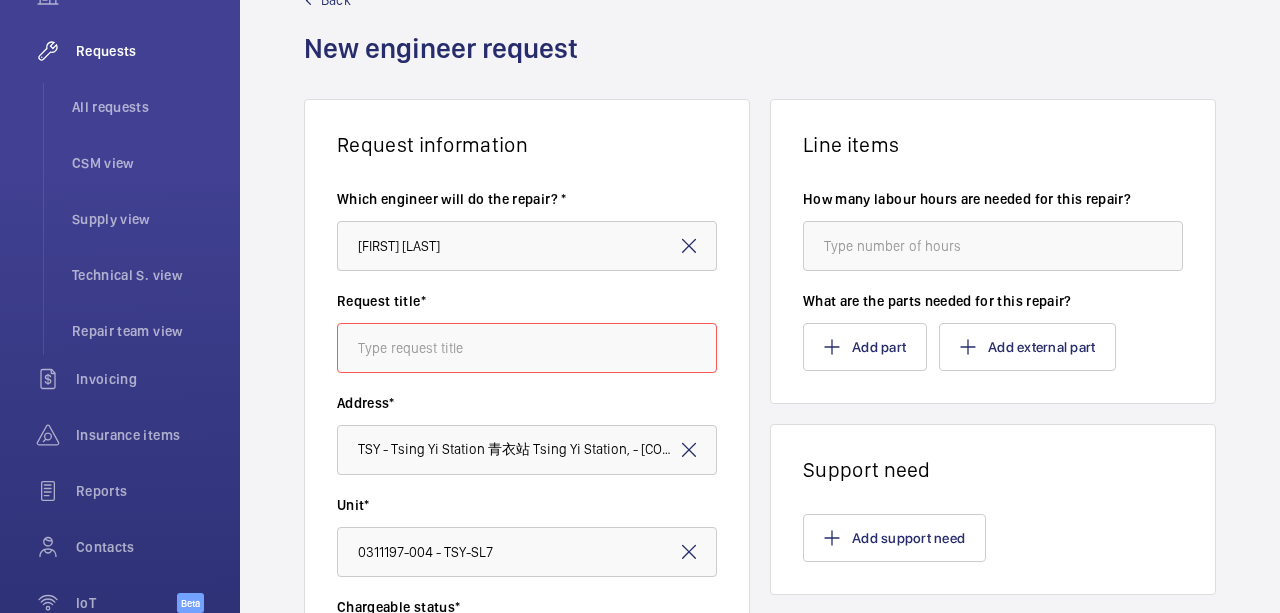 scroll, scrollTop: 100, scrollLeft: 0, axis: vertical 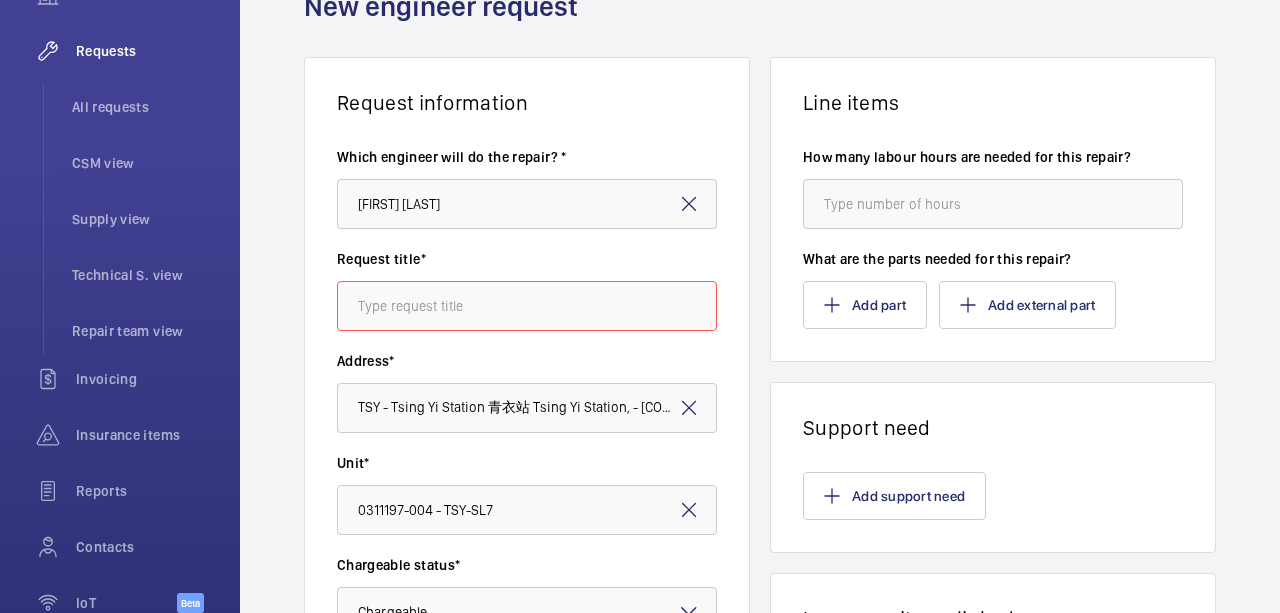 drag, startPoint x: 849, startPoint y: 121, endPoint x: 991, endPoint y: 193, distance: 159.21056 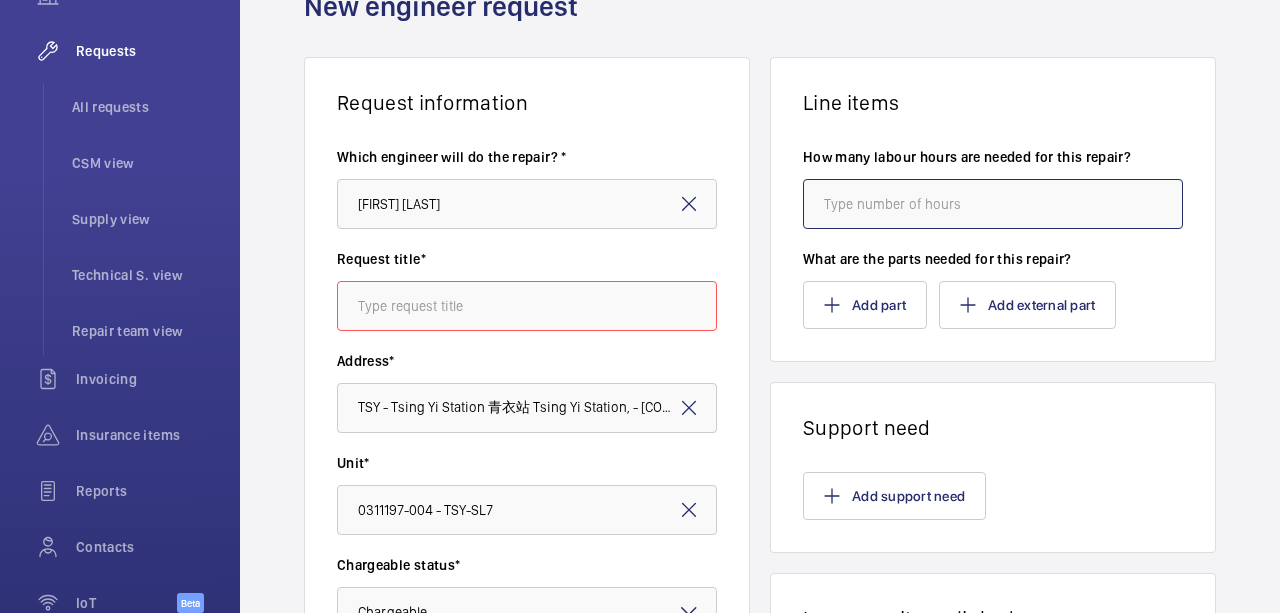 click 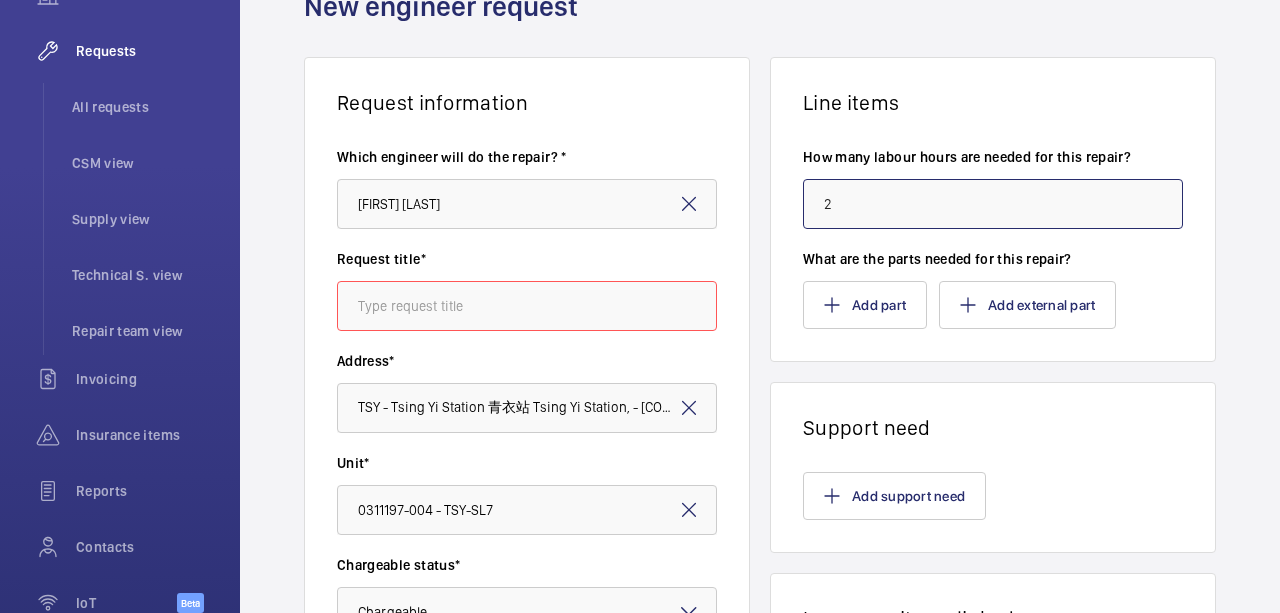 type on "2" 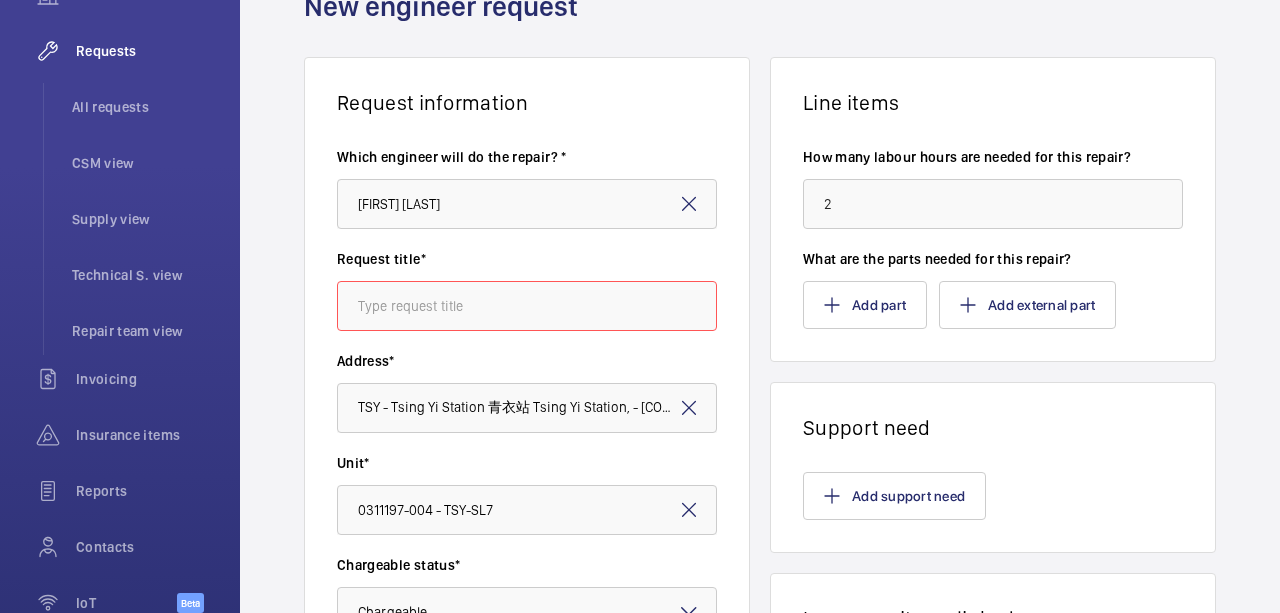 click on "Add part  Add external part" 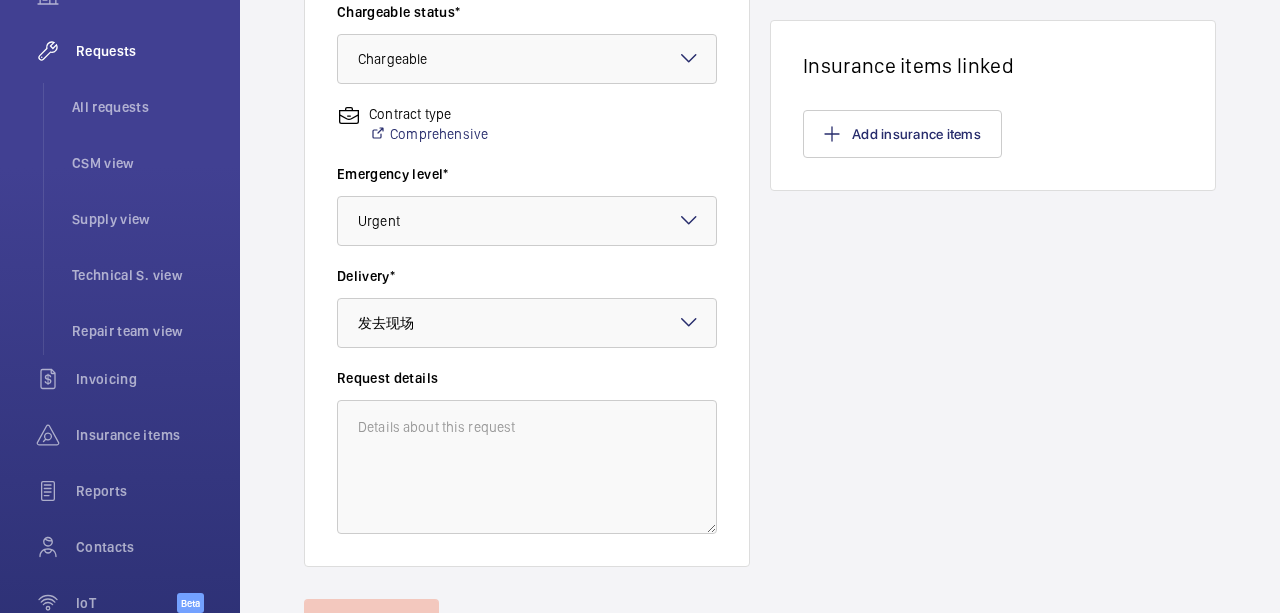 scroll, scrollTop: 750, scrollLeft: 0, axis: vertical 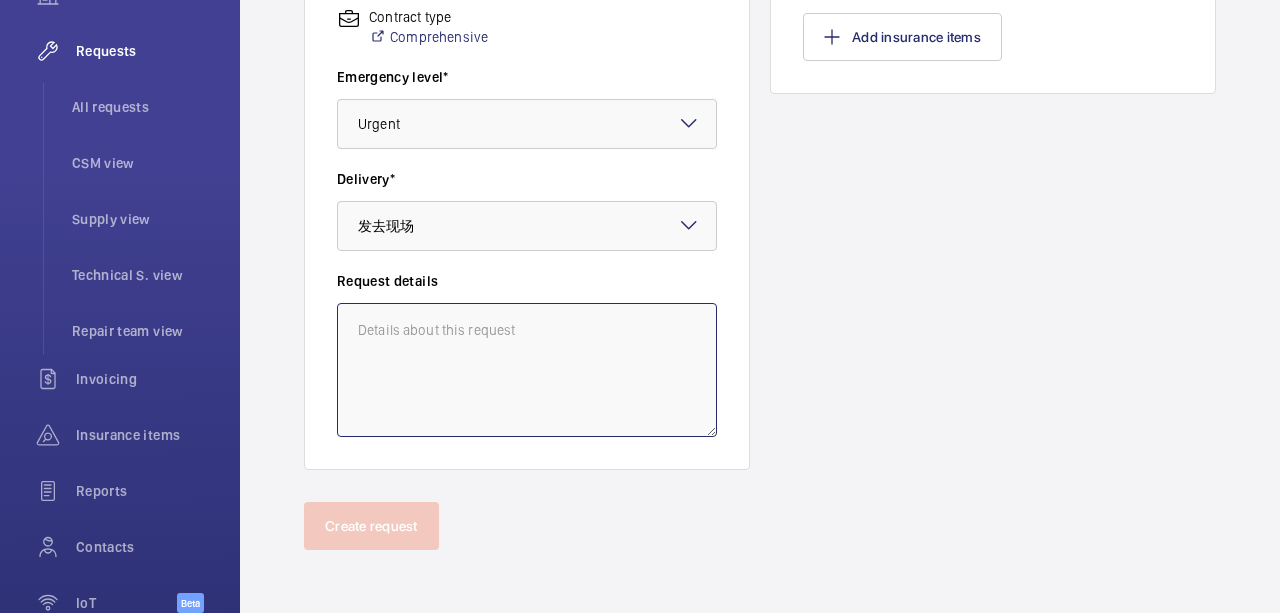 click at bounding box center (527, 370) 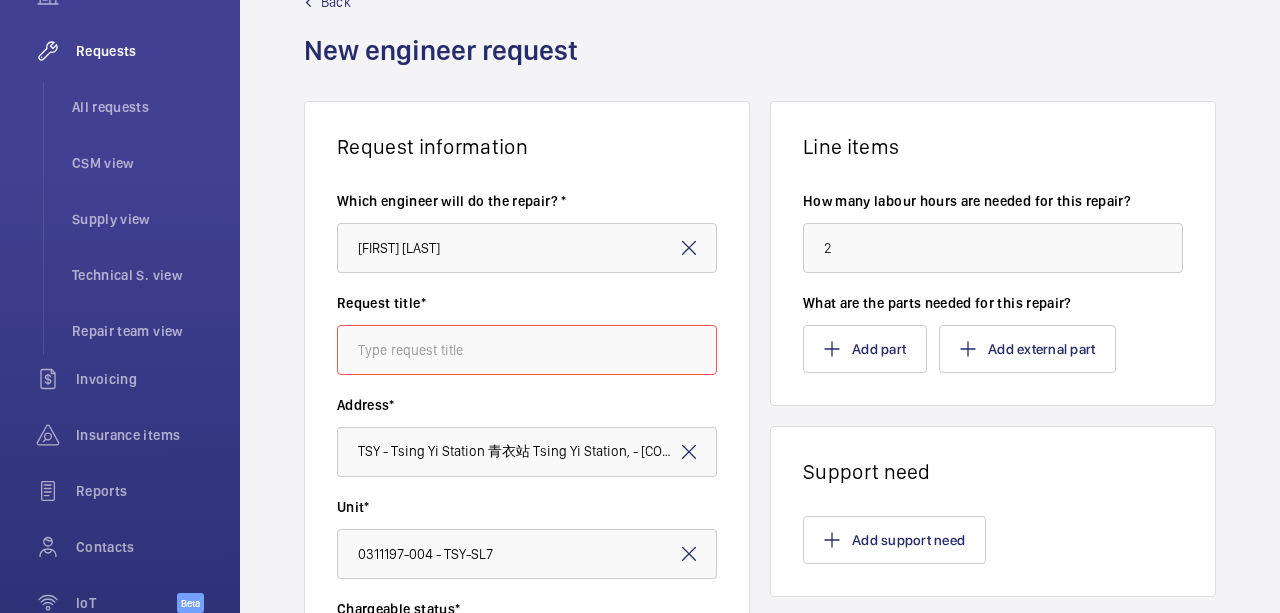 scroll, scrollTop: 50, scrollLeft: 0, axis: vertical 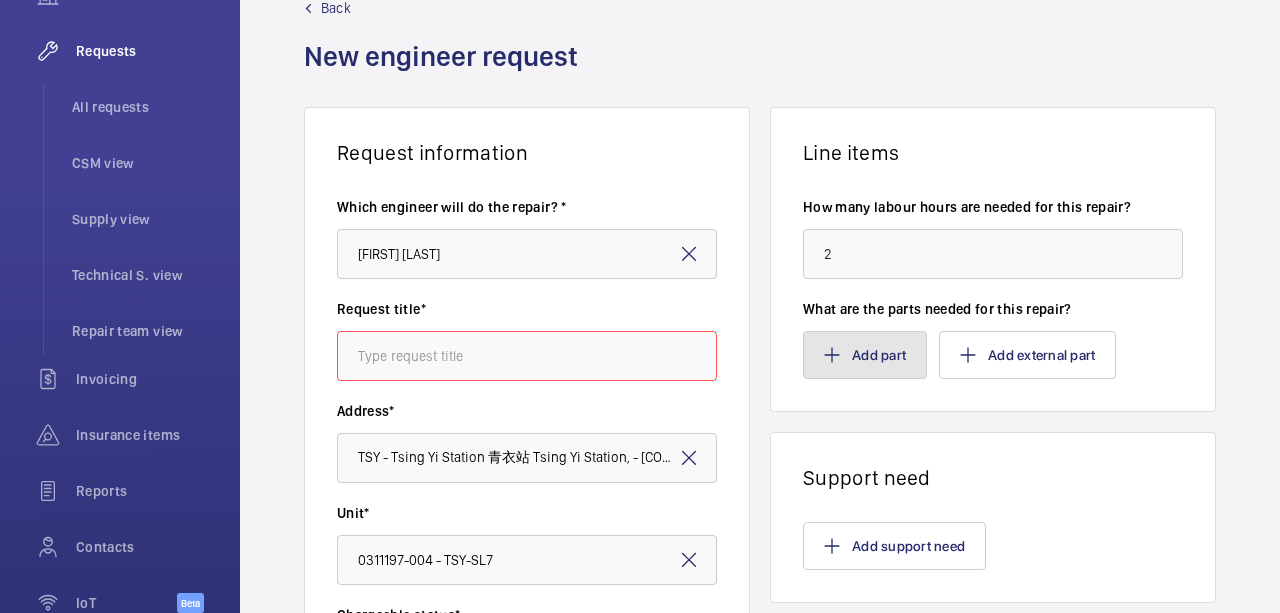 click on "Add part" 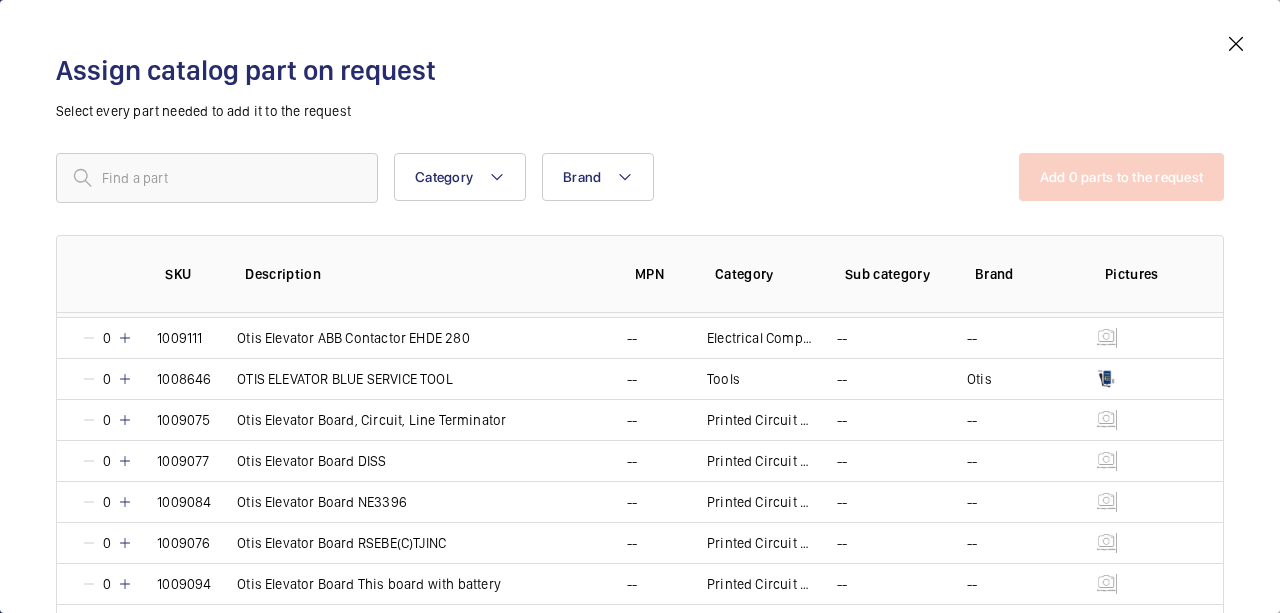 scroll, scrollTop: 0, scrollLeft: 0, axis: both 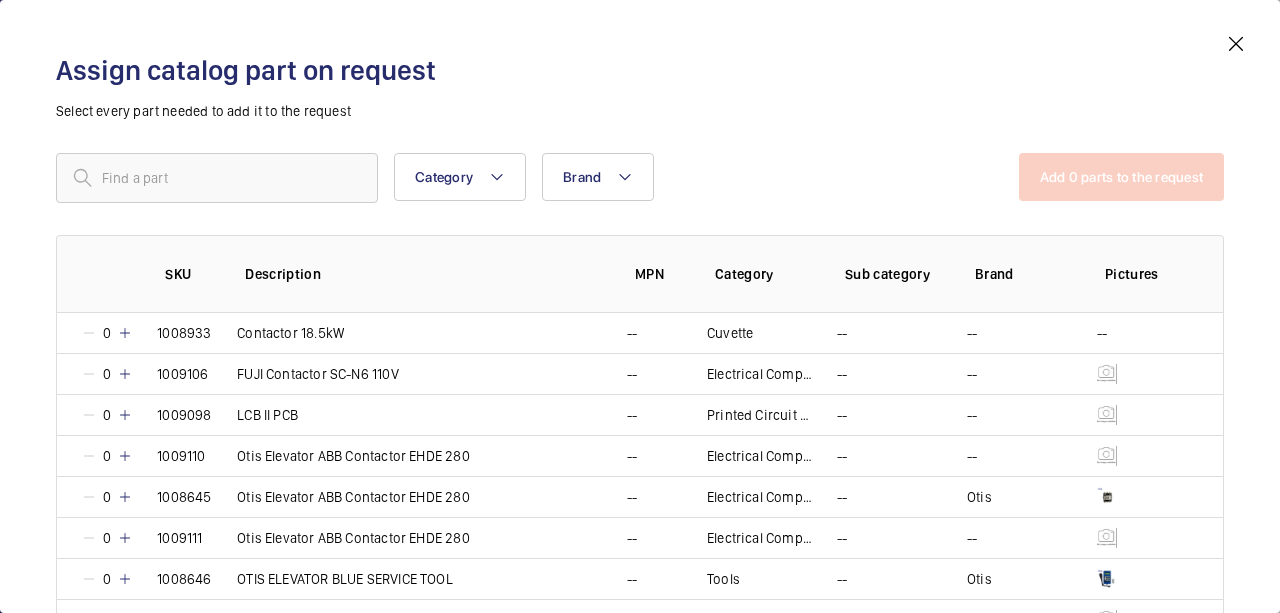 click on "Category Brand More filters Reset all filters" at bounding box center (537, 178) 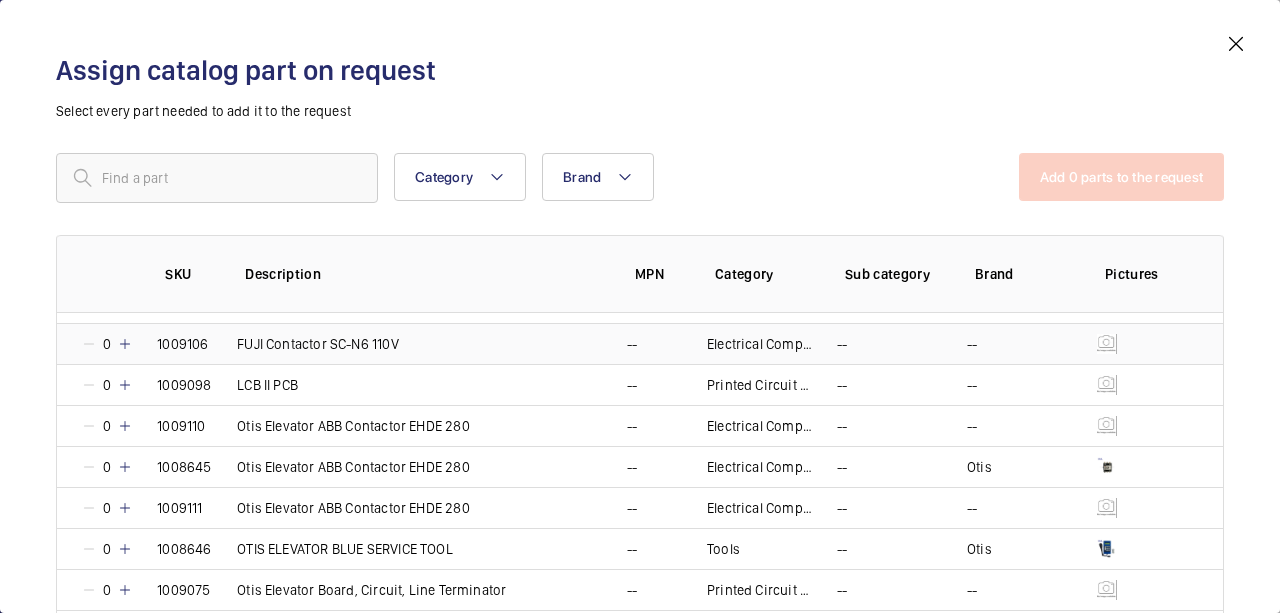 scroll, scrollTop: 0, scrollLeft: 0, axis: both 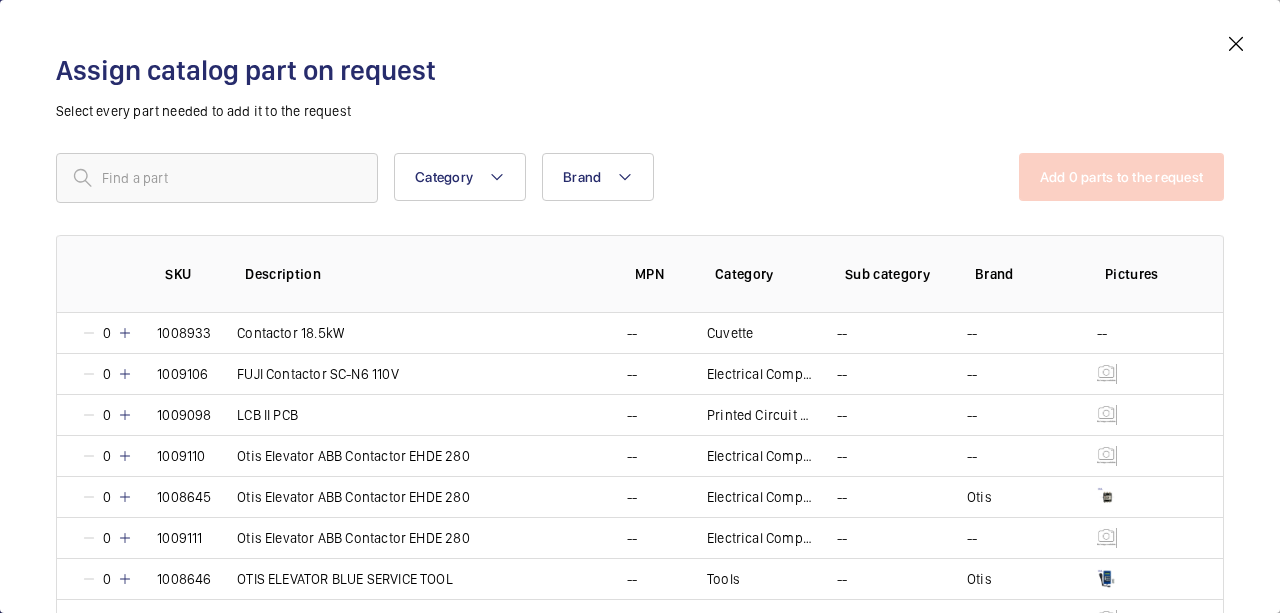 click on "Category Brand More filters Reset all filters" at bounding box center (537, 178) 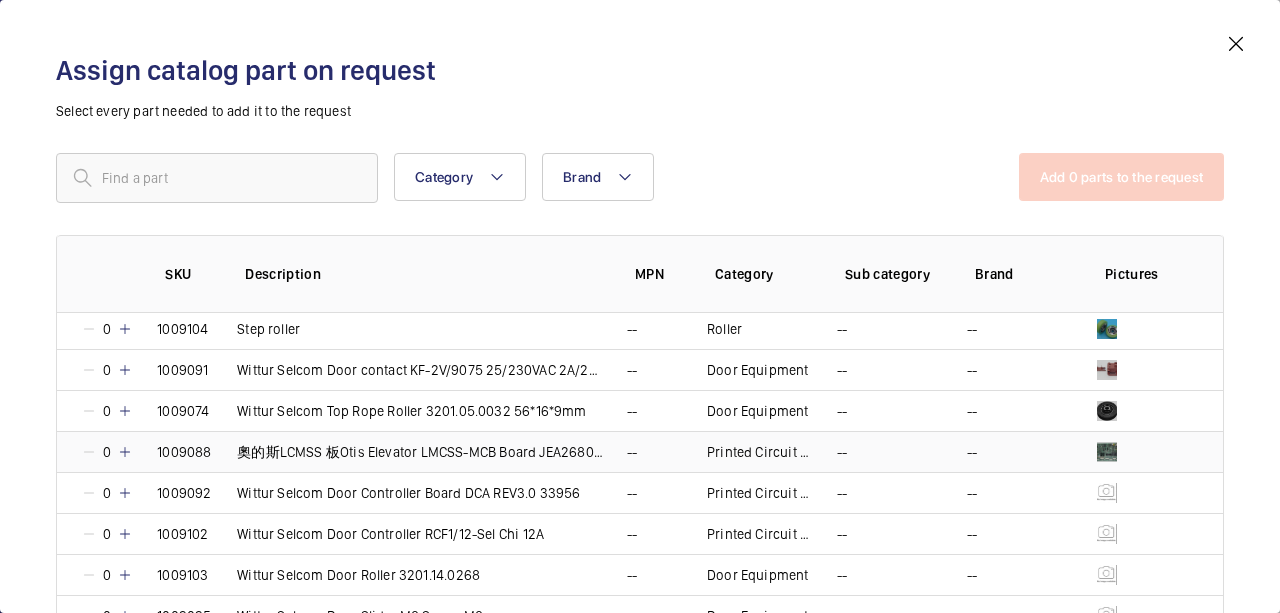scroll, scrollTop: 1595, scrollLeft: 0, axis: vertical 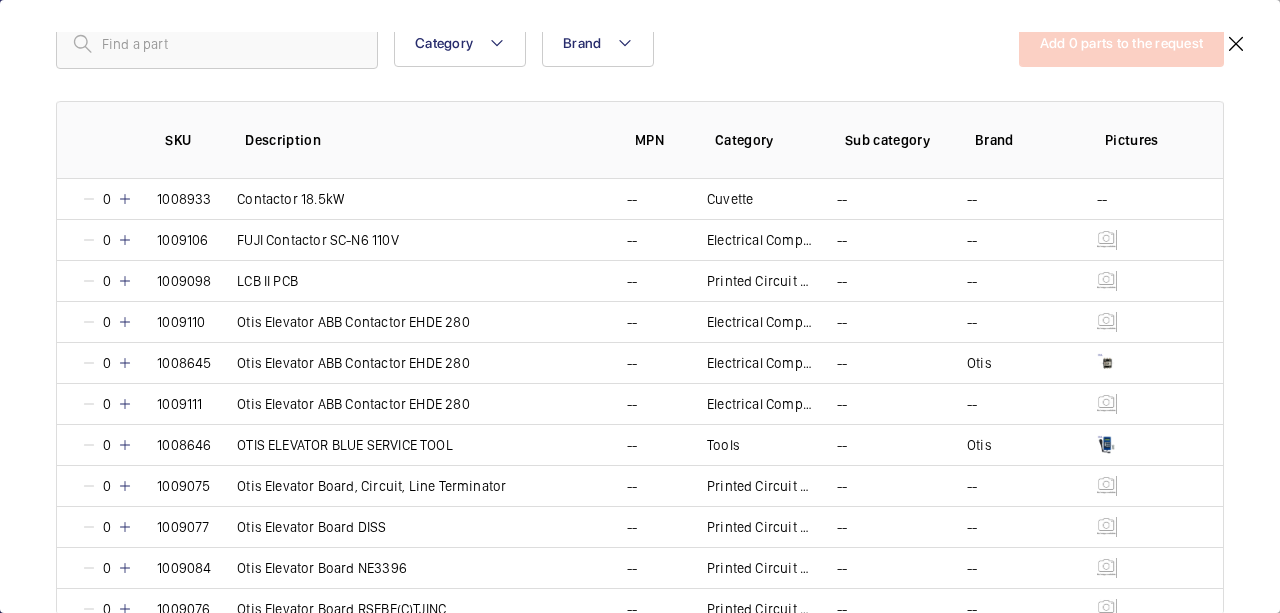 click on "Category" at bounding box center [748, 140] 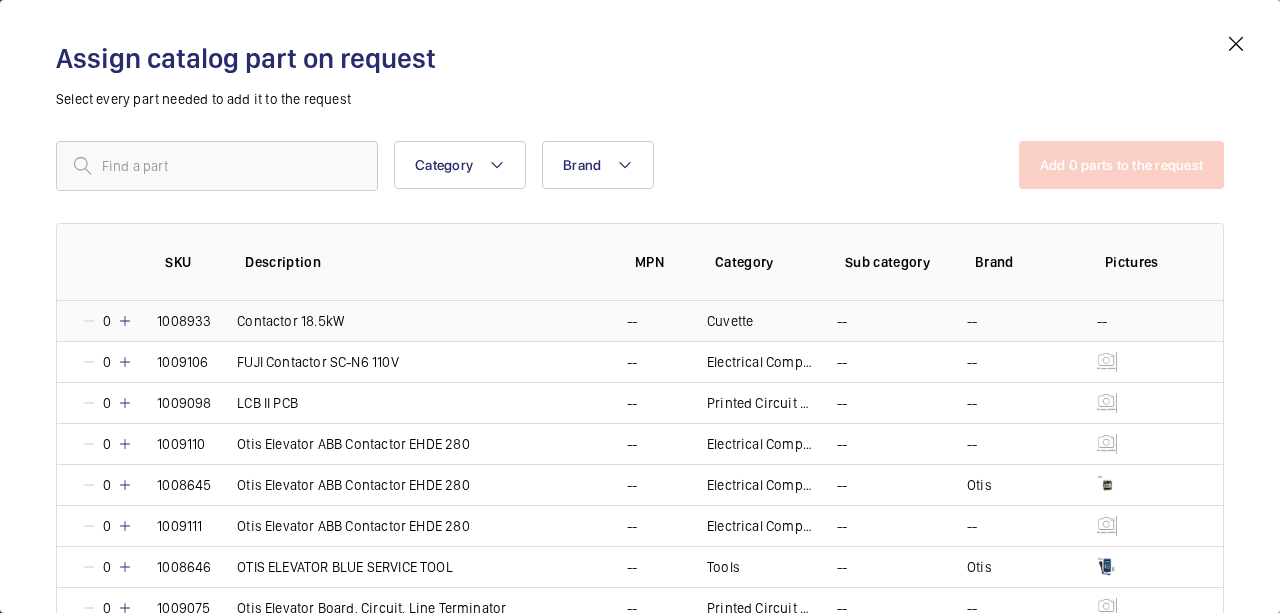 scroll, scrollTop: 0, scrollLeft: 0, axis: both 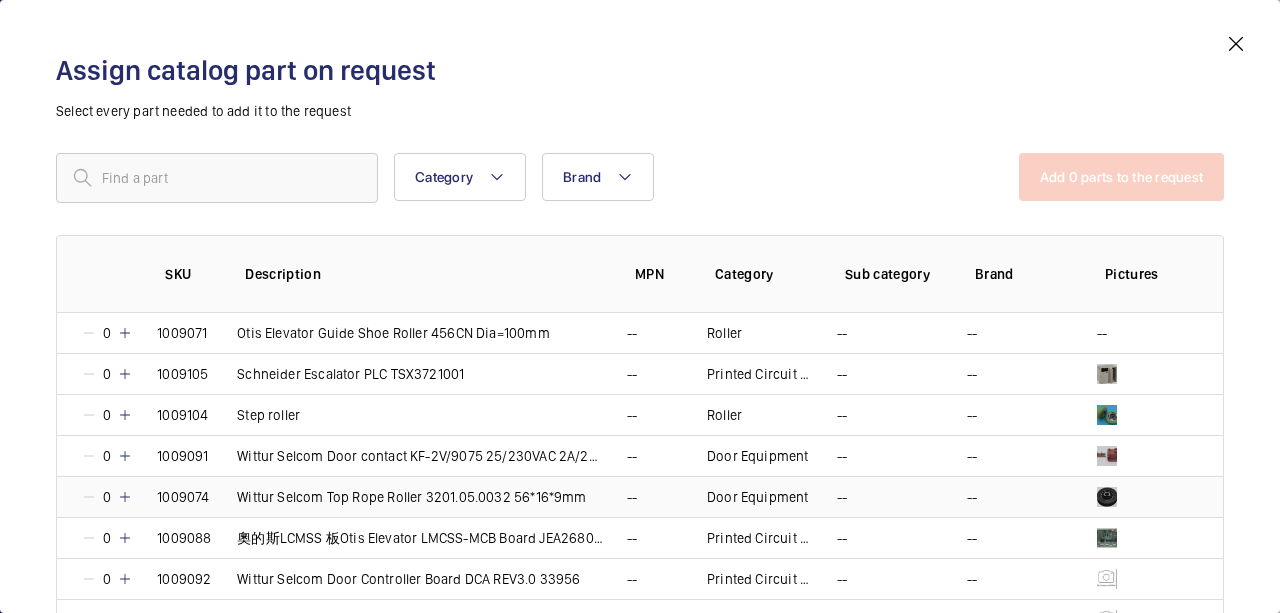 click on "Wittur Selcom Top Rope Roller 3201.05.0032 56*16*9mm" at bounding box center (408, 496) 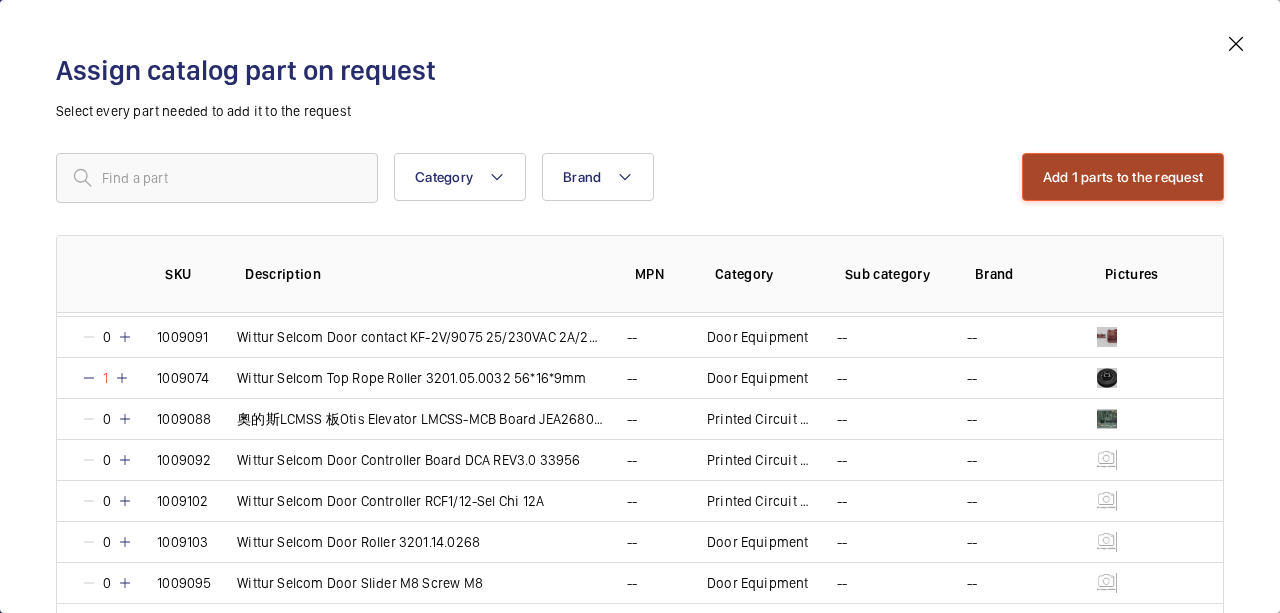 scroll, scrollTop: 1595, scrollLeft: 0, axis: vertical 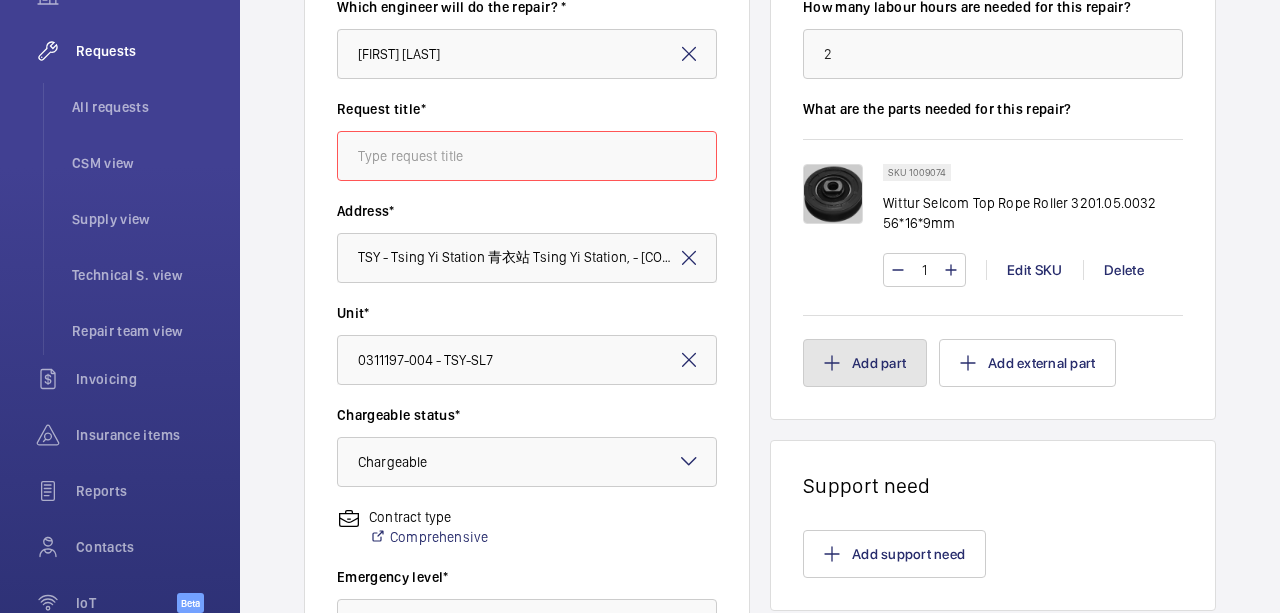 click on "Add part" 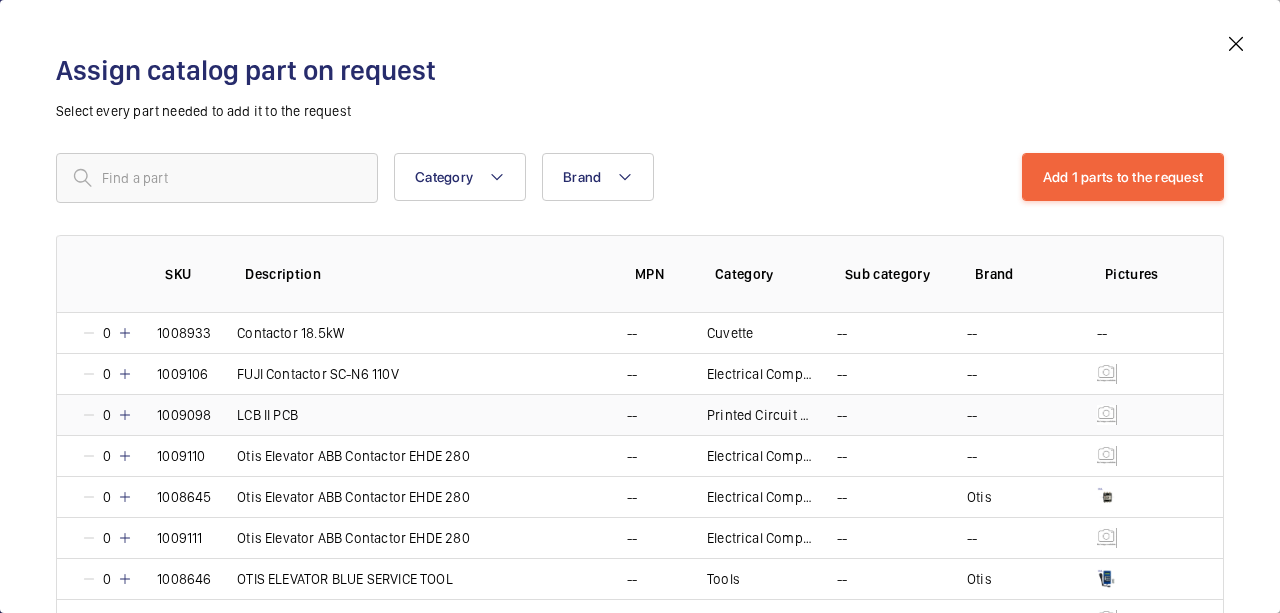 click on "LCB II PCB" at bounding box center (408, 414) 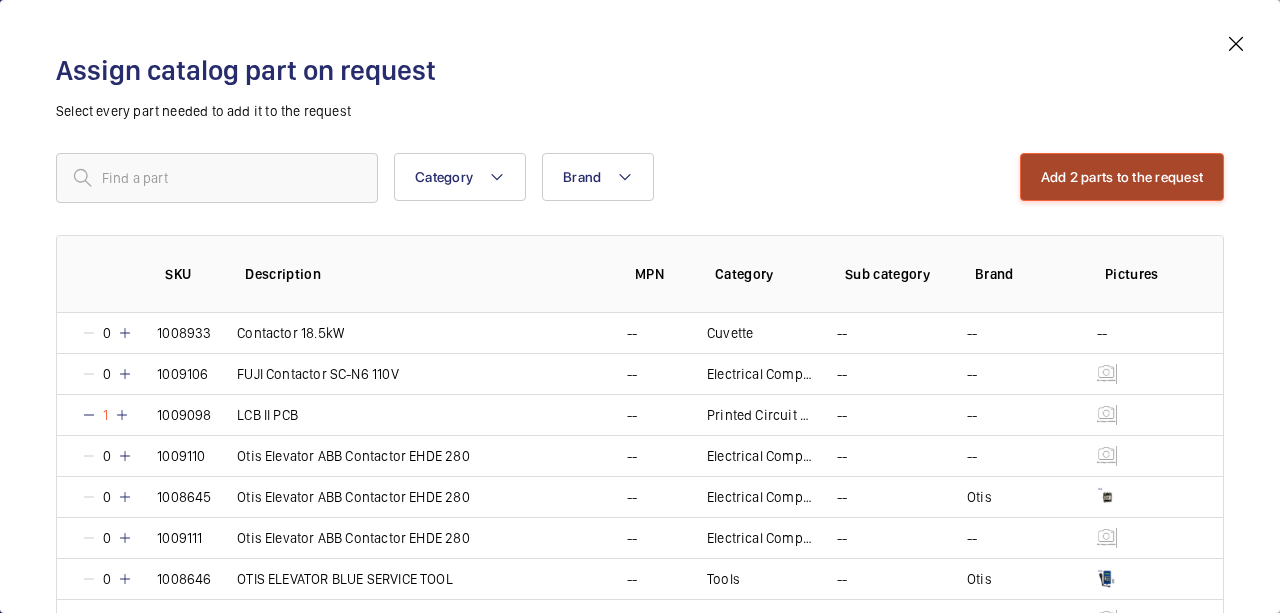click on "Add 2 parts to the request" at bounding box center (1122, 177) 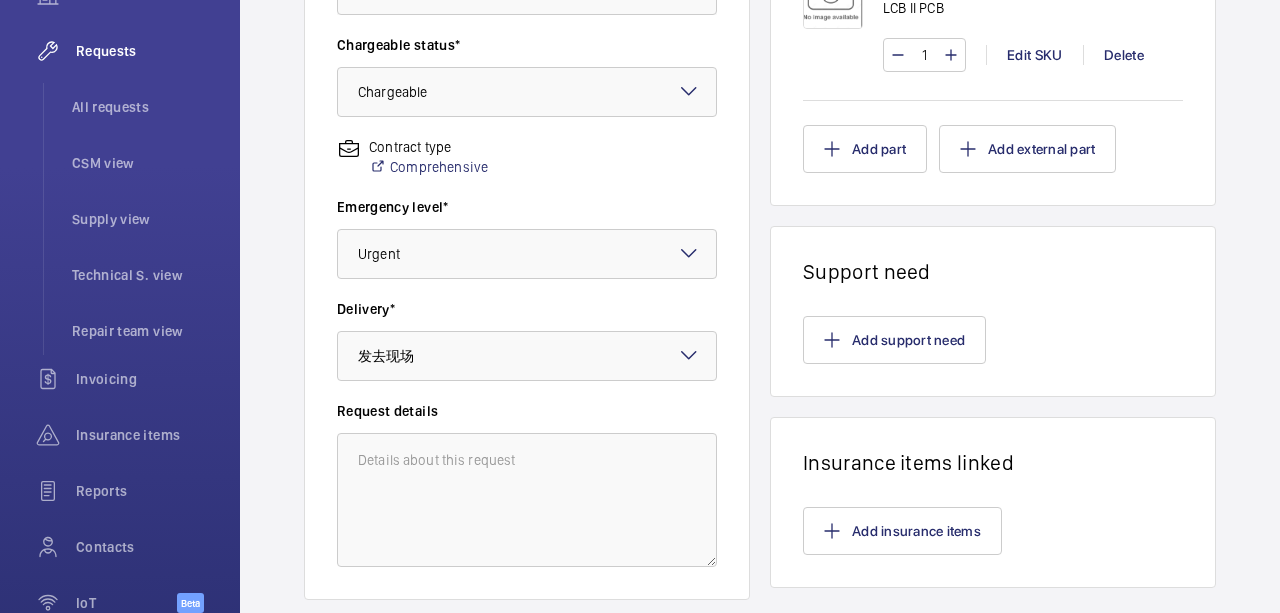 scroll, scrollTop: 650, scrollLeft: 0, axis: vertical 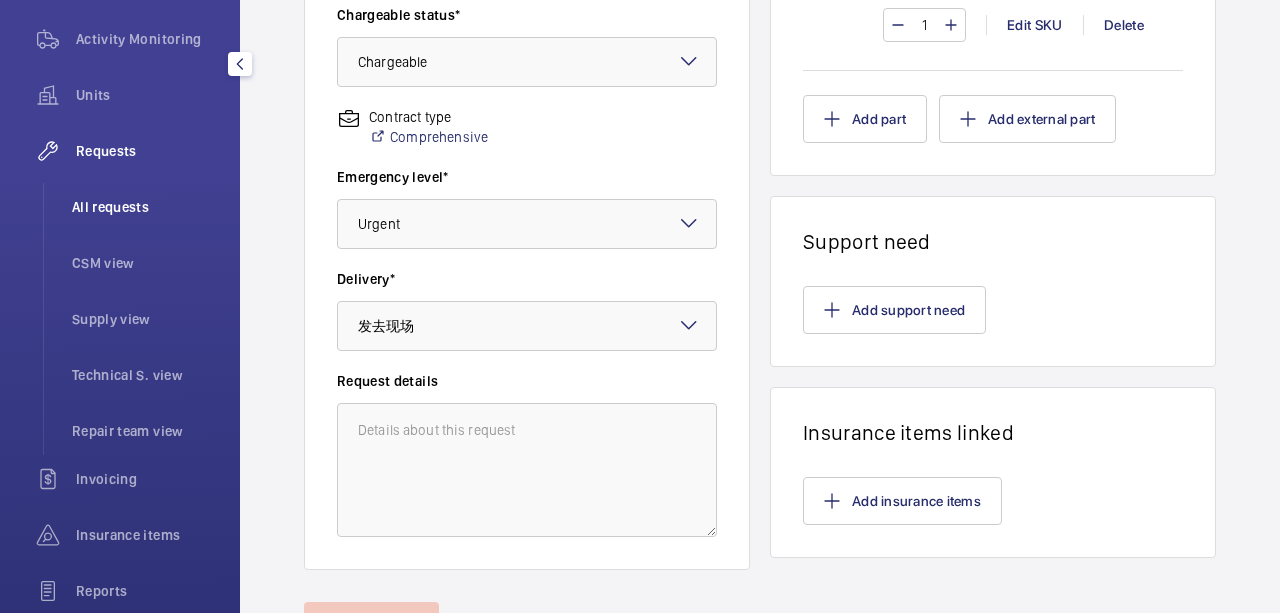 click on "All requests" 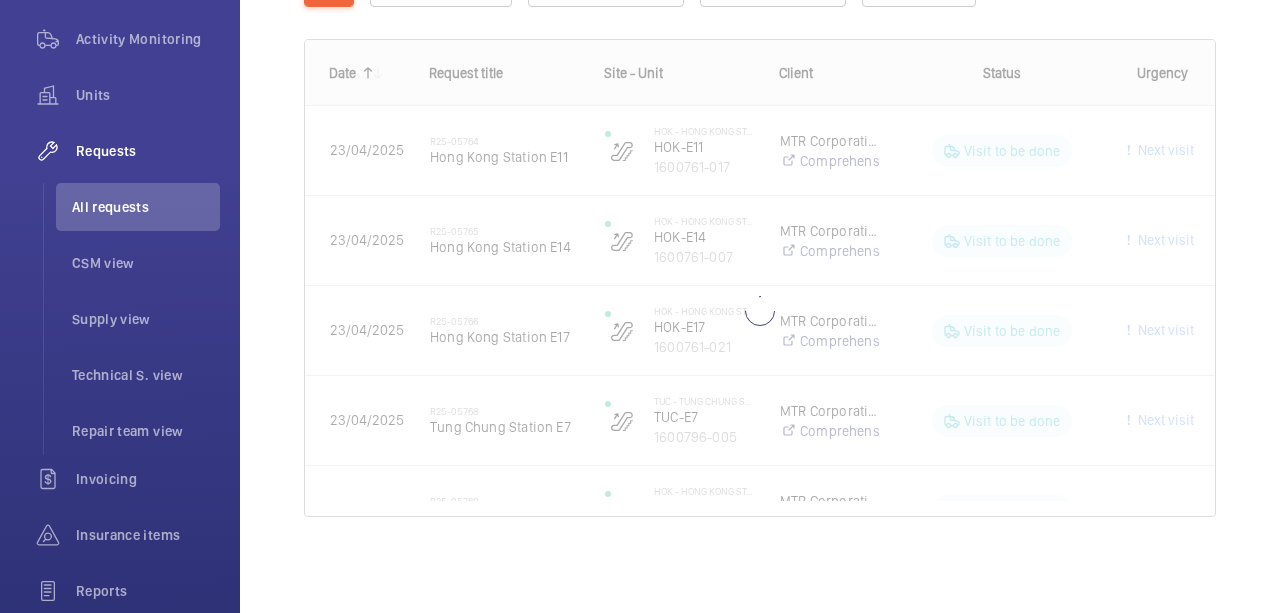 scroll, scrollTop: 0, scrollLeft: 0, axis: both 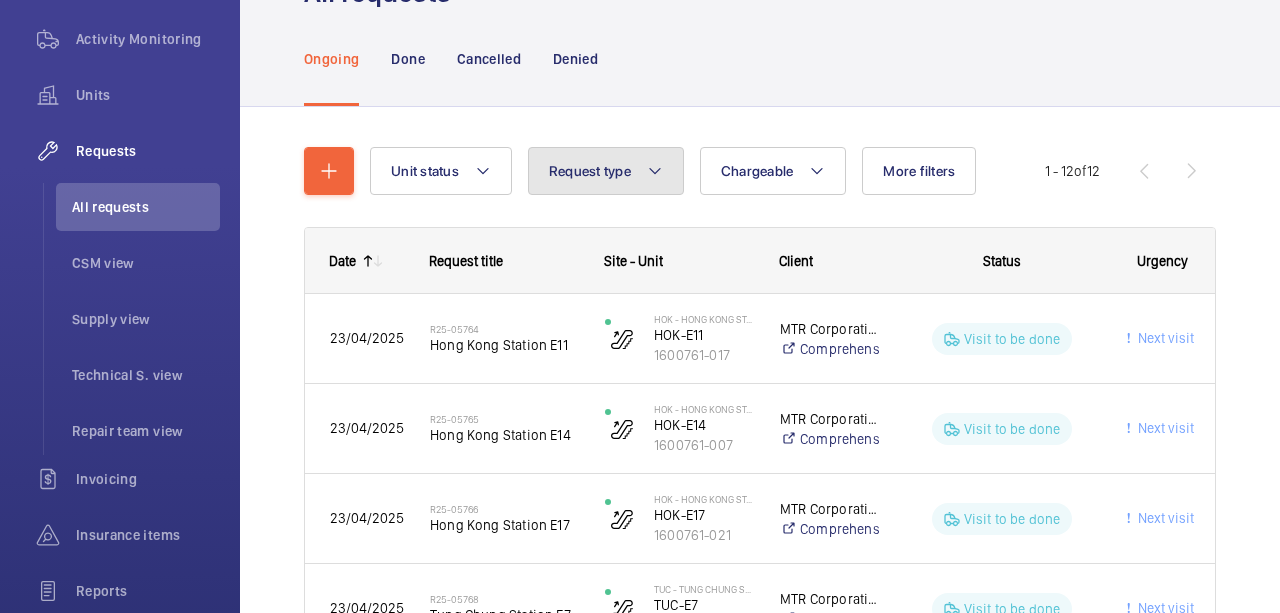 click on "Request type" 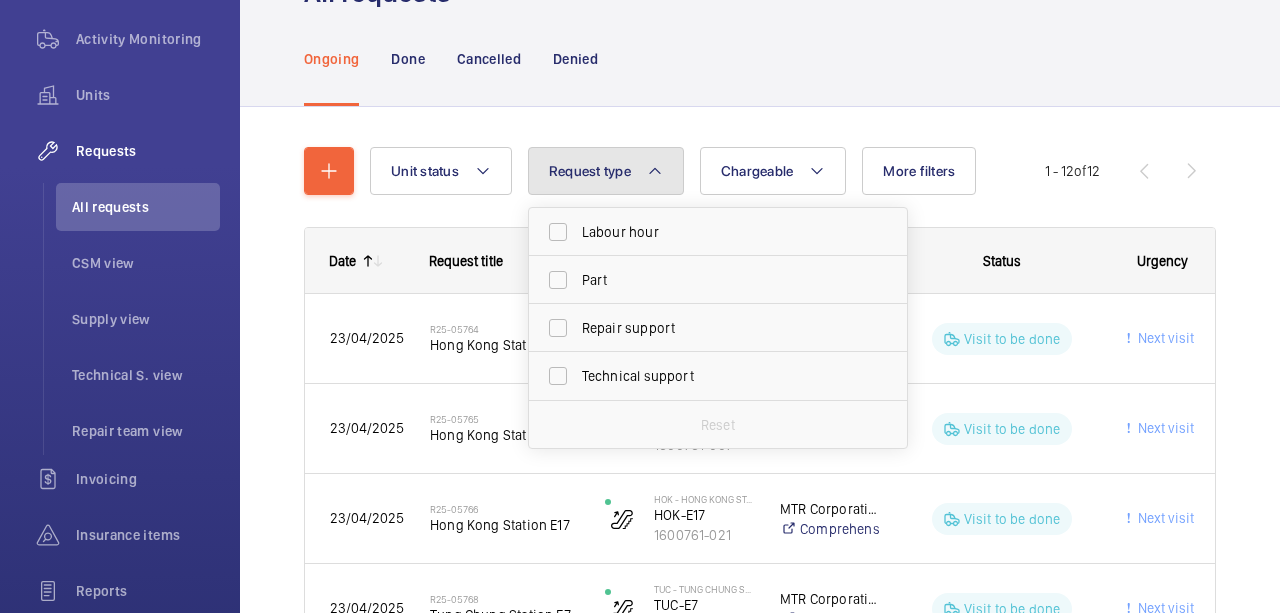 click on "Request type" 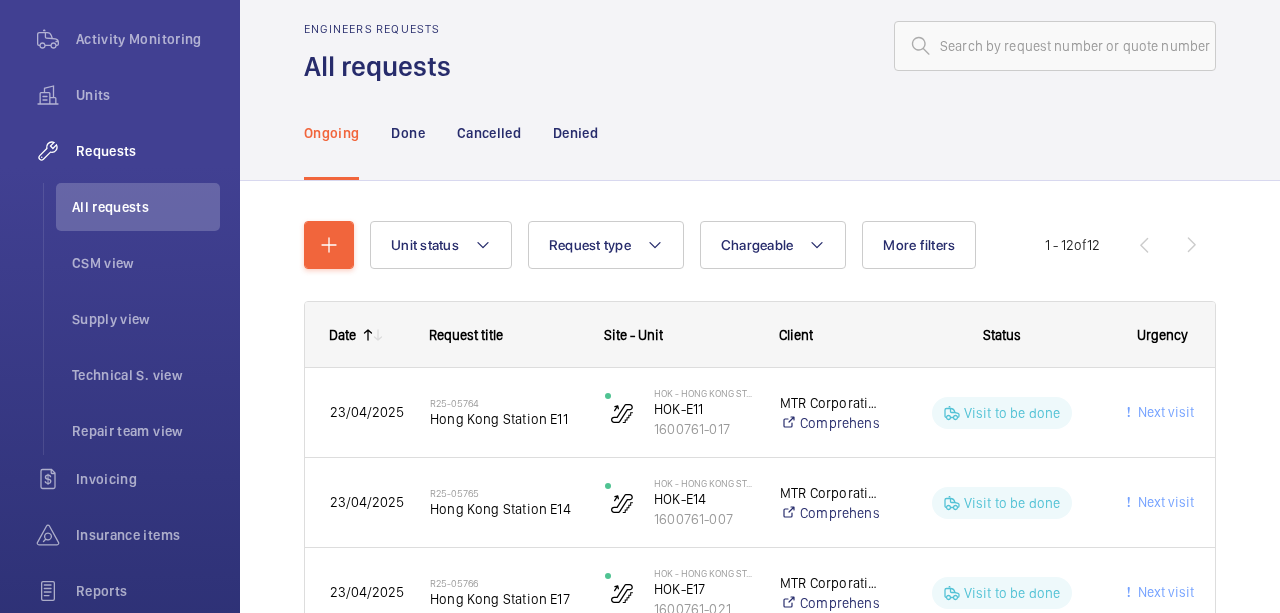scroll, scrollTop: 0, scrollLeft: 0, axis: both 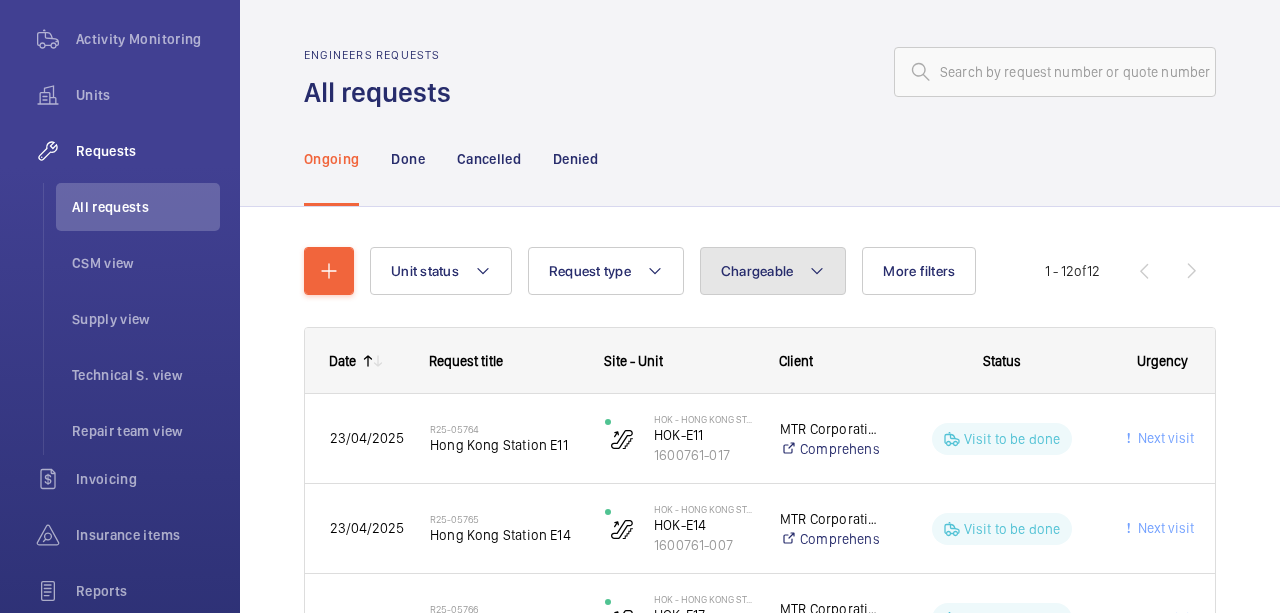 click on "Chargeable" 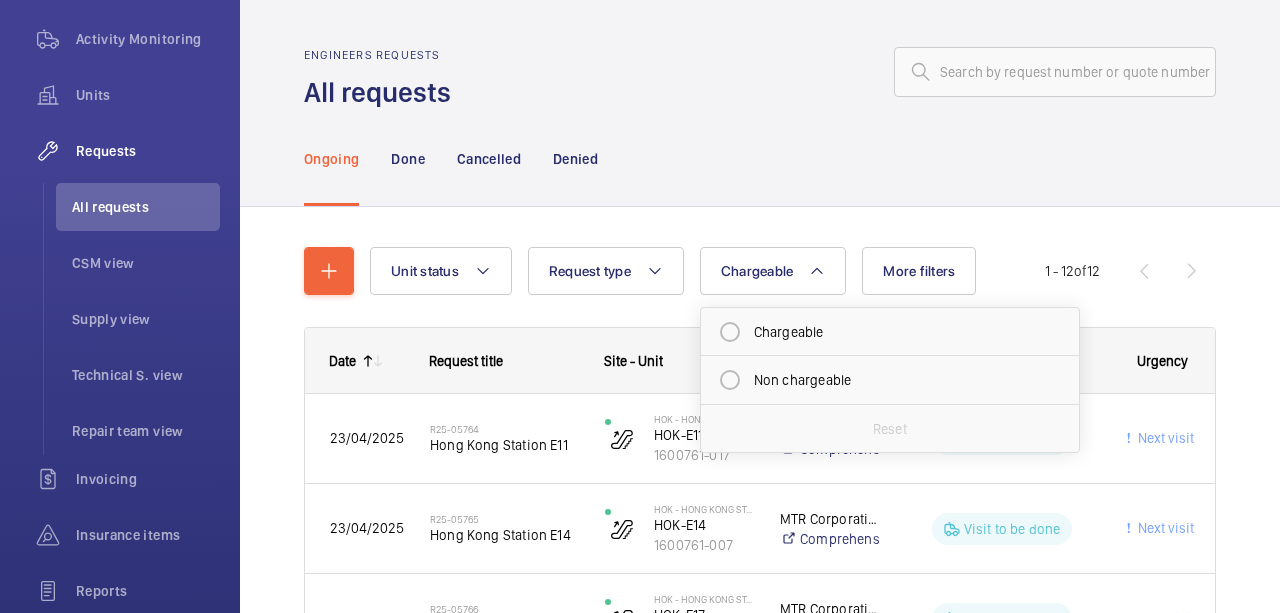 click on "Unit status Request type  Chargeable Chargeable Non chargeable Reset More filters Units Request status Urgency Repairing engineer Engineer Device type Reset all filters 1 - 12  of  12
Request title
Site - Unit
to" 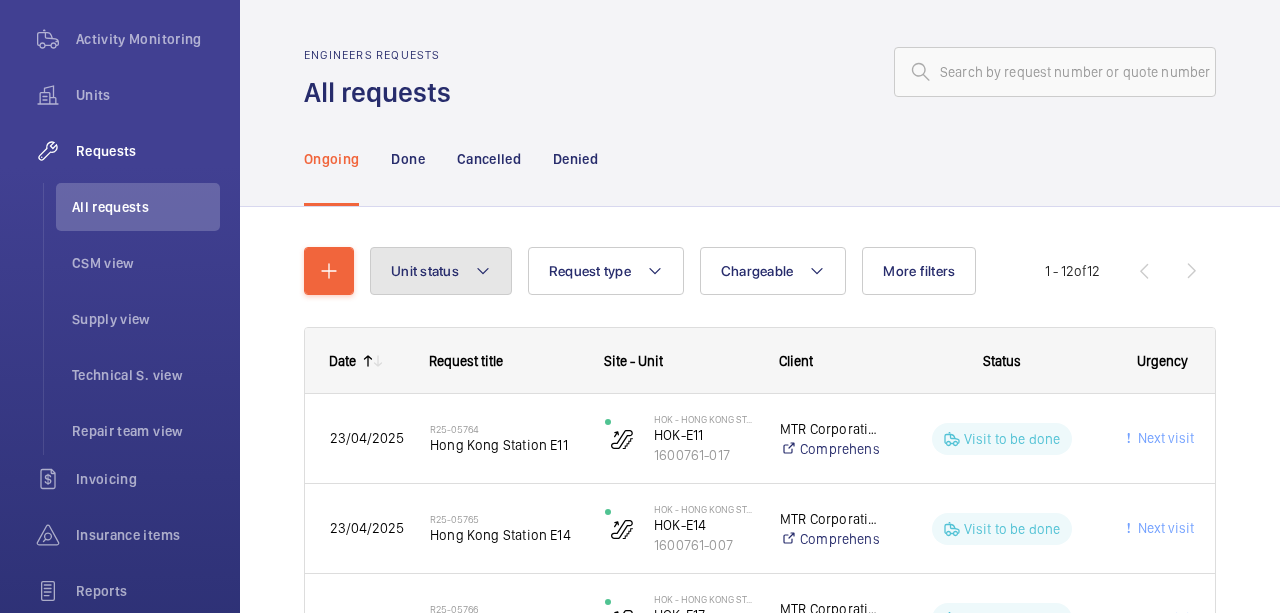 click on "Unit status" 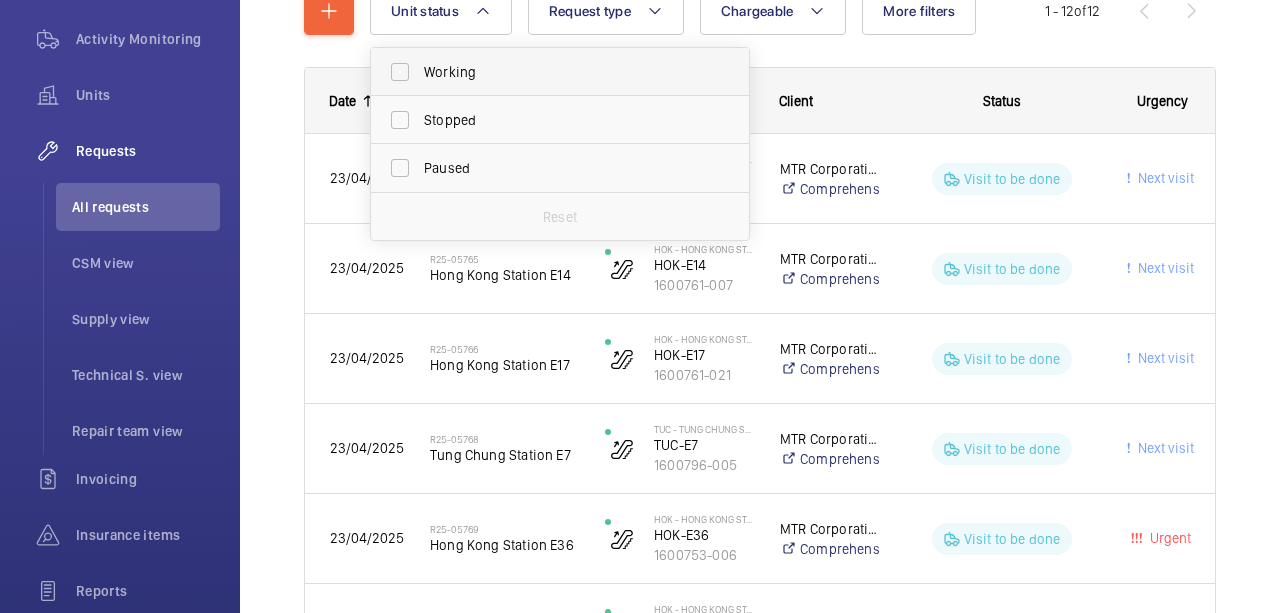 scroll, scrollTop: 200, scrollLeft: 0, axis: vertical 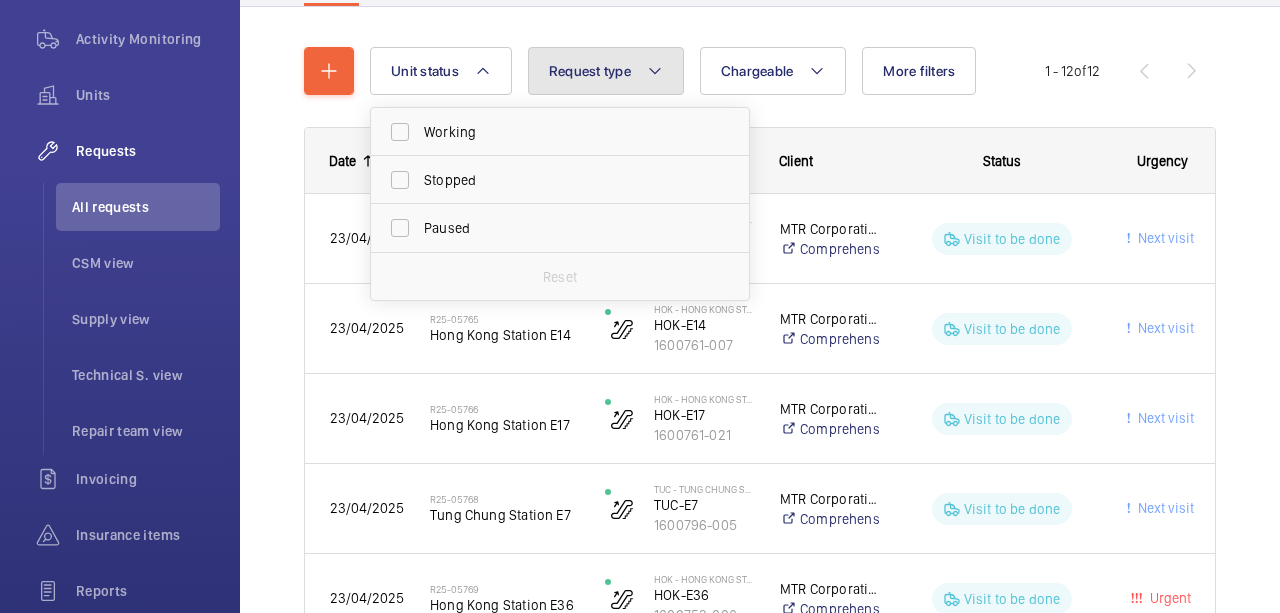 click on "Request type" 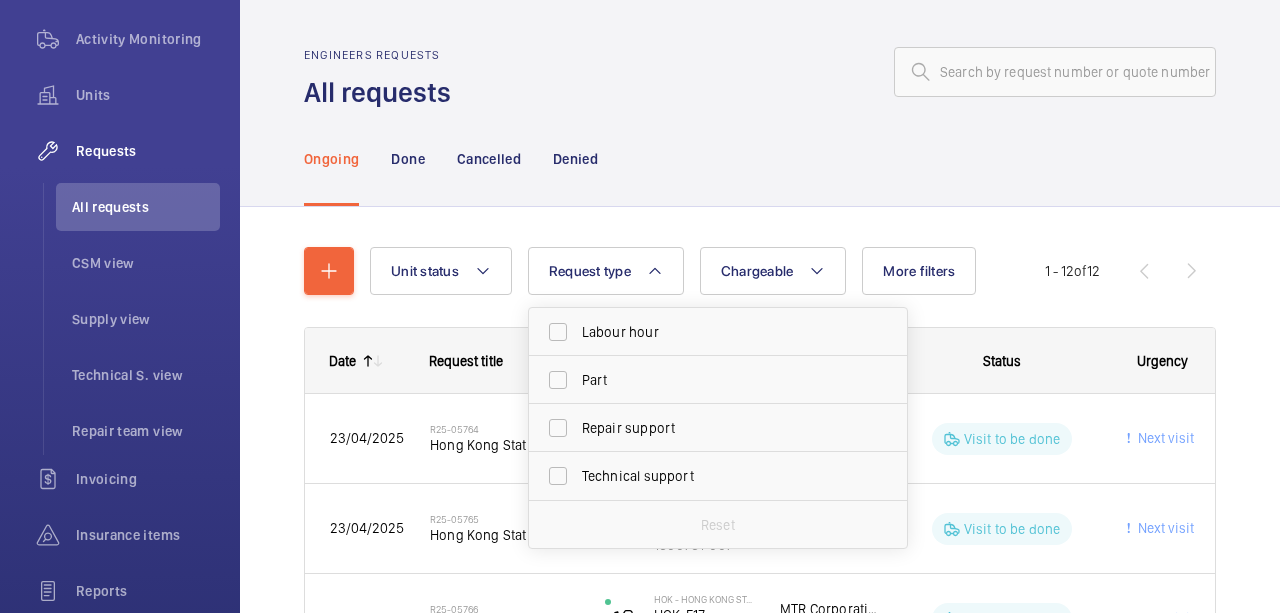 scroll, scrollTop: 0, scrollLeft: 0, axis: both 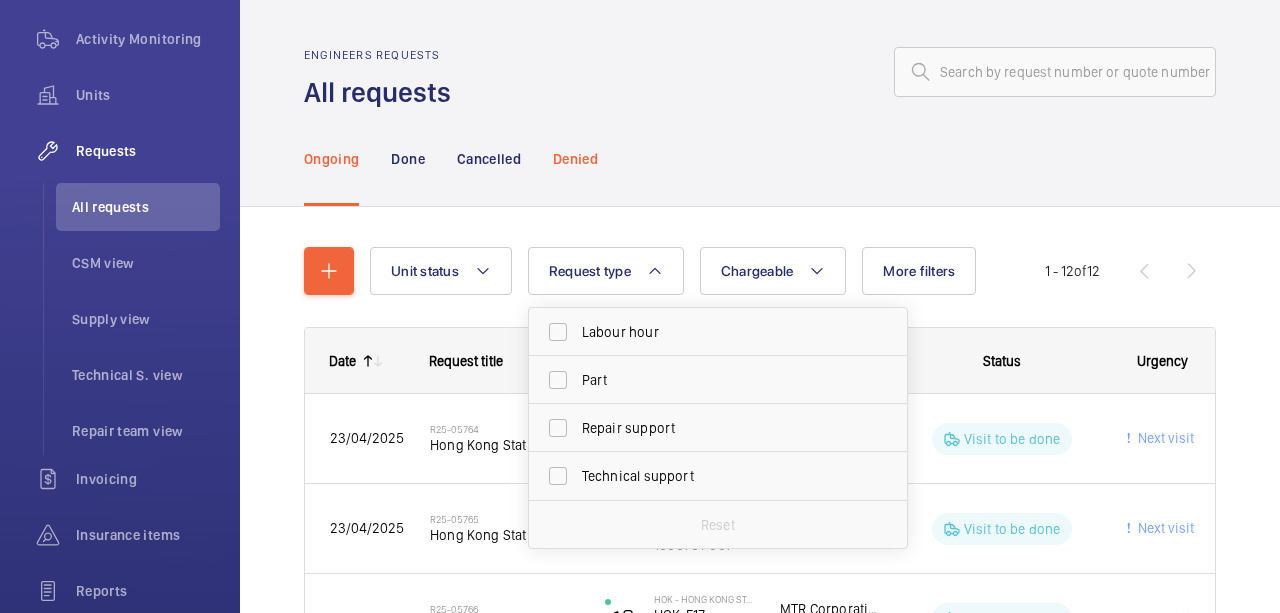 drag, startPoint x: 615, startPoint y: 196, endPoint x: 561, endPoint y: 176, distance: 57.58472 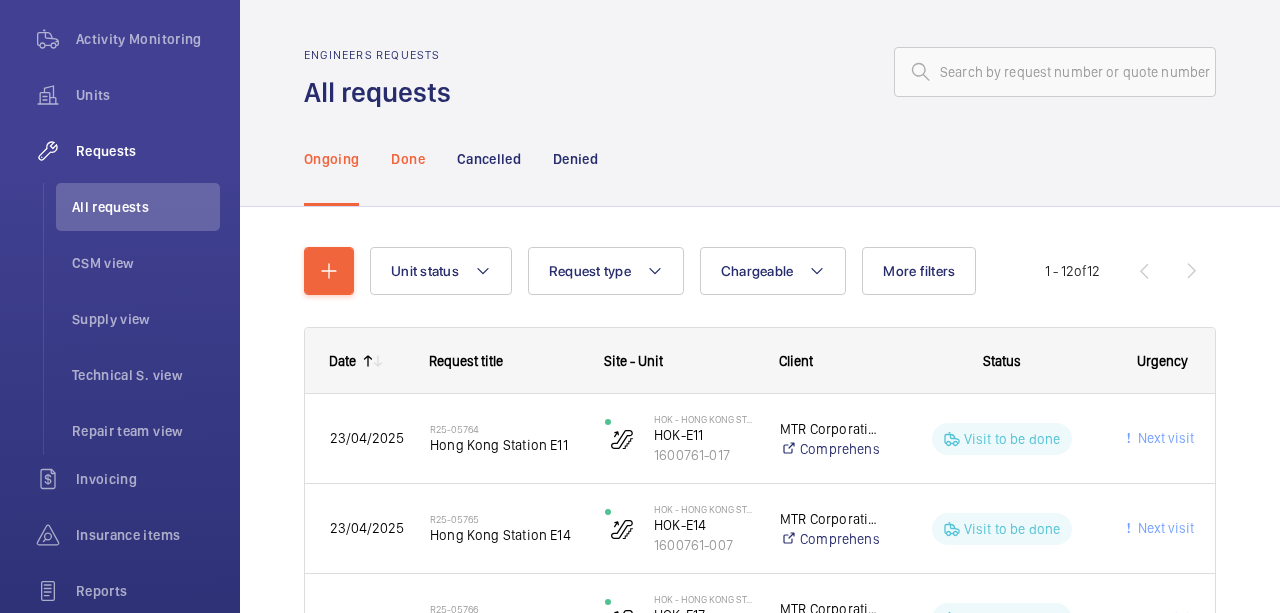 click on "Done" 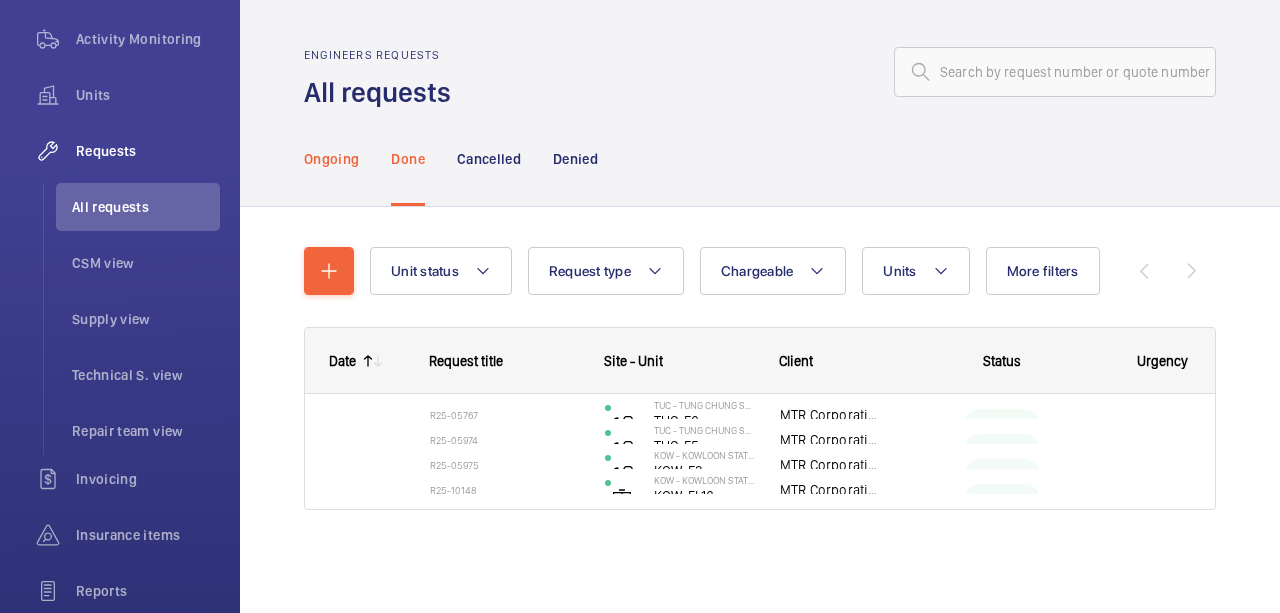 click on "Ongoing" 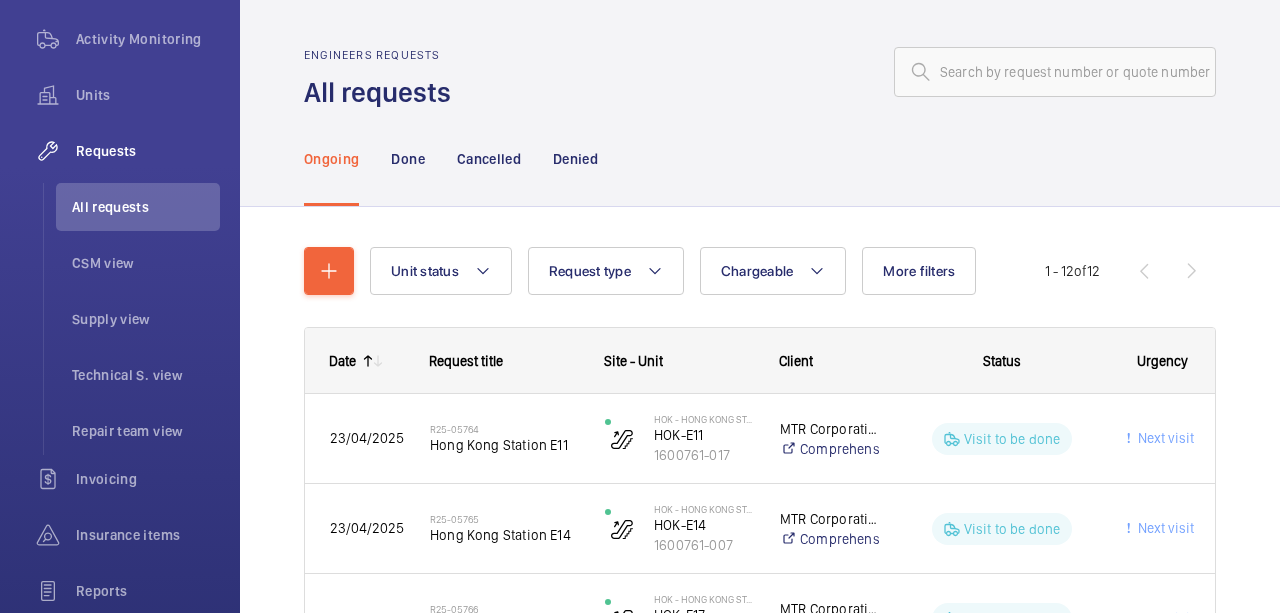 drag, startPoint x: 807, startPoint y: 104, endPoint x: 598, endPoint y: 21, distance: 224.87775 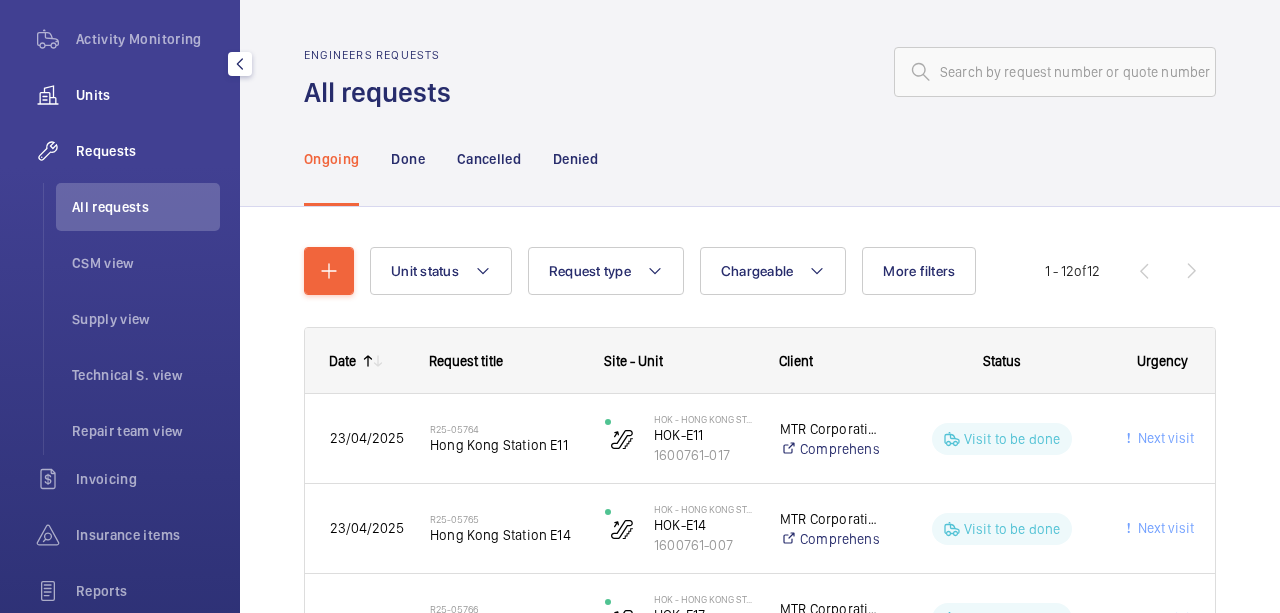 click on "Units" 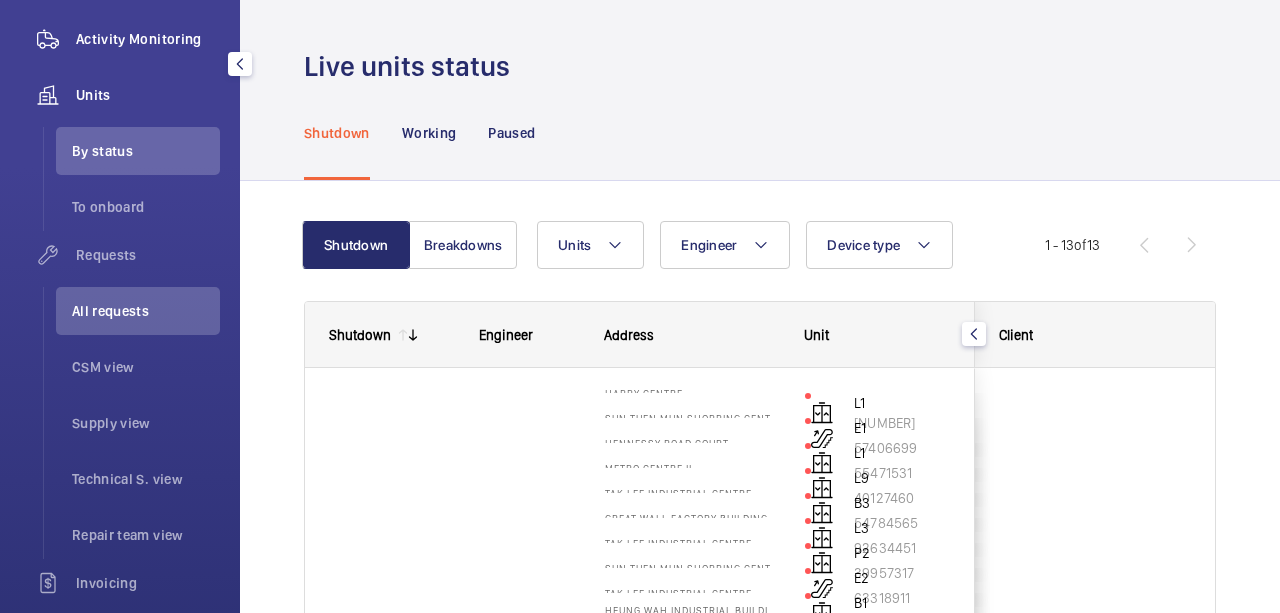 click on "Activity Monitoring" 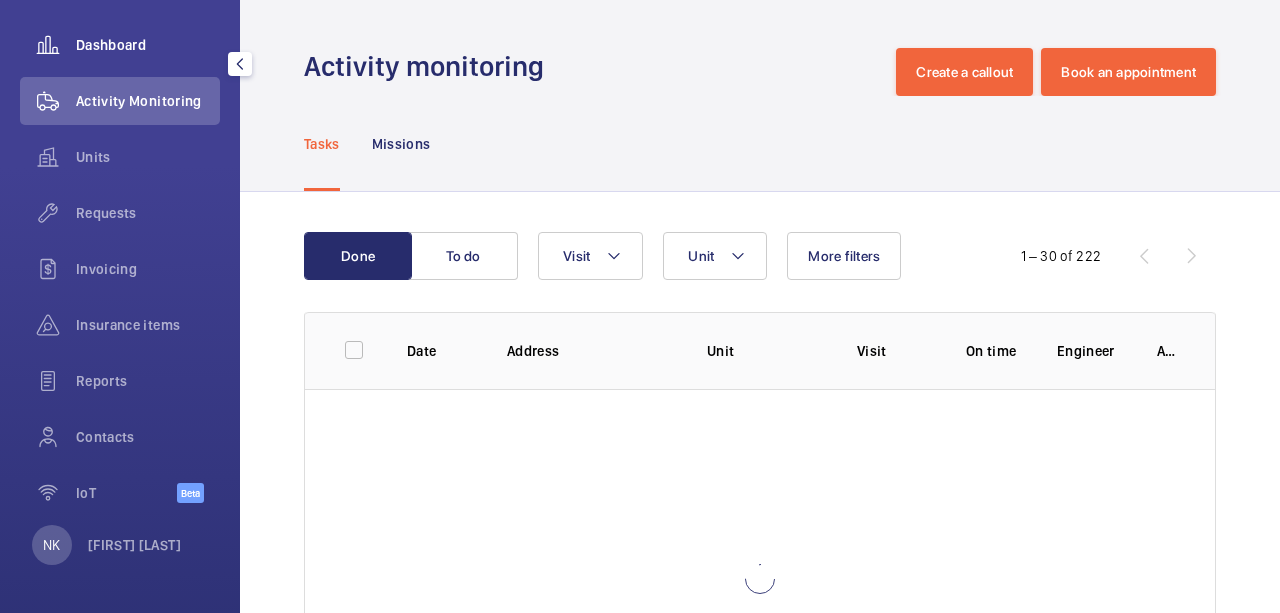 scroll, scrollTop: 186, scrollLeft: 0, axis: vertical 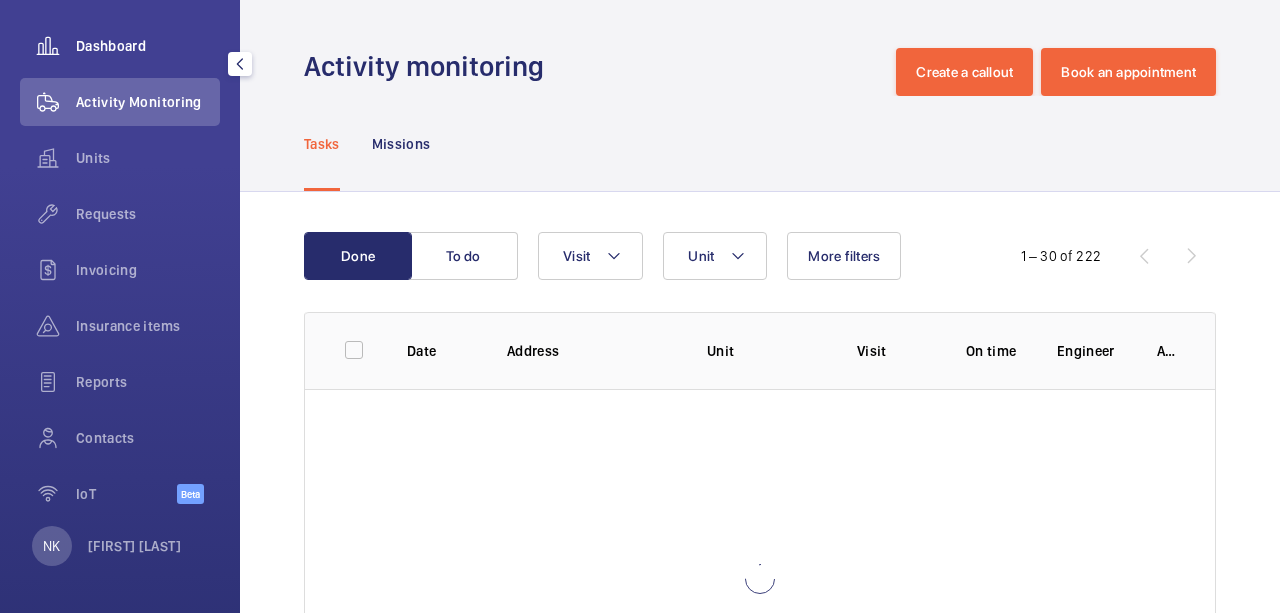 click on "Dashboard" 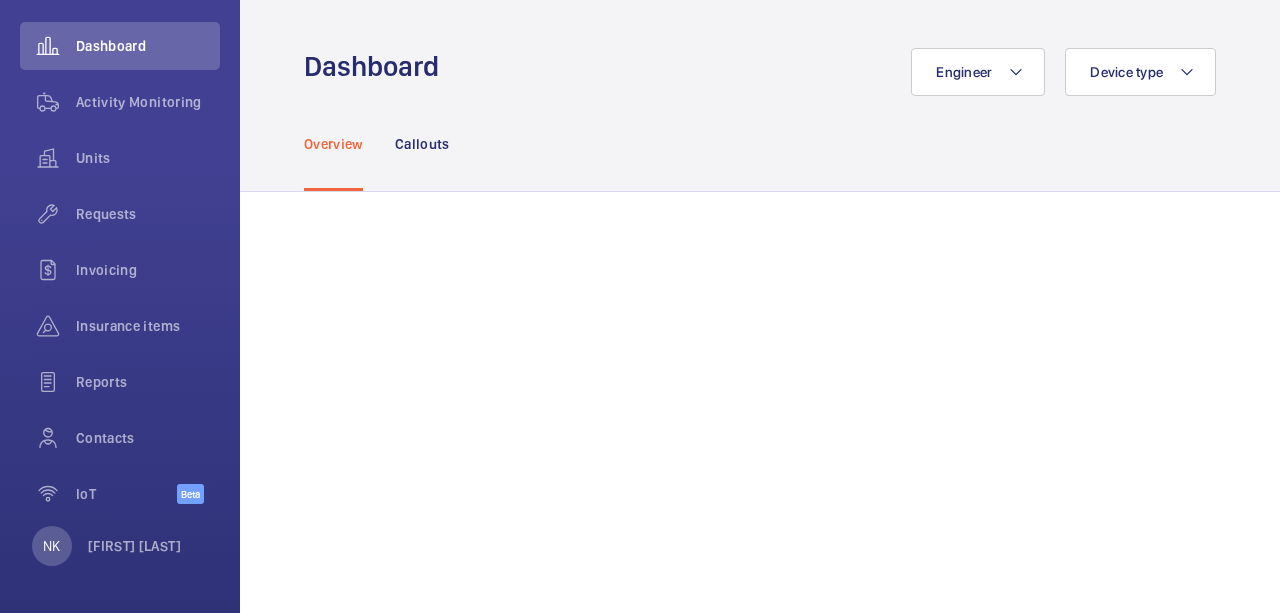 click on "Overview Callouts" 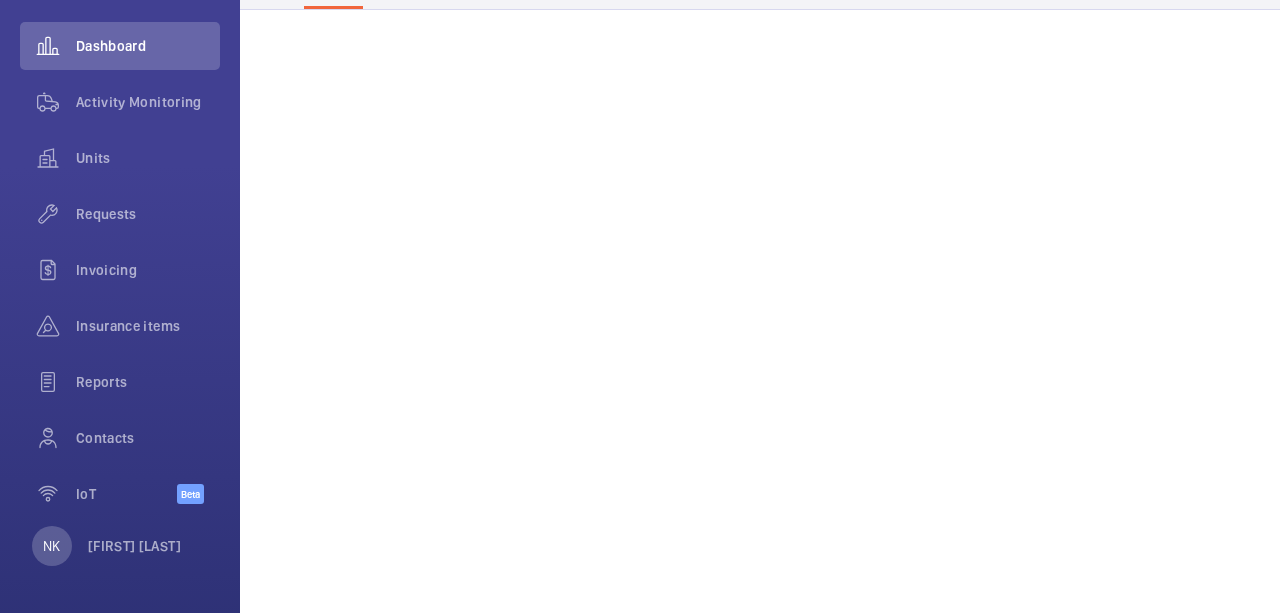scroll, scrollTop: 0, scrollLeft: 0, axis: both 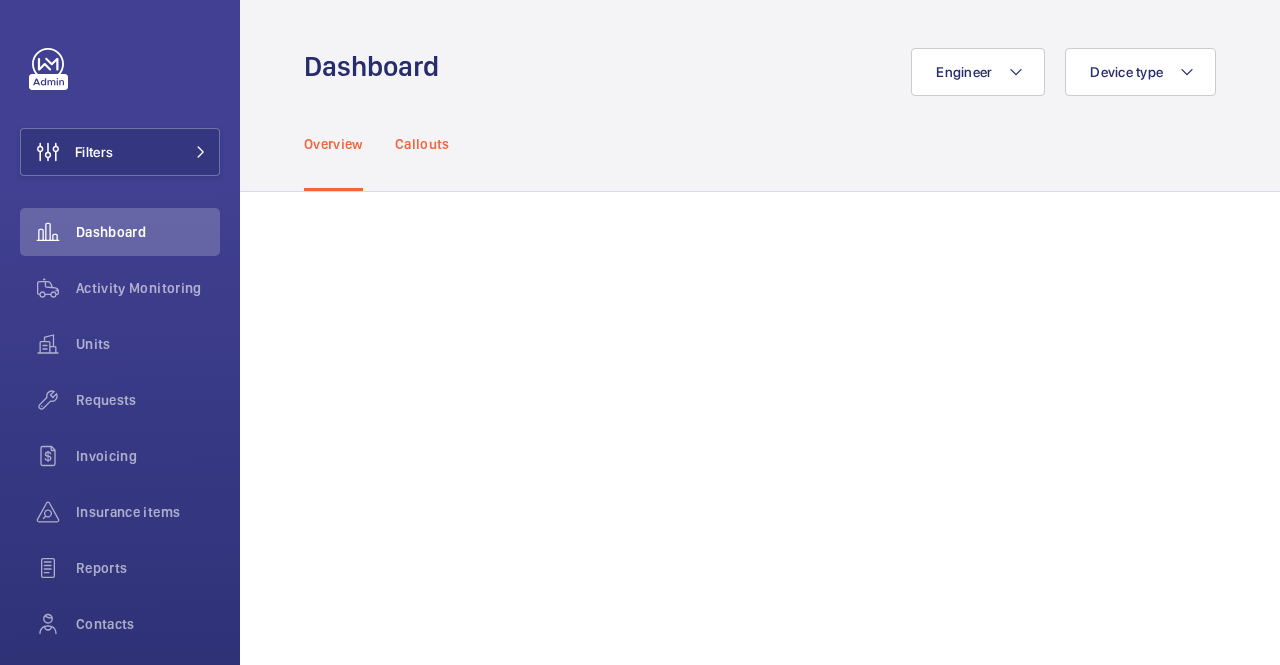 click on "Callouts" 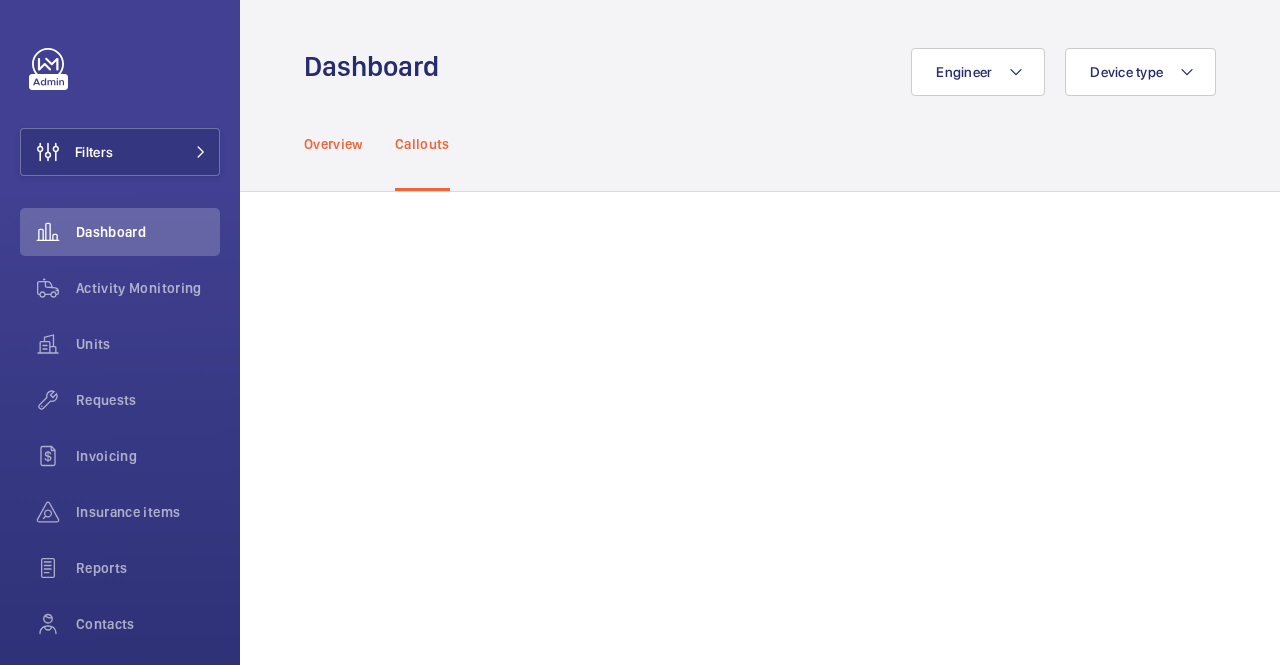 click on "Overview" 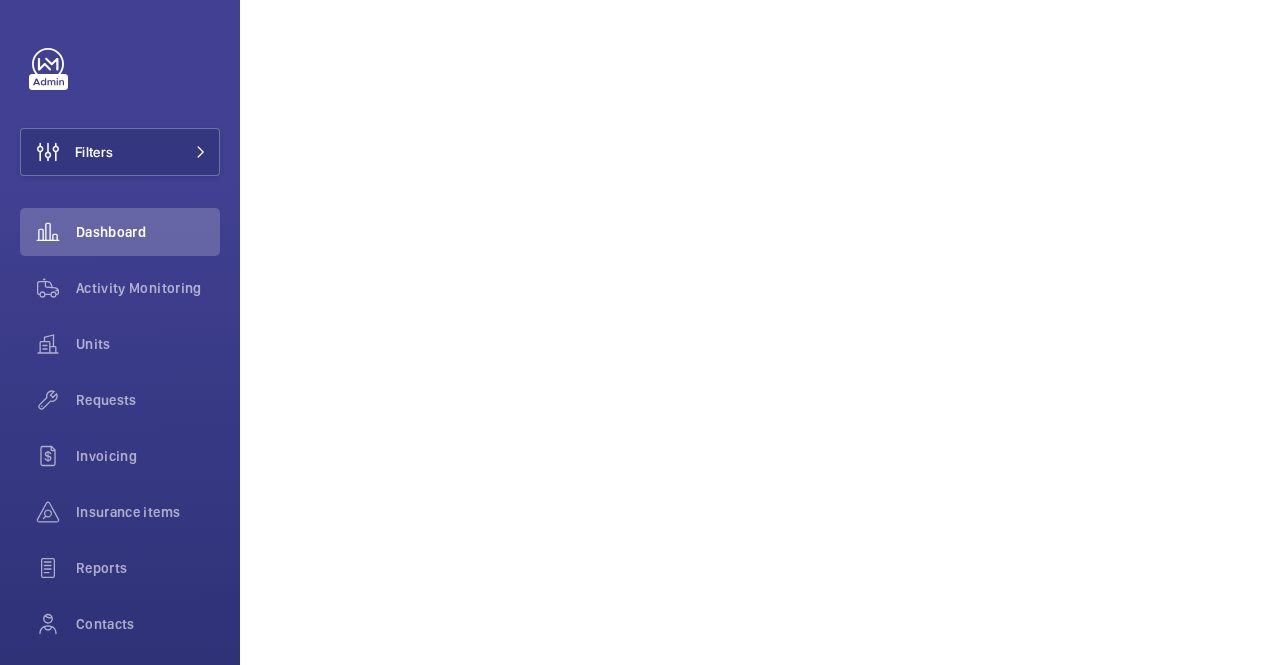 scroll, scrollTop: 0, scrollLeft: 0, axis: both 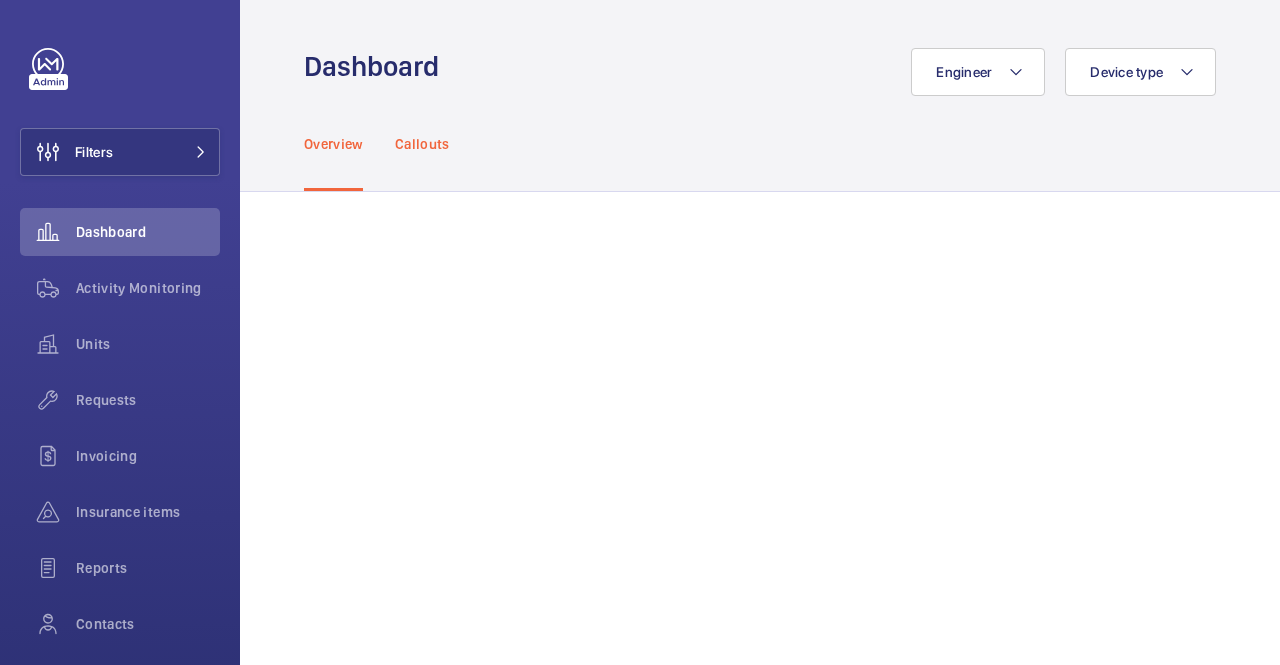 click on "Callouts" 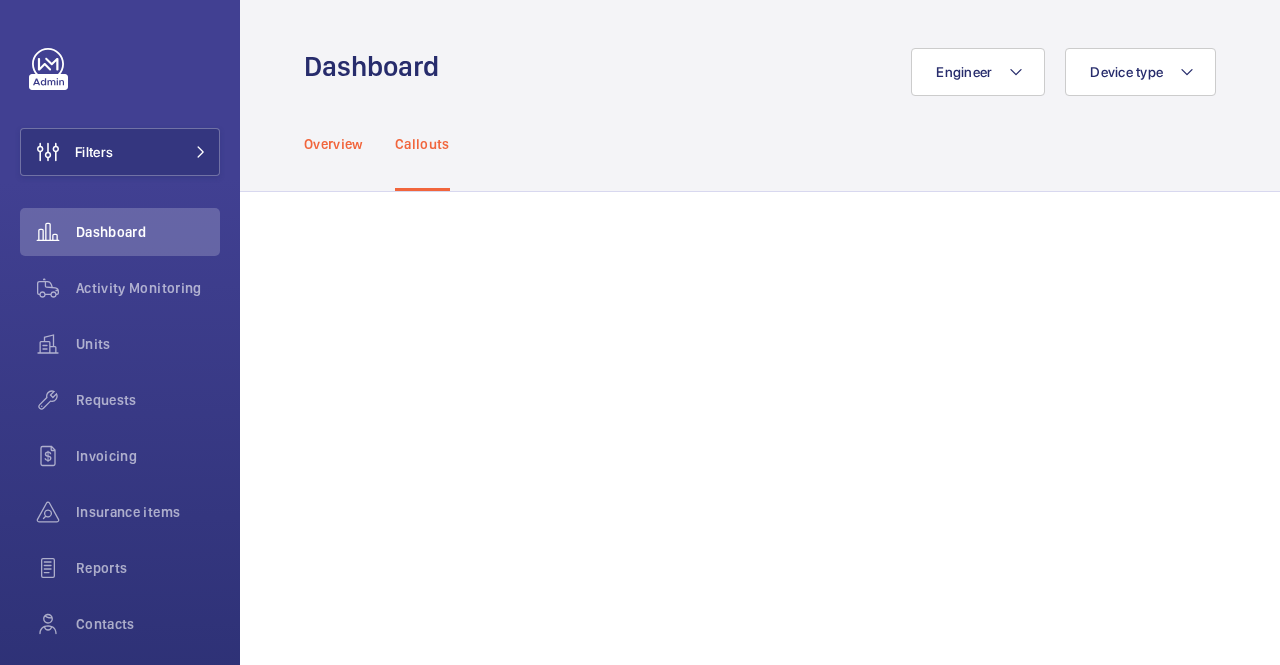 click on "Overview" 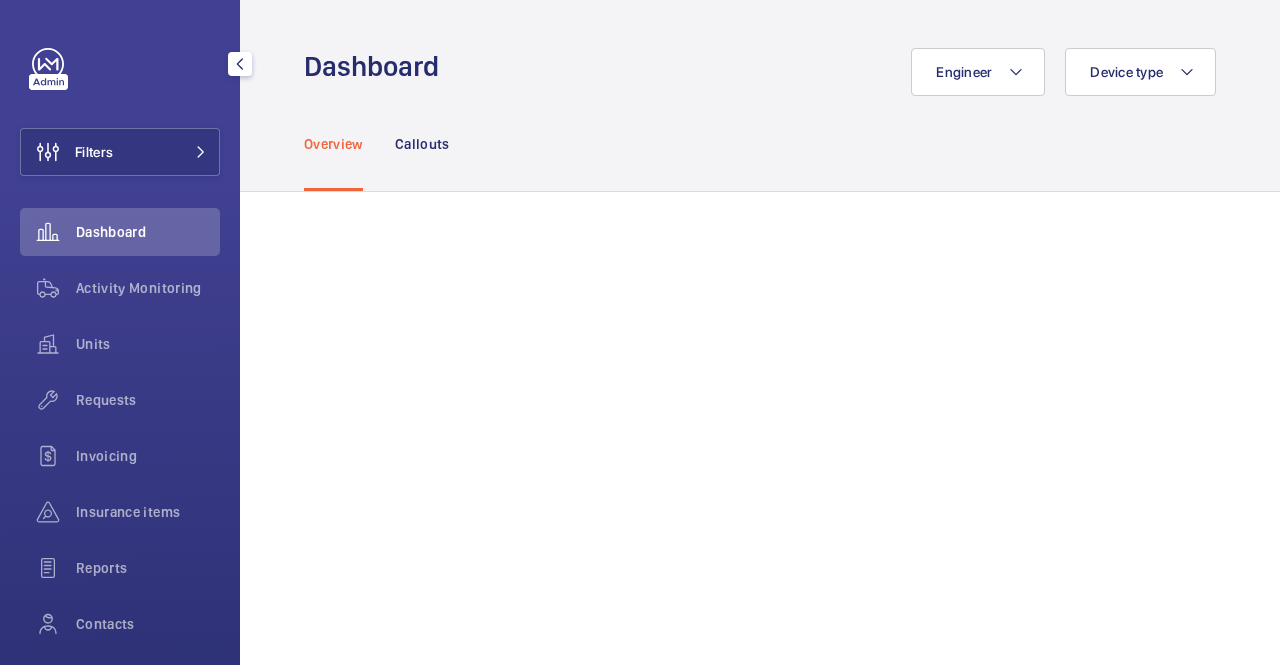 click on "Dashboard" 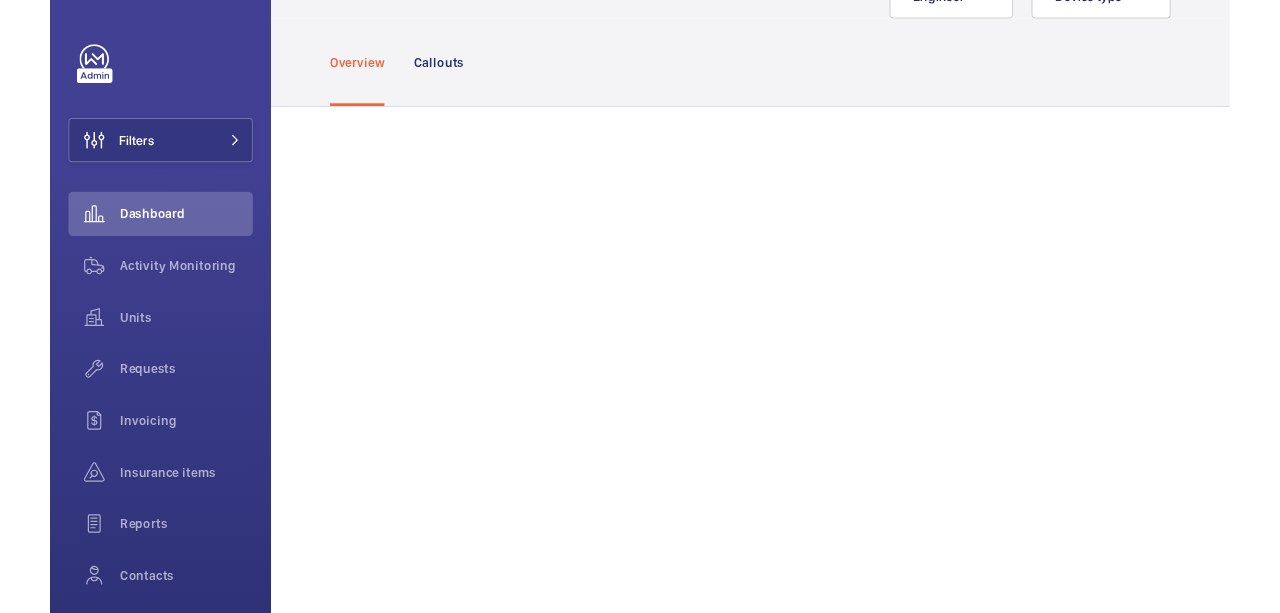 scroll, scrollTop: 0, scrollLeft: 0, axis: both 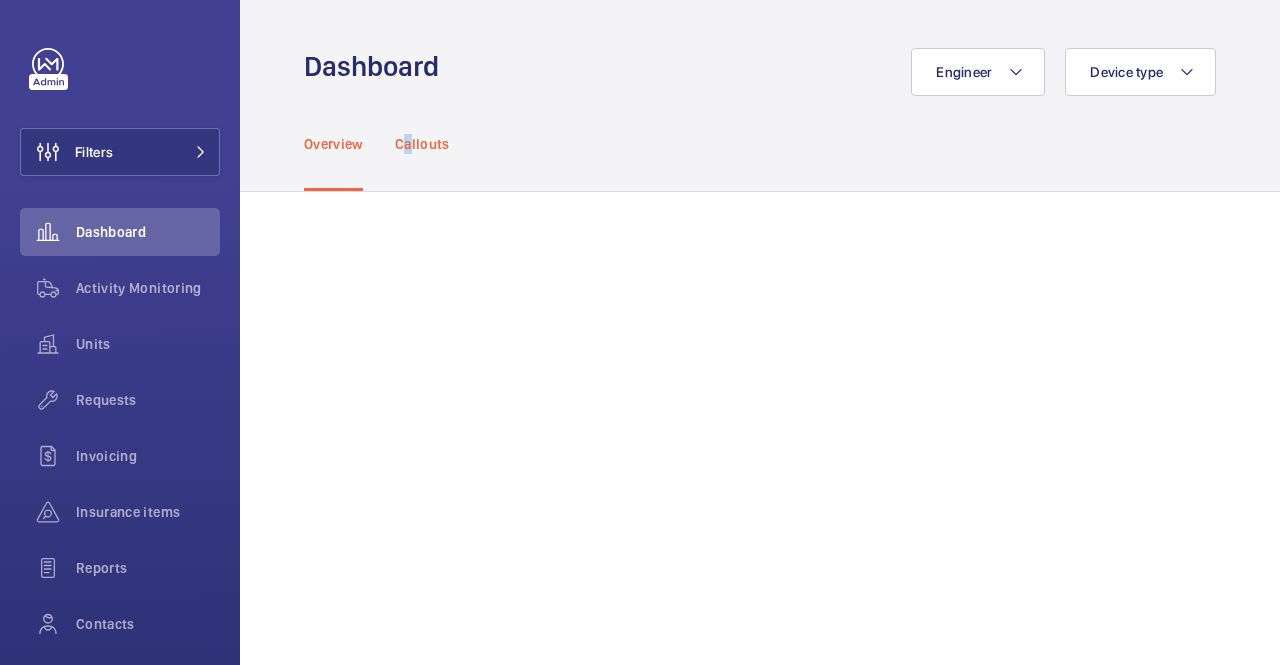 click on "Callouts" 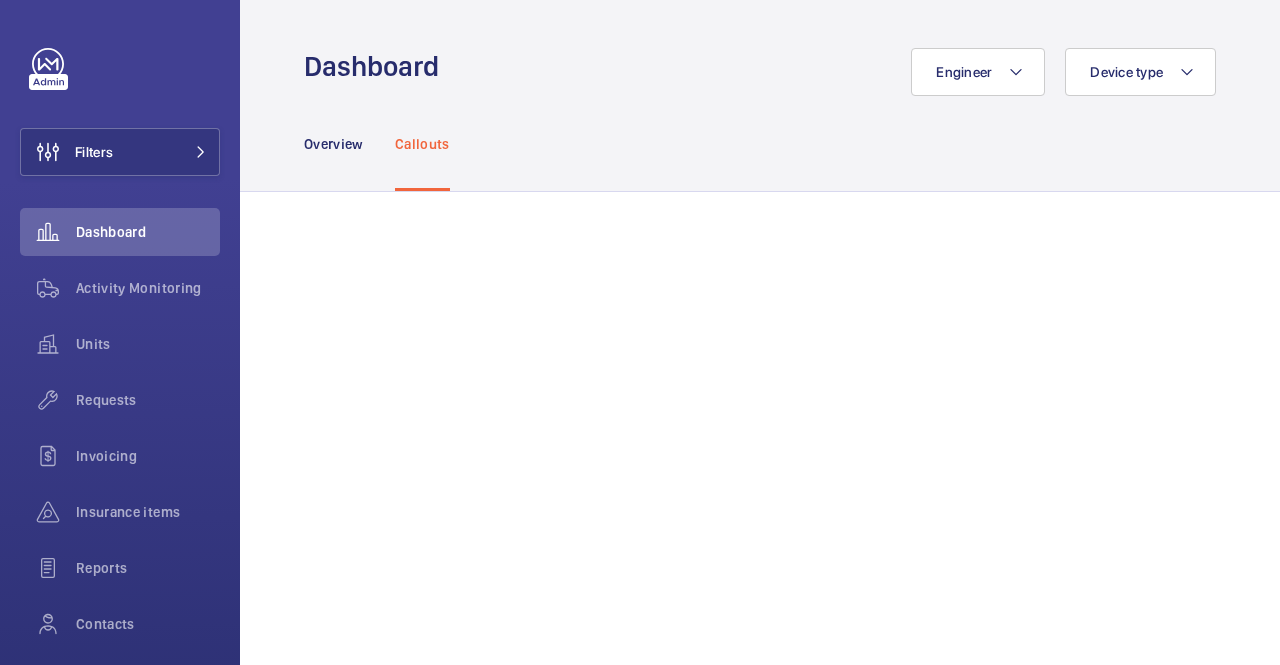 click on "Overview Callouts" 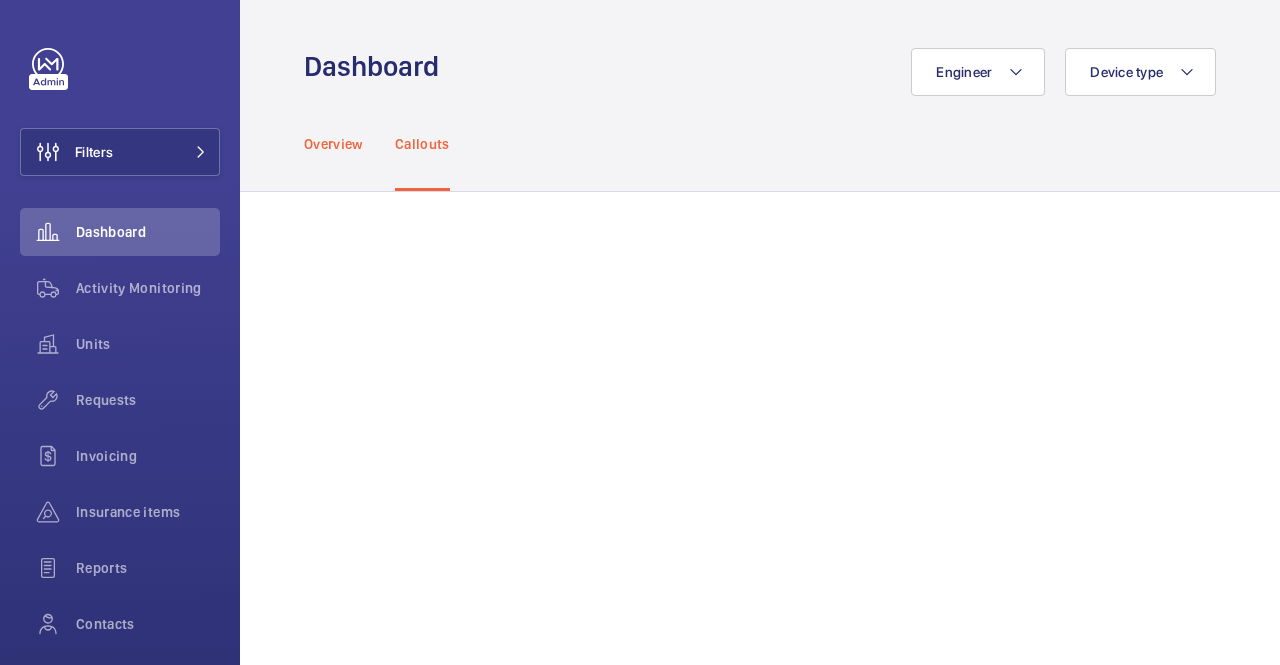 click on "Overview" 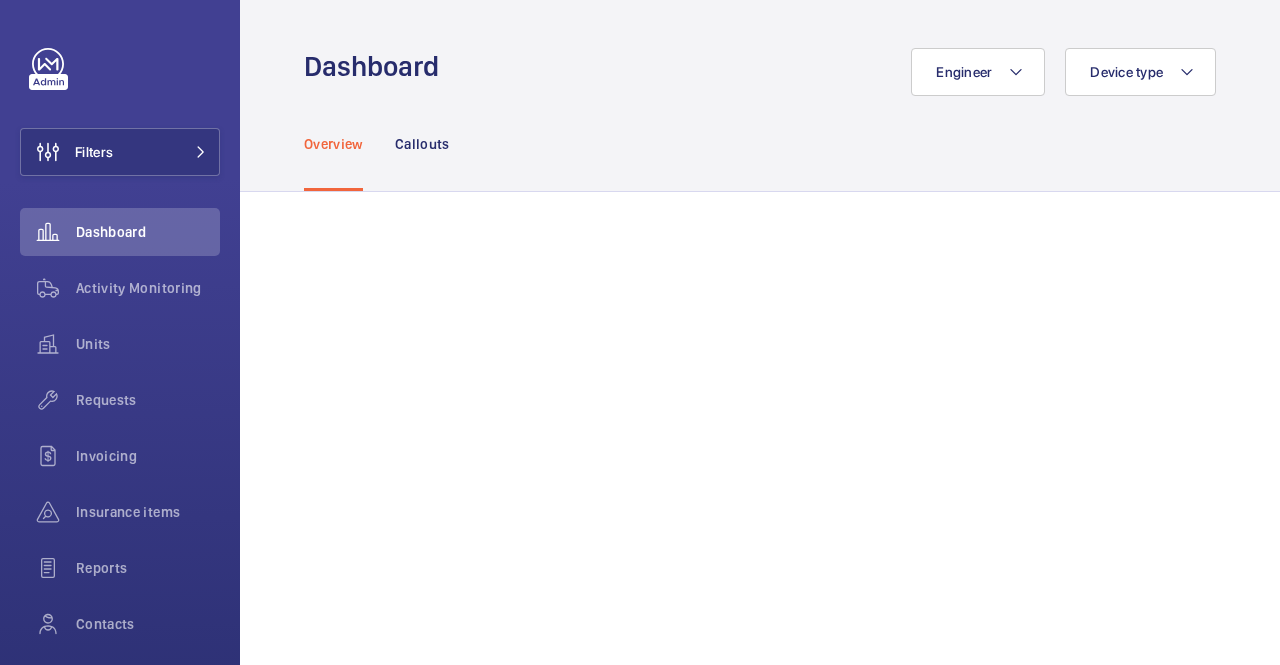 click on "Overview Callouts" 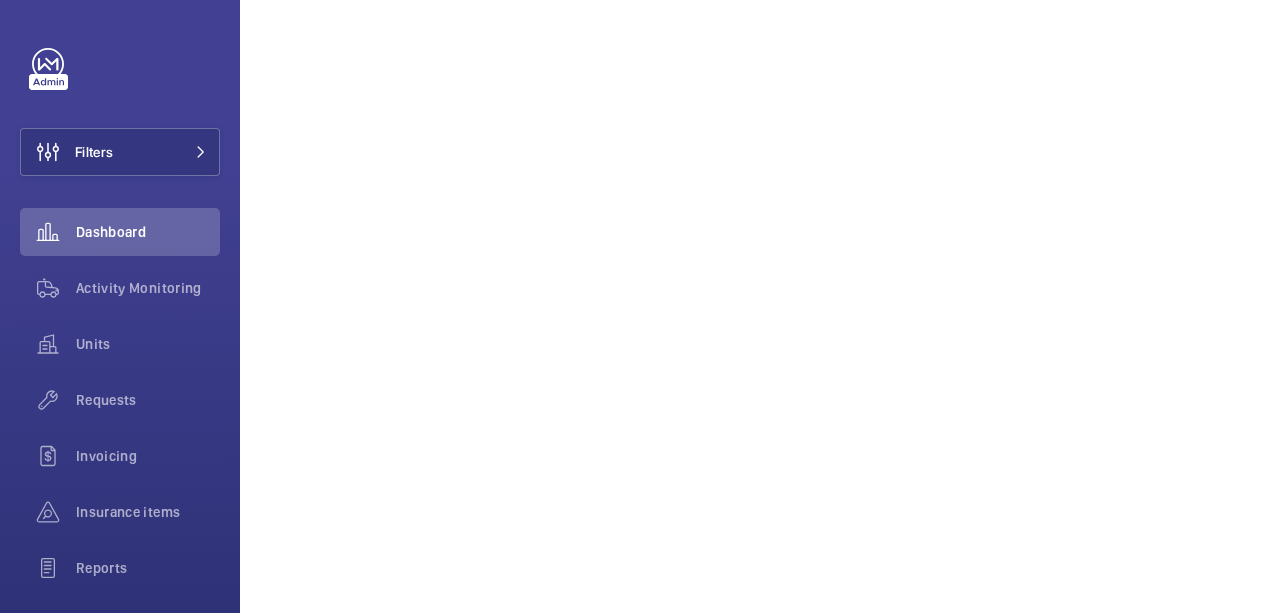 scroll, scrollTop: 500, scrollLeft: 0, axis: vertical 